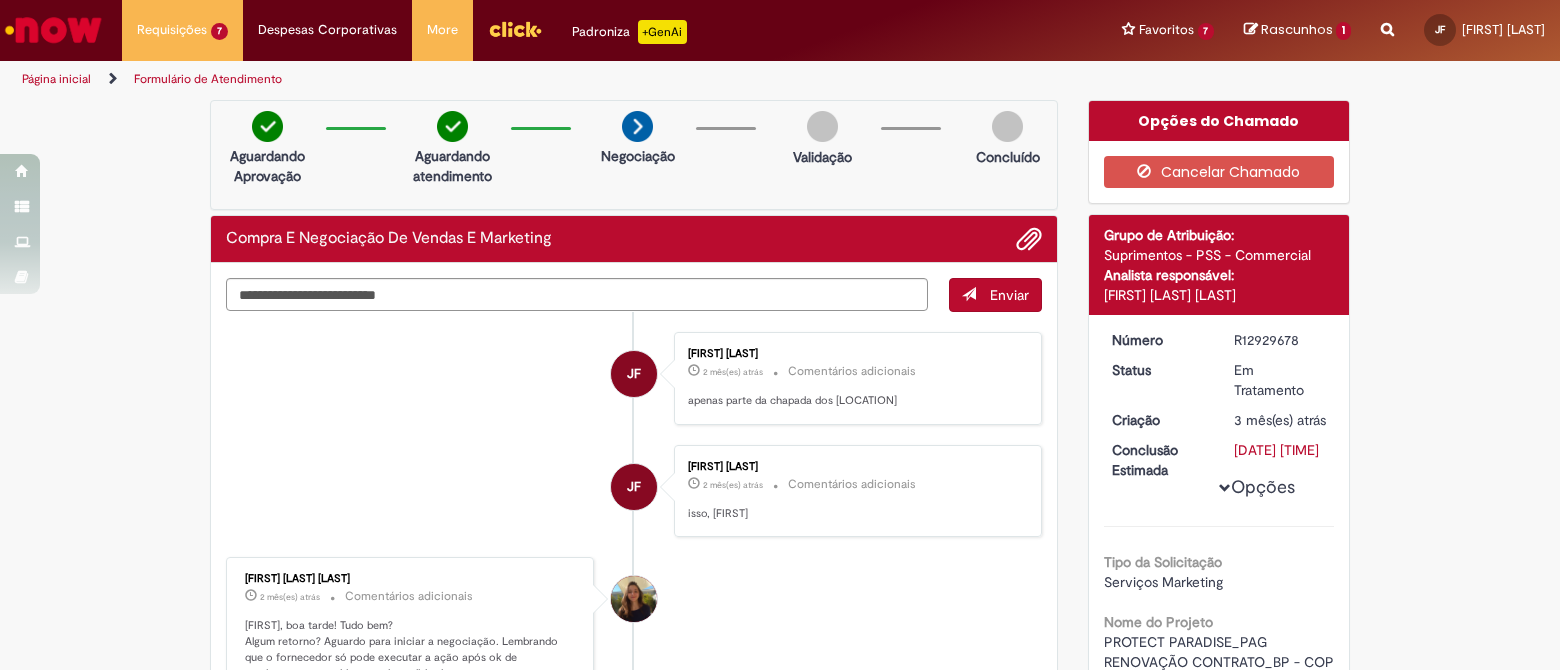 scroll, scrollTop: 0, scrollLeft: 0, axis: both 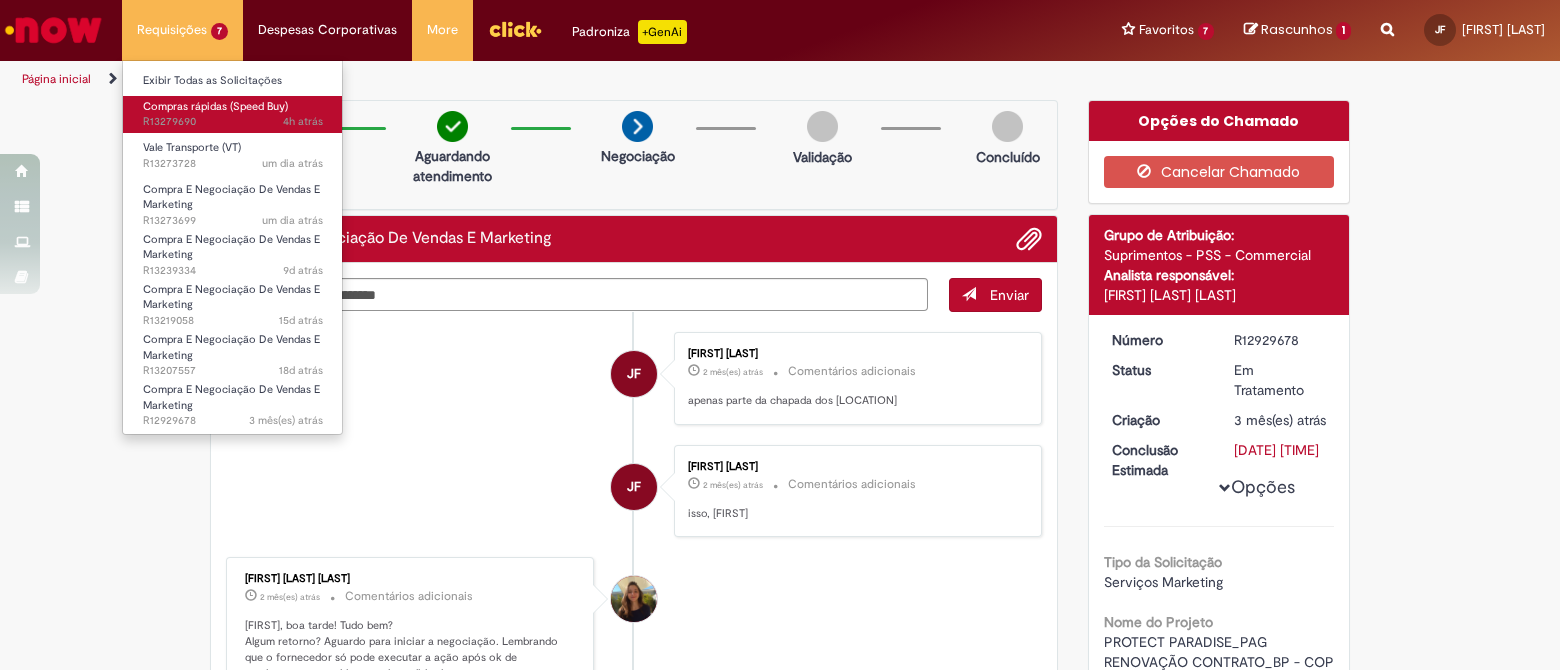 click on "Compras rápidas (Speed Buy)
4h atrás 4 horas atrás  R13279690" at bounding box center (233, 114) 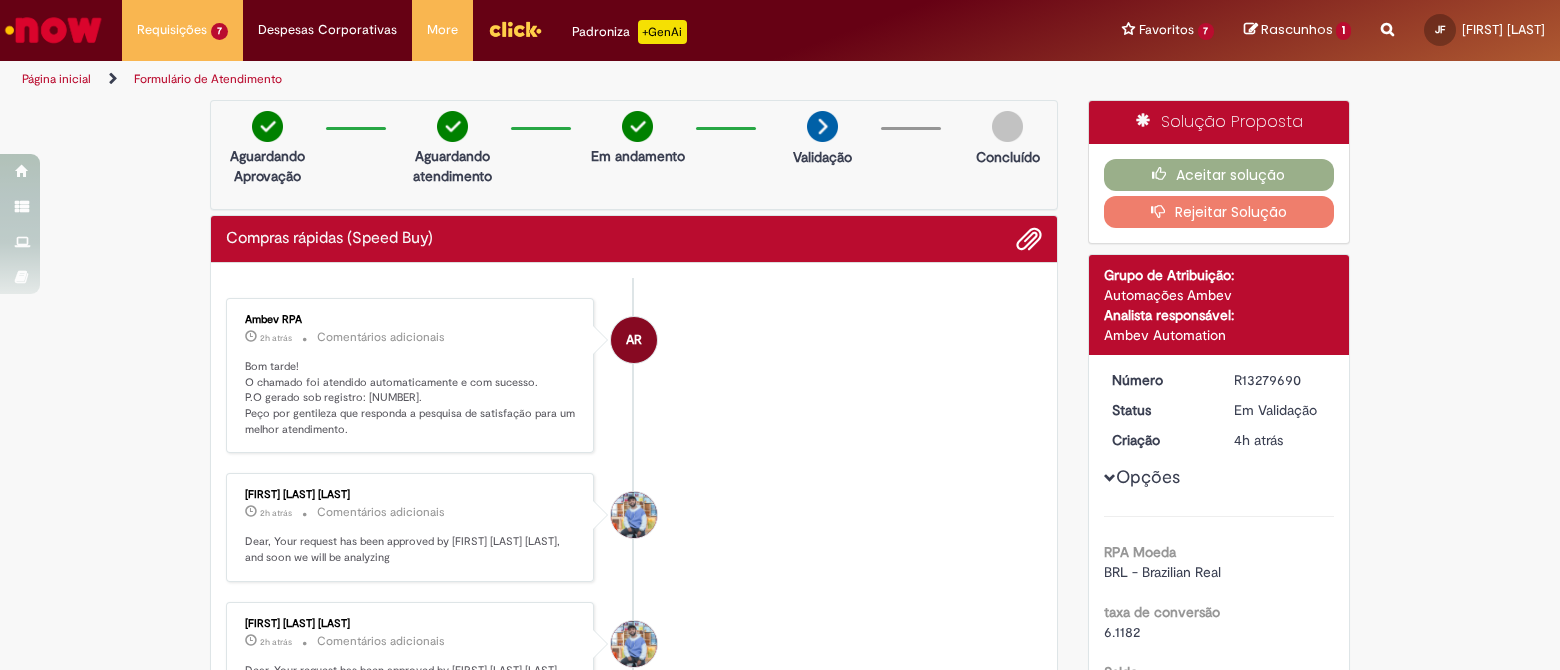 drag, startPoint x: 440, startPoint y: 402, endPoint x: 208, endPoint y: 402, distance: 232 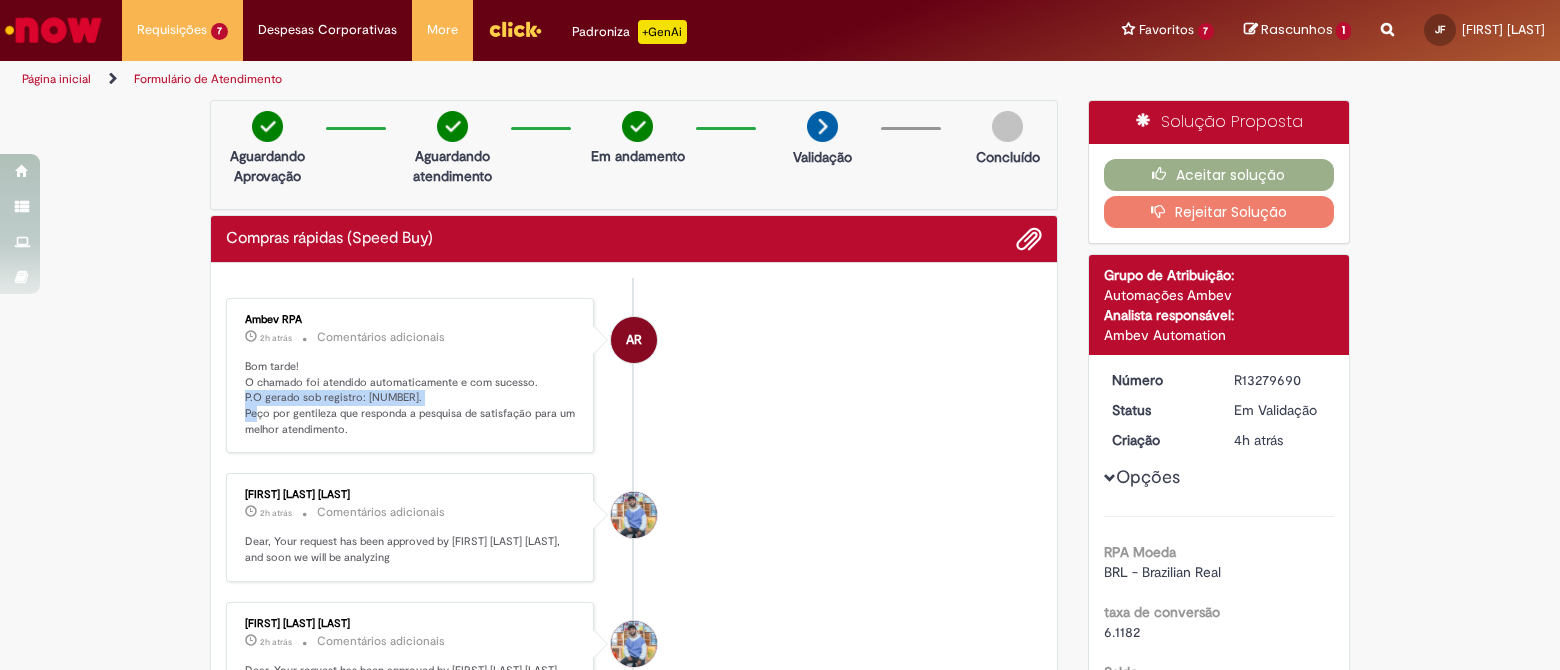 drag, startPoint x: 235, startPoint y: 393, endPoint x: 426, endPoint y: 392, distance: 191.00262 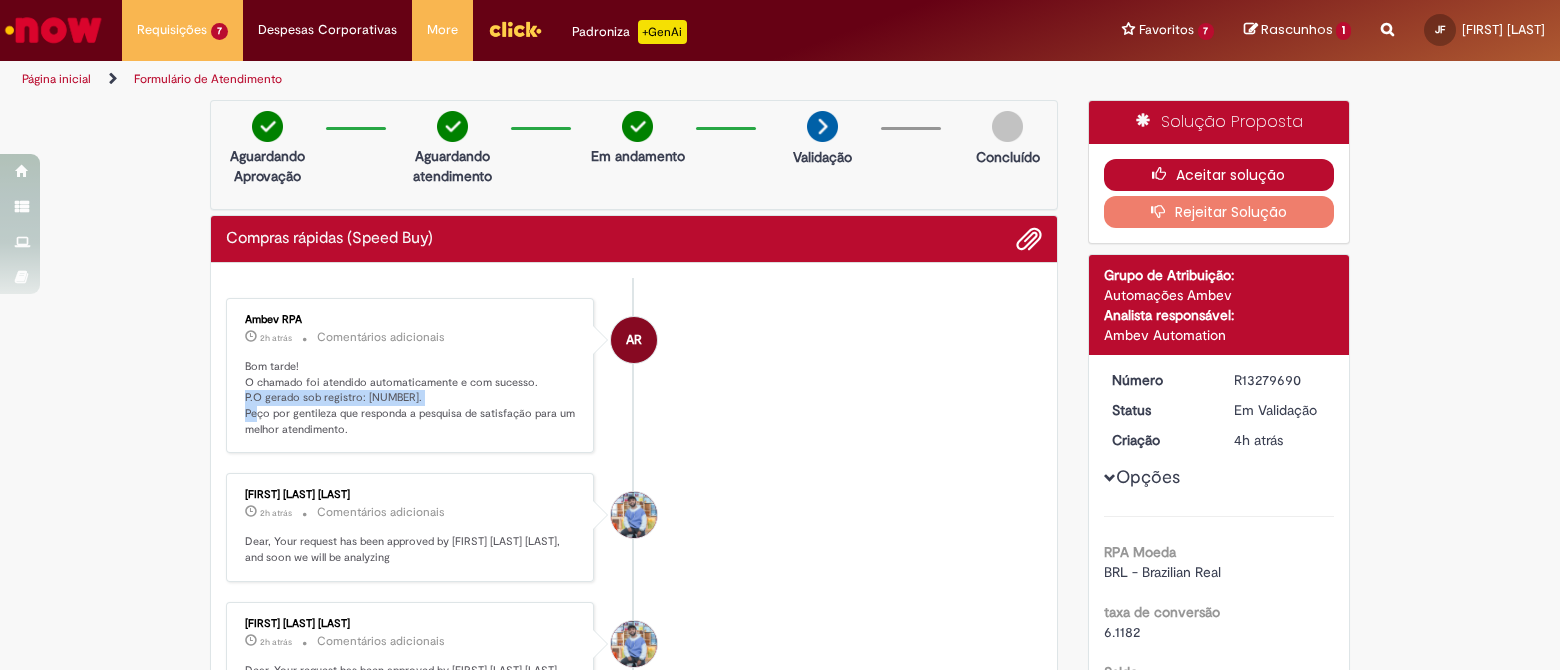 click on "Aceitar solução" at bounding box center [1219, 175] 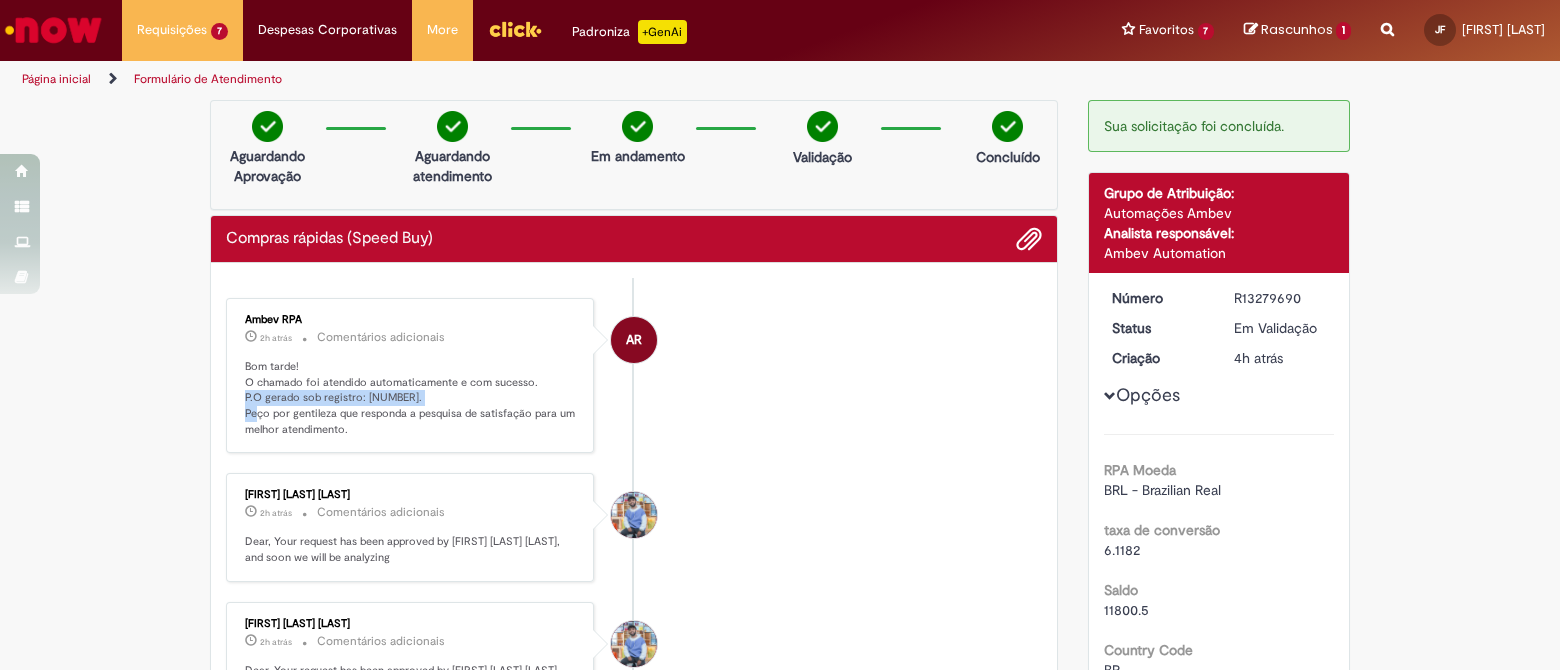 click on "Rascunhos" at bounding box center (1297, 29) 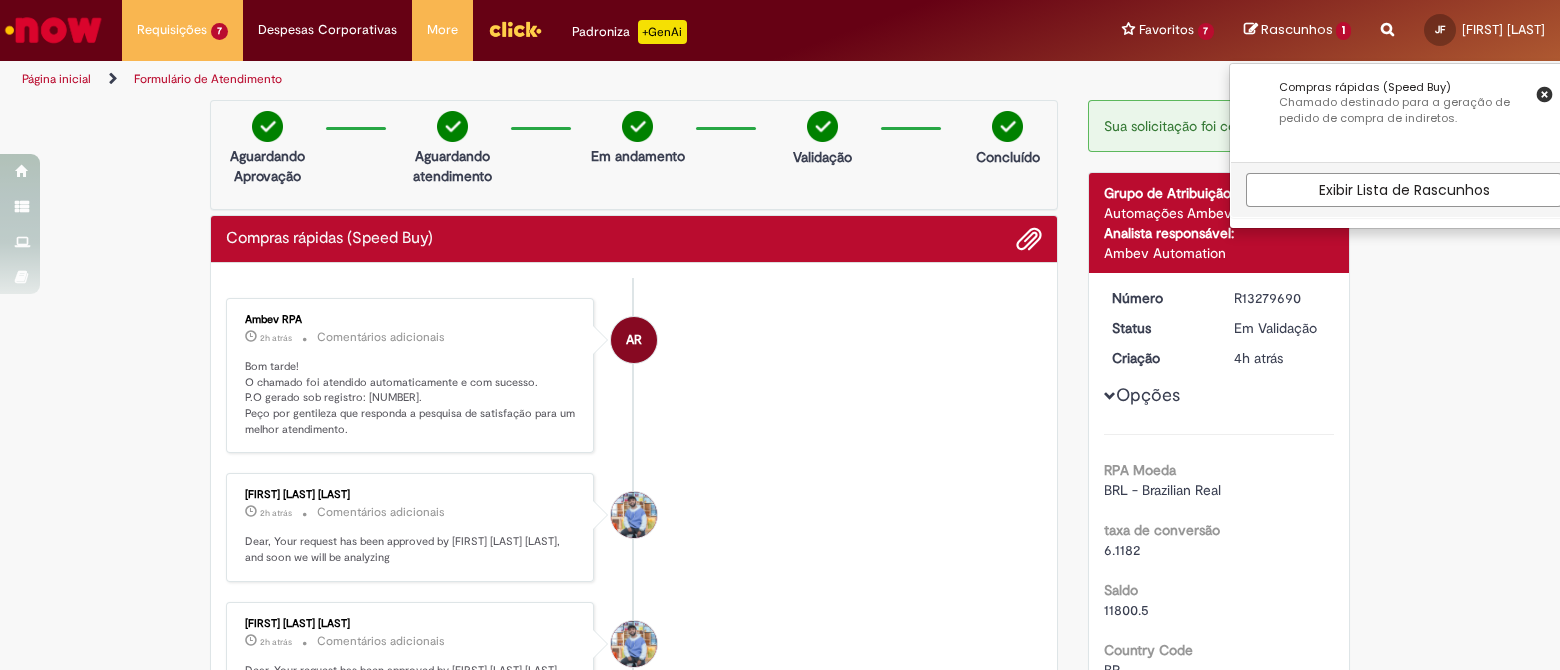 click on "Compras rápidas (Speed Buy)
Chamado destinado para a geração de pedido de compra de indiretos." at bounding box center (1404, 113) 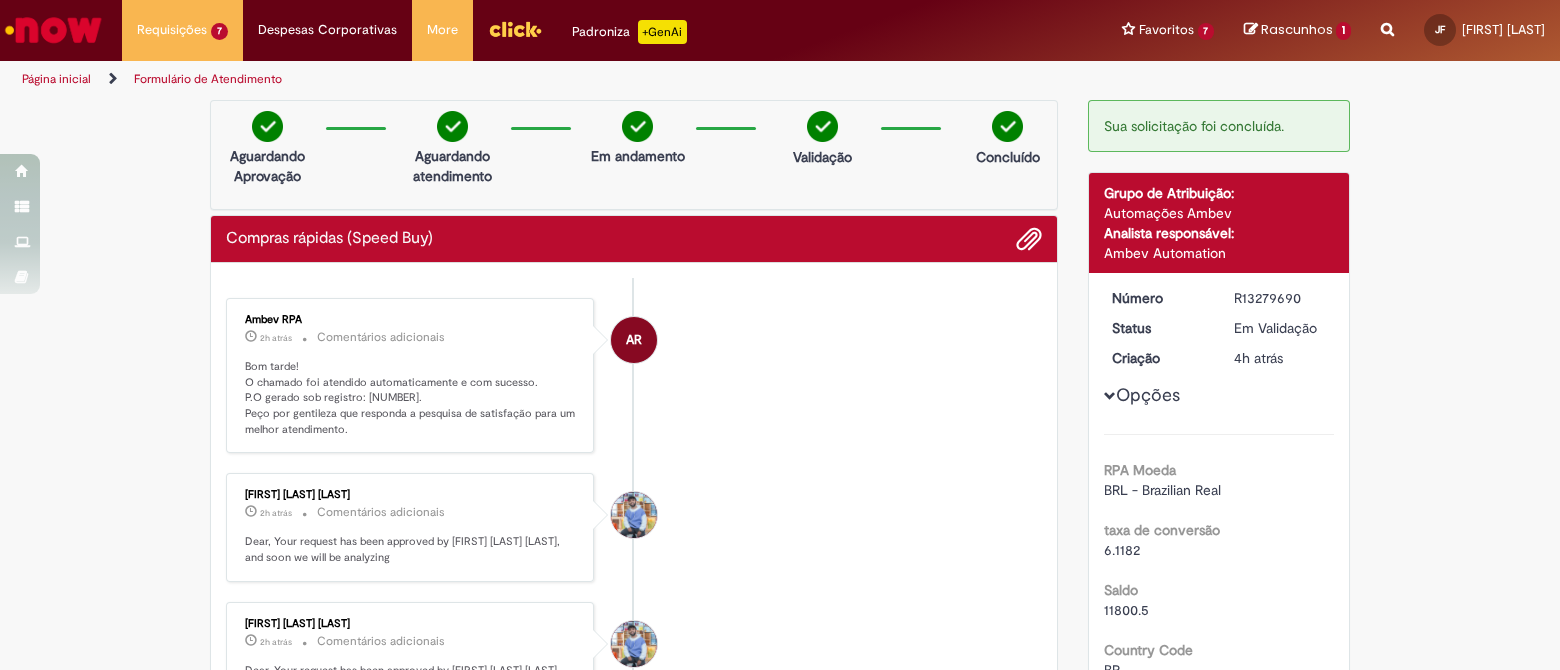 click on "Rascunhos" at bounding box center [1297, 29] 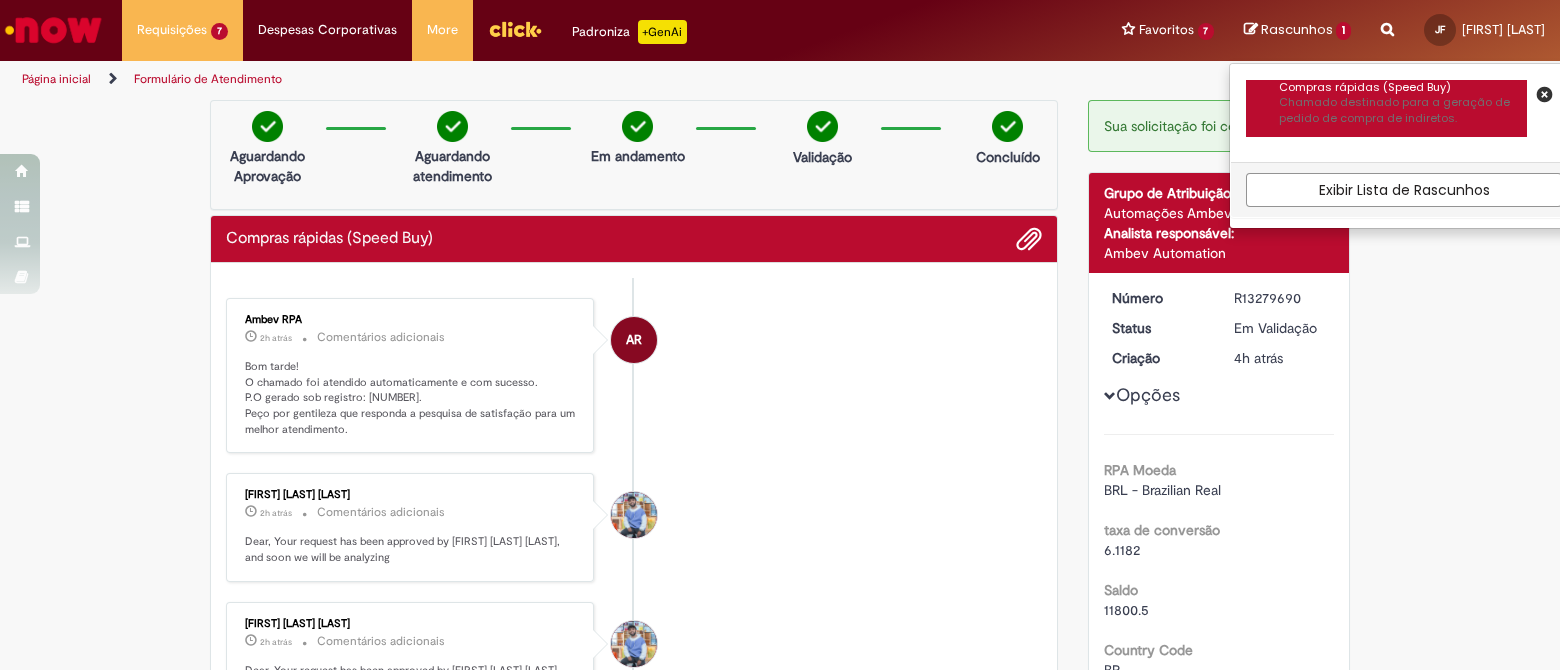 click on "Chamado destinado para a geração de pedido de compra de indiretos." at bounding box center [1403, 110] 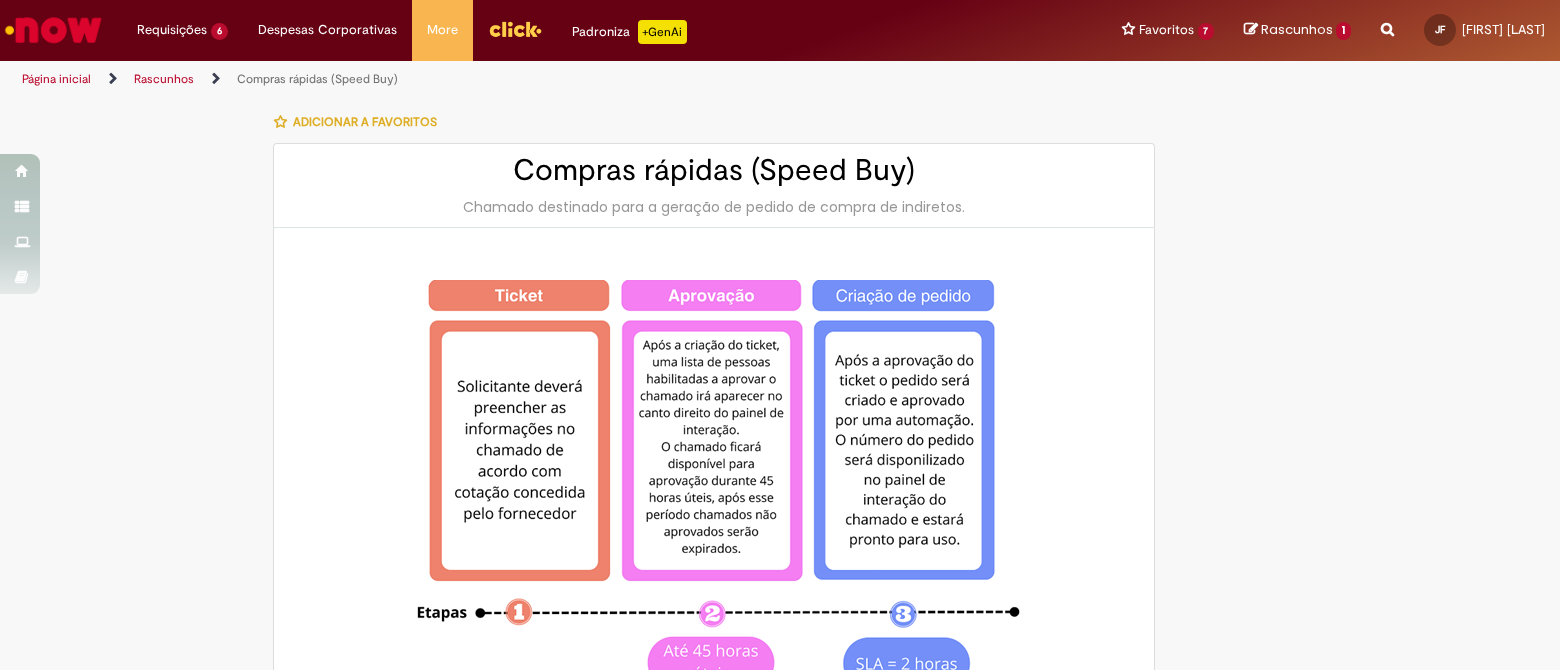 select on "**********" 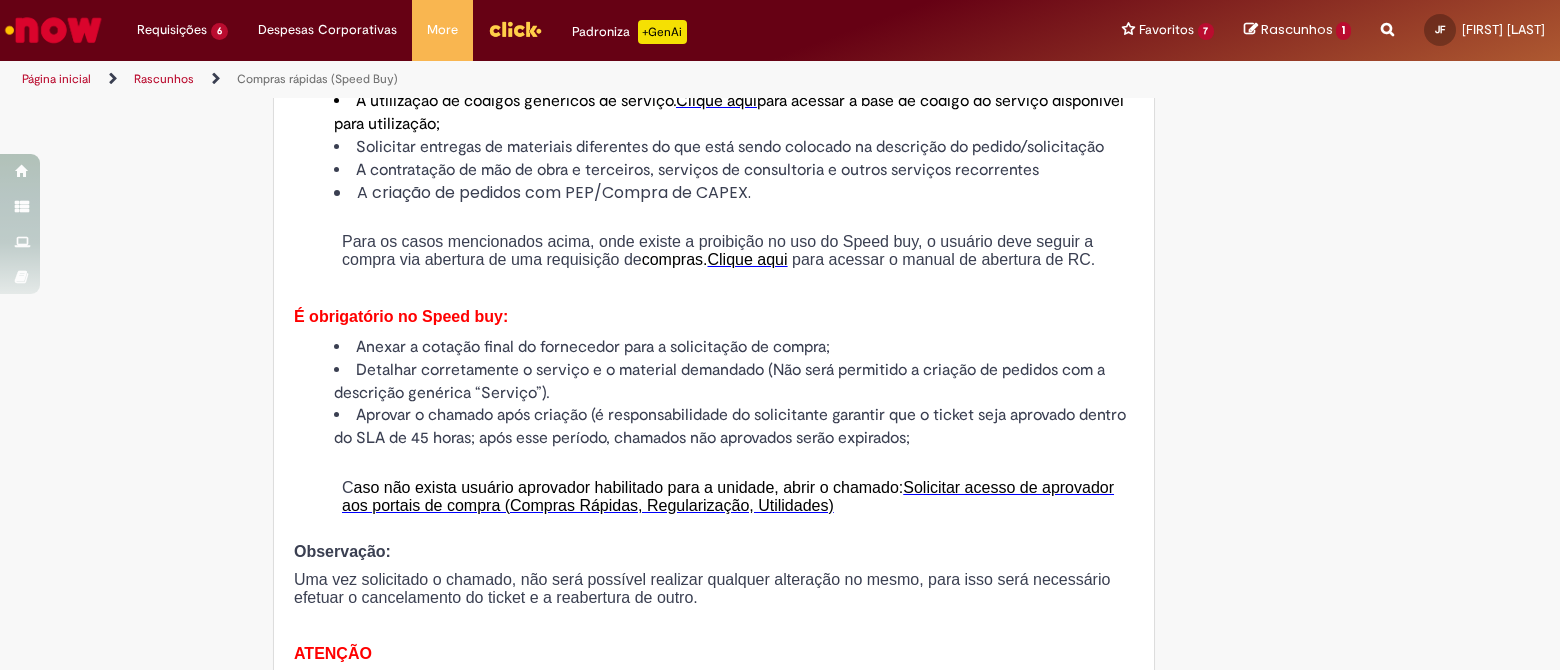 type on "**********" 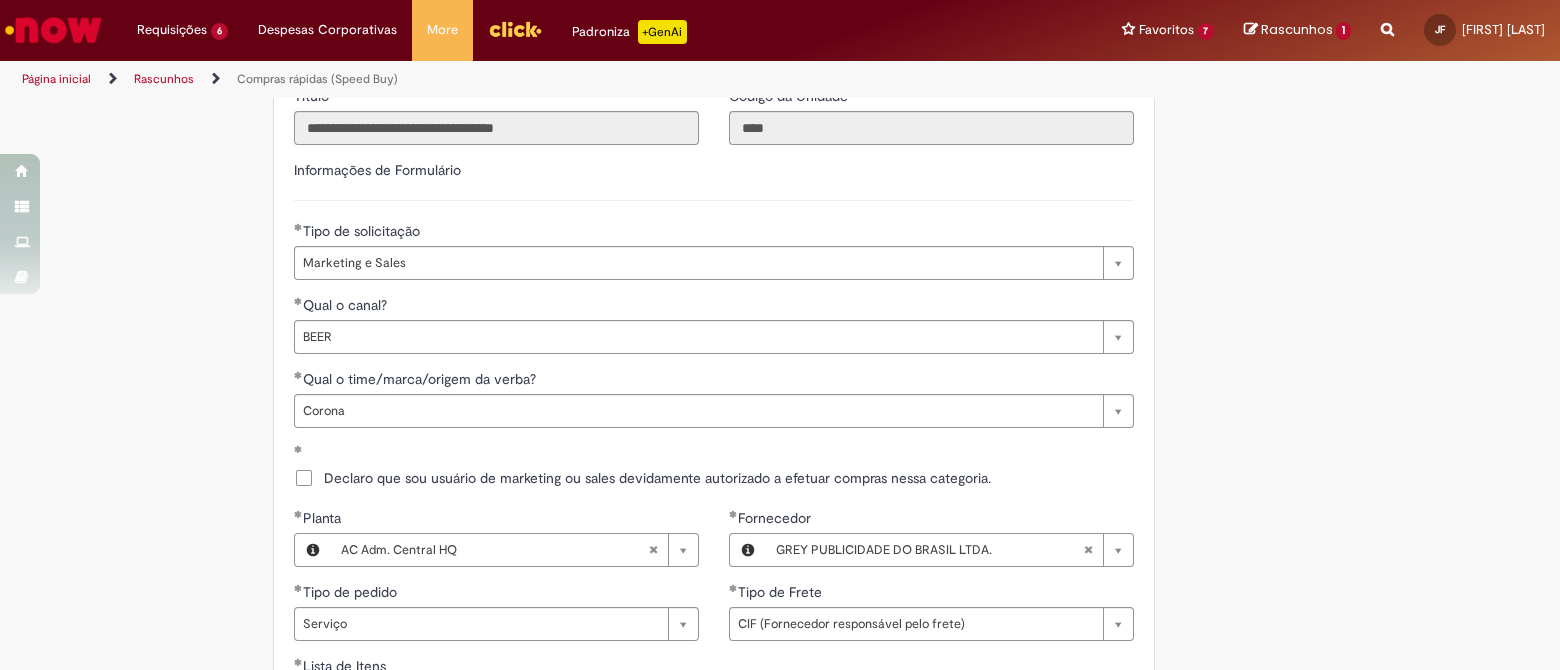 scroll, scrollTop: 3249, scrollLeft: 0, axis: vertical 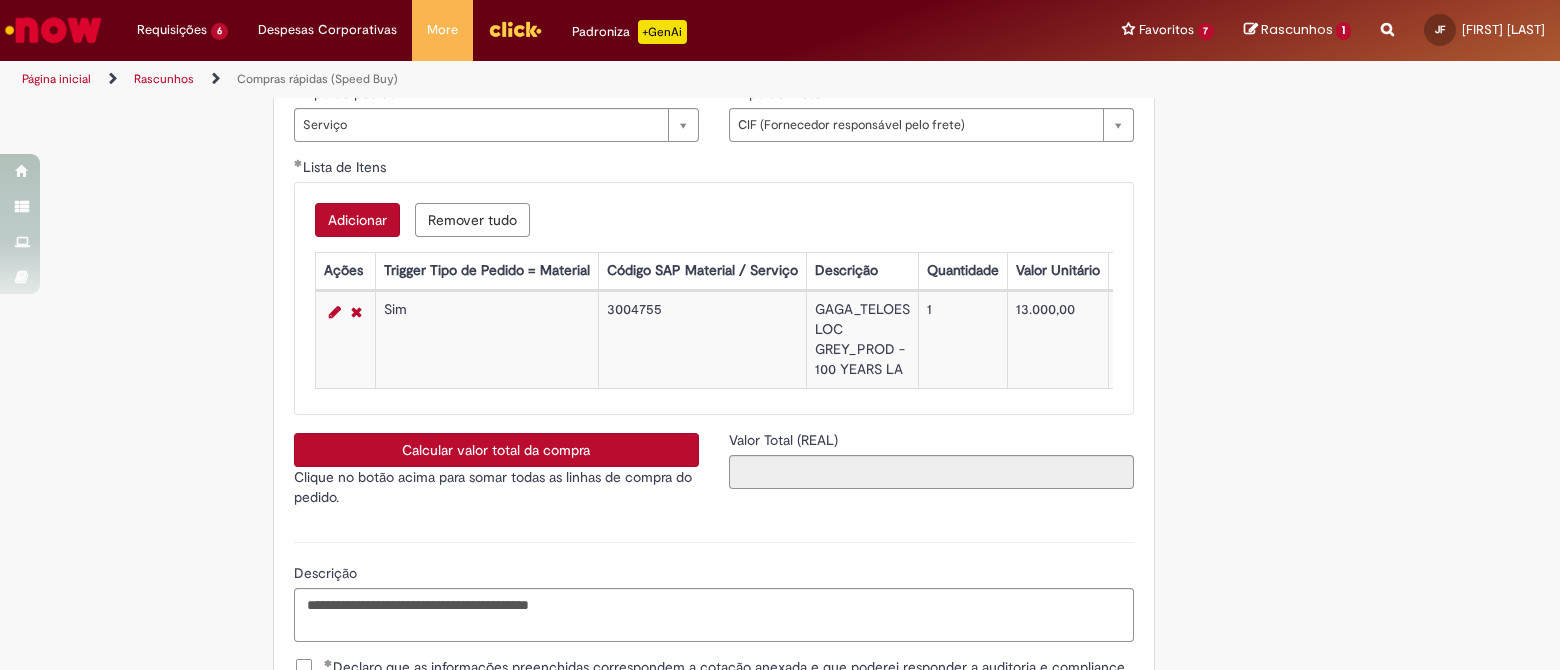 click on "Calcular valor total da compra" at bounding box center (496, 450) 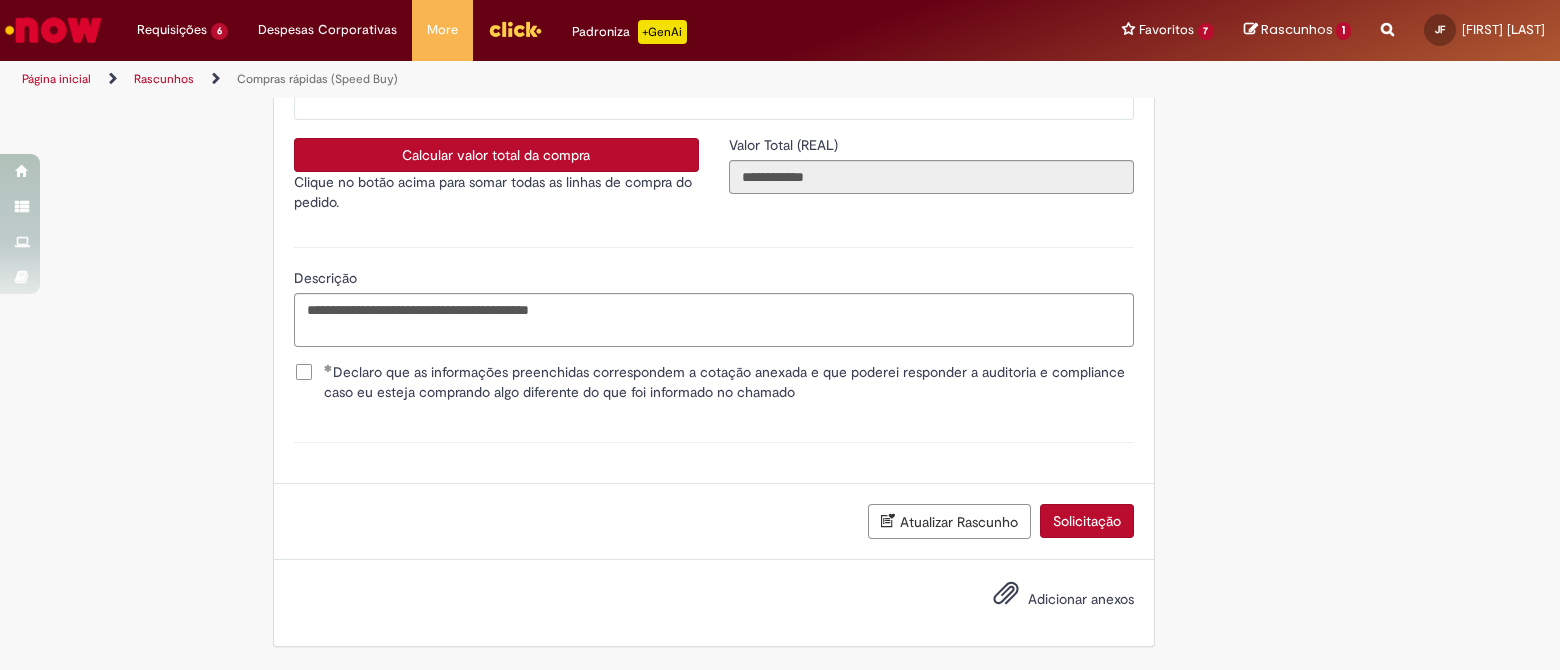 click on "Solicitação" at bounding box center (1087, 521) 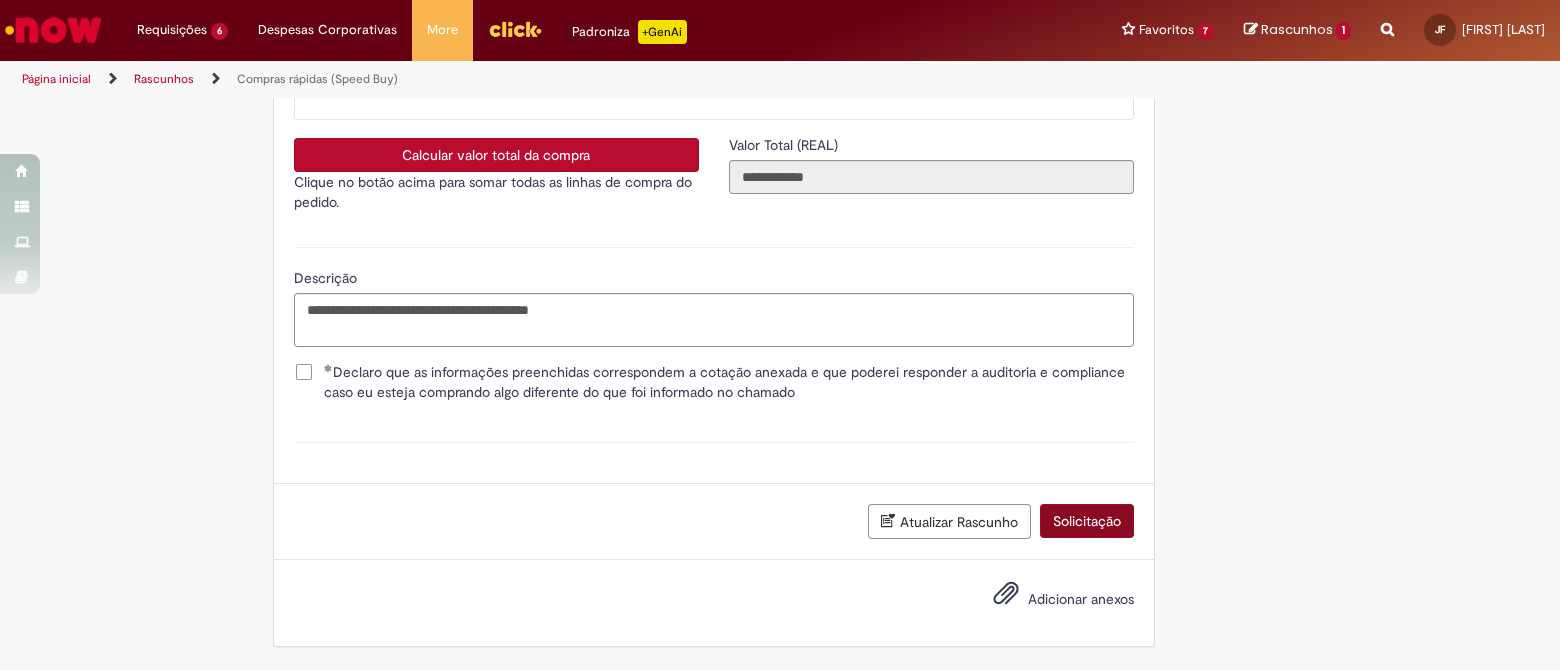 type 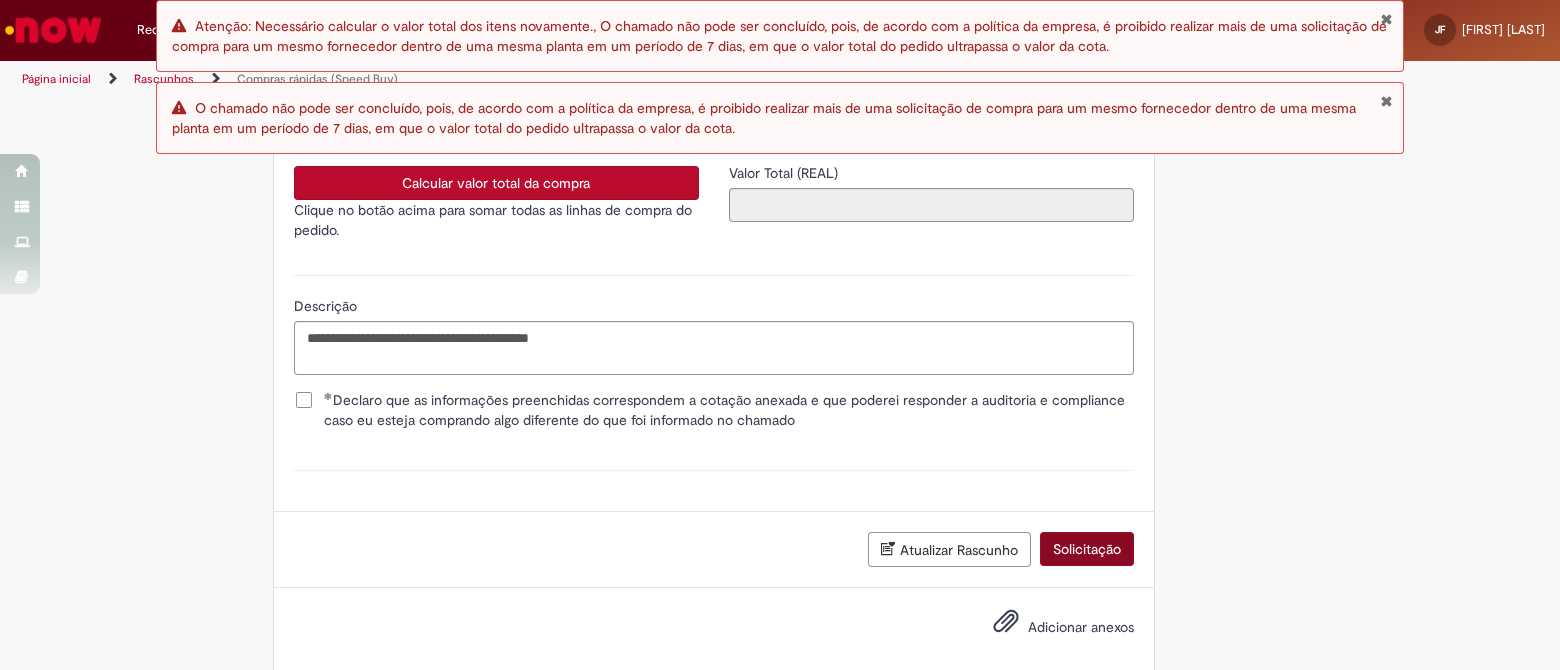 scroll, scrollTop: 3562, scrollLeft: 0, axis: vertical 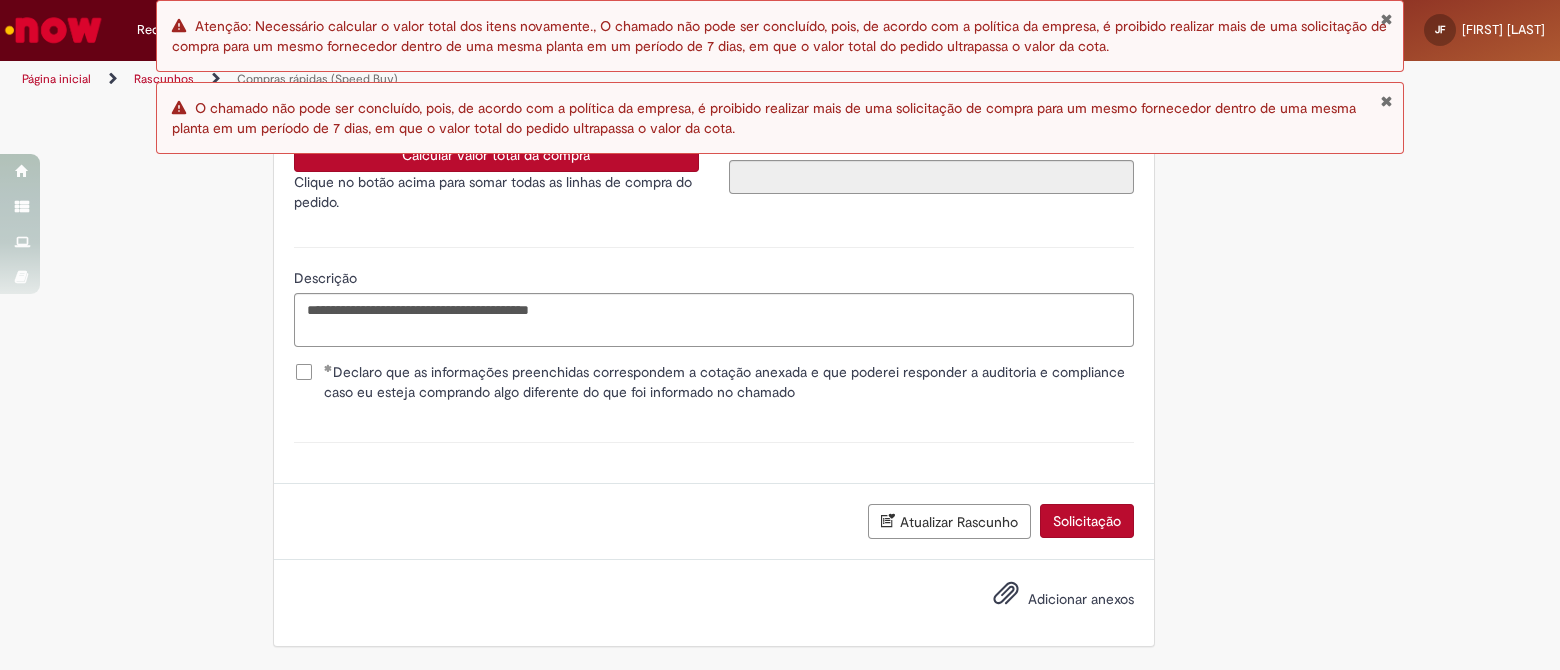 drag, startPoint x: 1385, startPoint y: 101, endPoint x: 1391, endPoint y: 84, distance: 18.027756 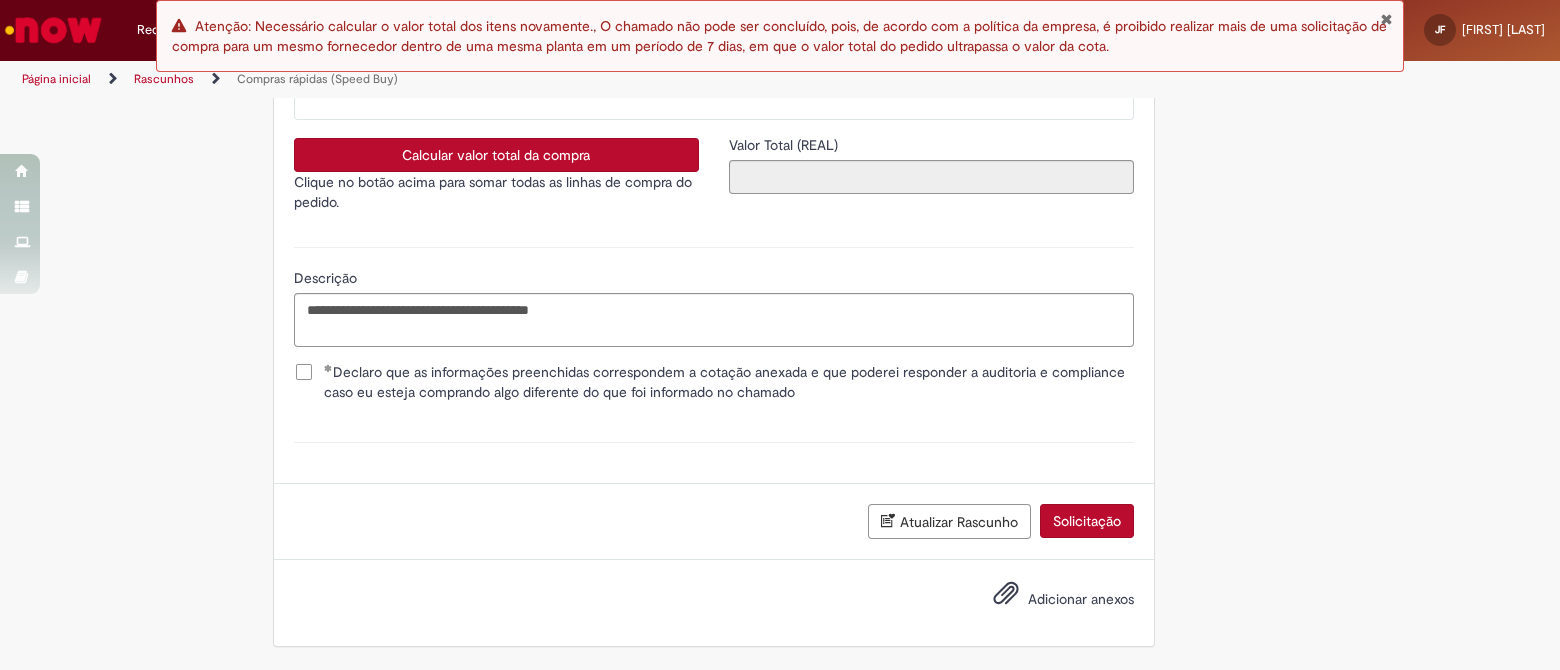 click at bounding box center (1386, 19) 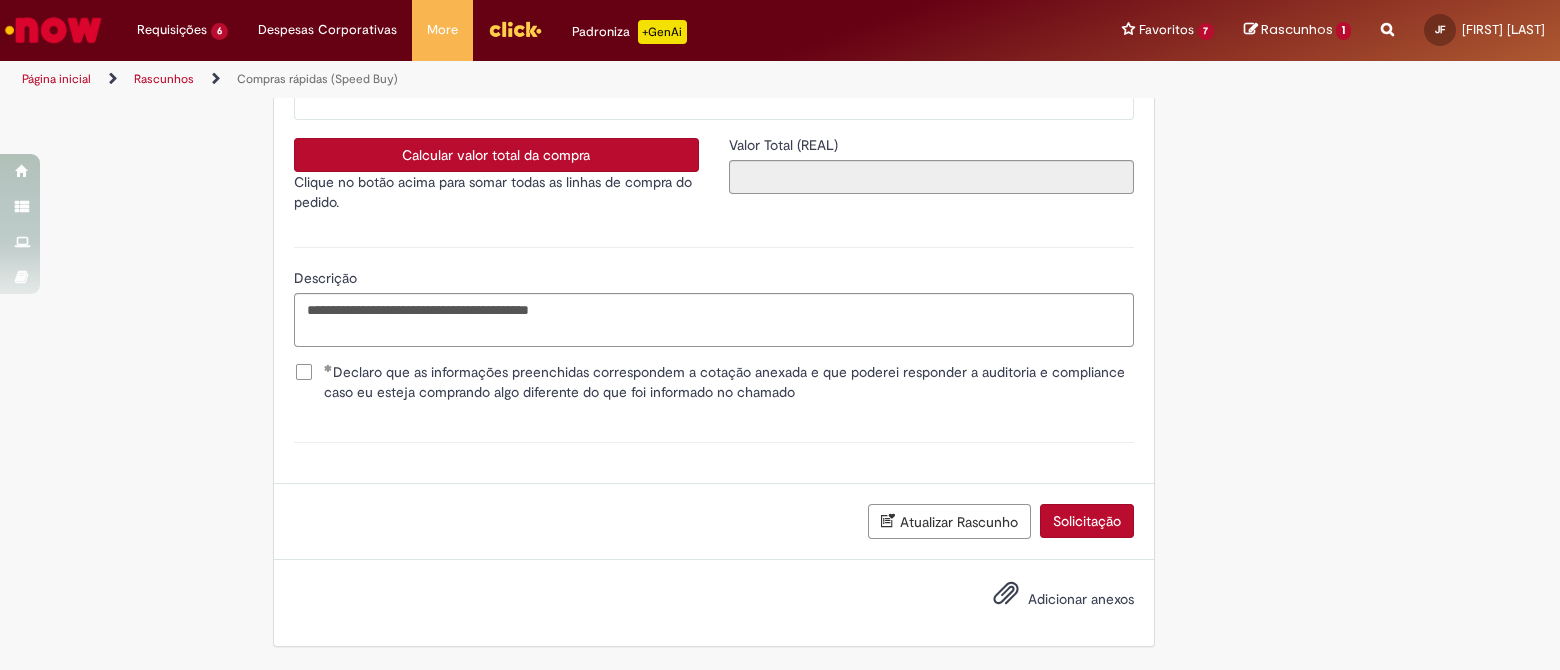 click on "Tire dúvidas com LupiAssist    +GenAI
Oi! Eu sou LupiAssist, uma Inteligência Artificial Generativa em constante aprendizado   Meu conteúdo é monitorado para trazer uma melhor experiência
Dúvidas comuns:
Só mais um instante, estou consultando nossas bases de conhecimento  e escrevendo a melhor resposta pra você!
Title
Lorem ipsum dolor sit amet    Fazer uma nova pergunta
Gerei esta resposta utilizando IA Generativa em conjunto com os nossos padrões. Em caso de divergência, os documentos oficiais prevalecerão.
Saiba mais em:
Ou ligue para:
E aí, te ajudei?
Sim, obrigado!" at bounding box center [780, -1387] 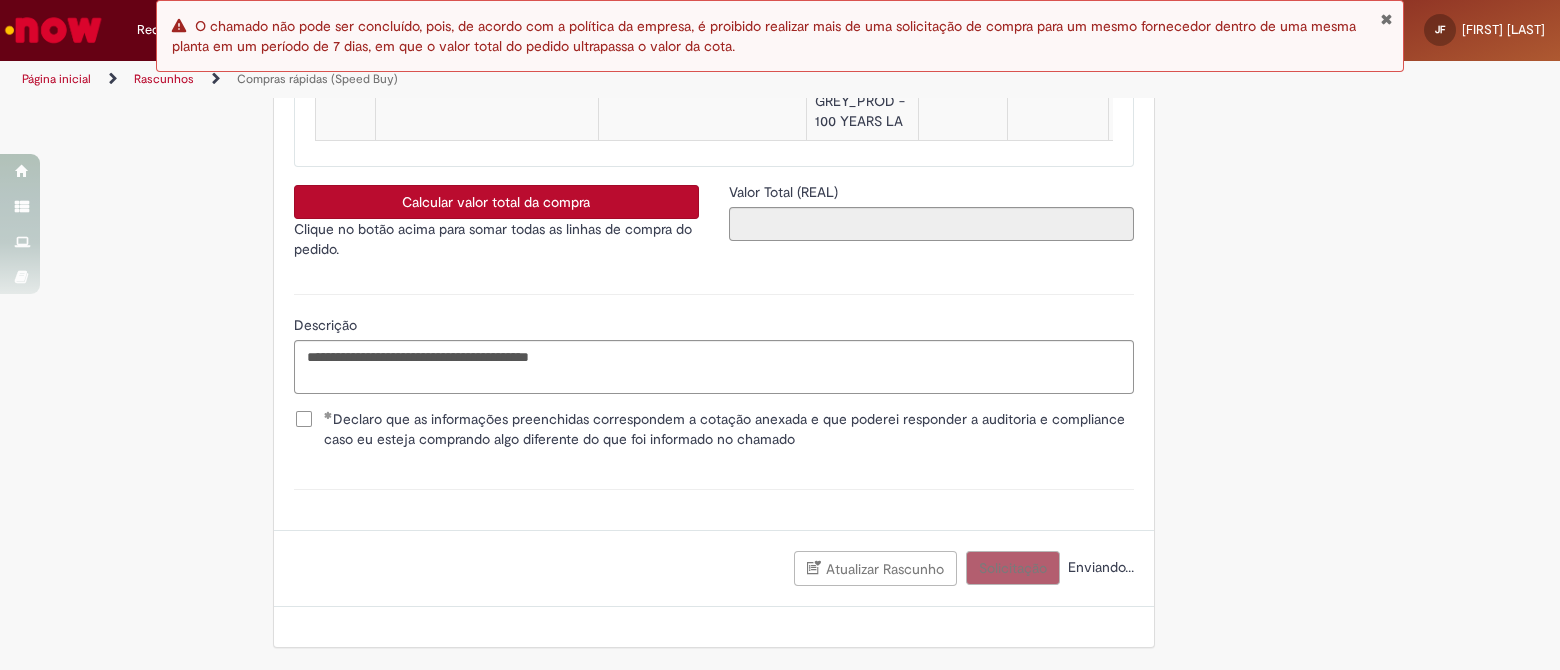 scroll, scrollTop: 3562, scrollLeft: 0, axis: vertical 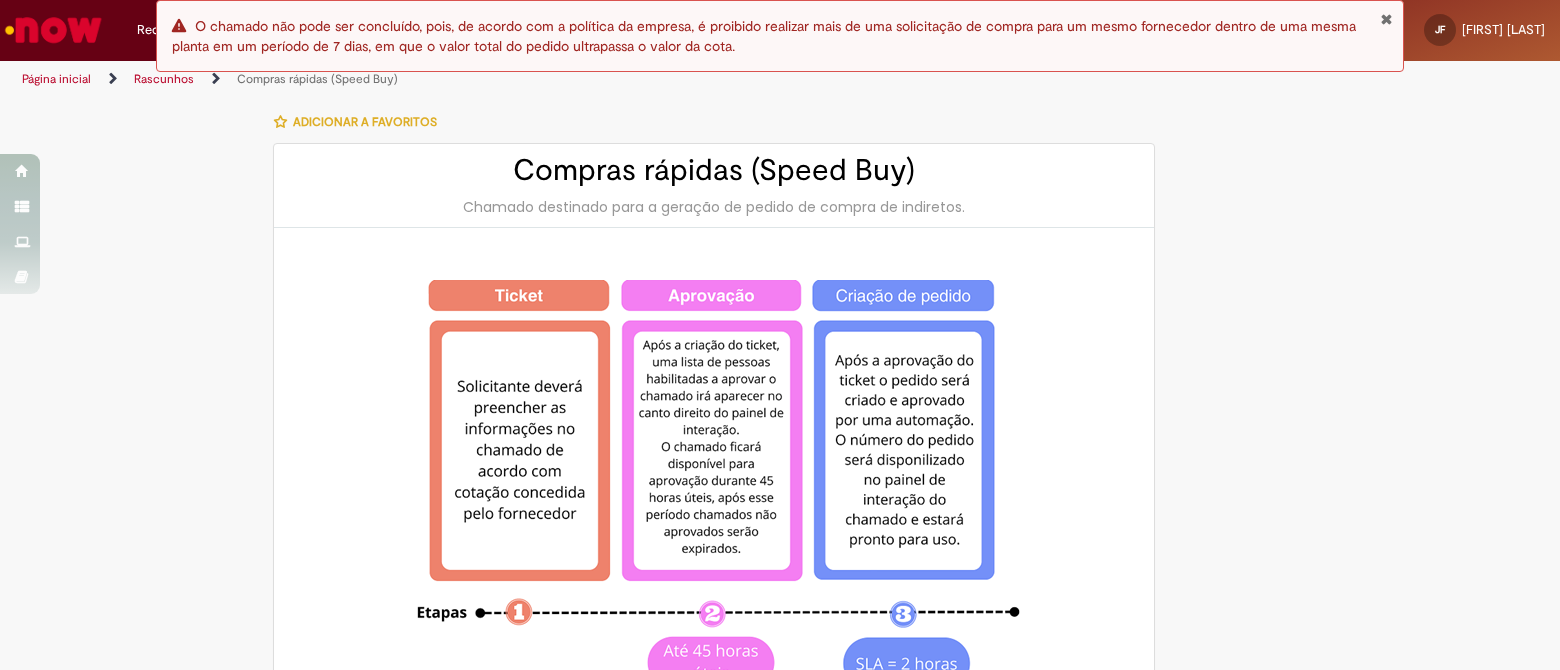 select on "**********" 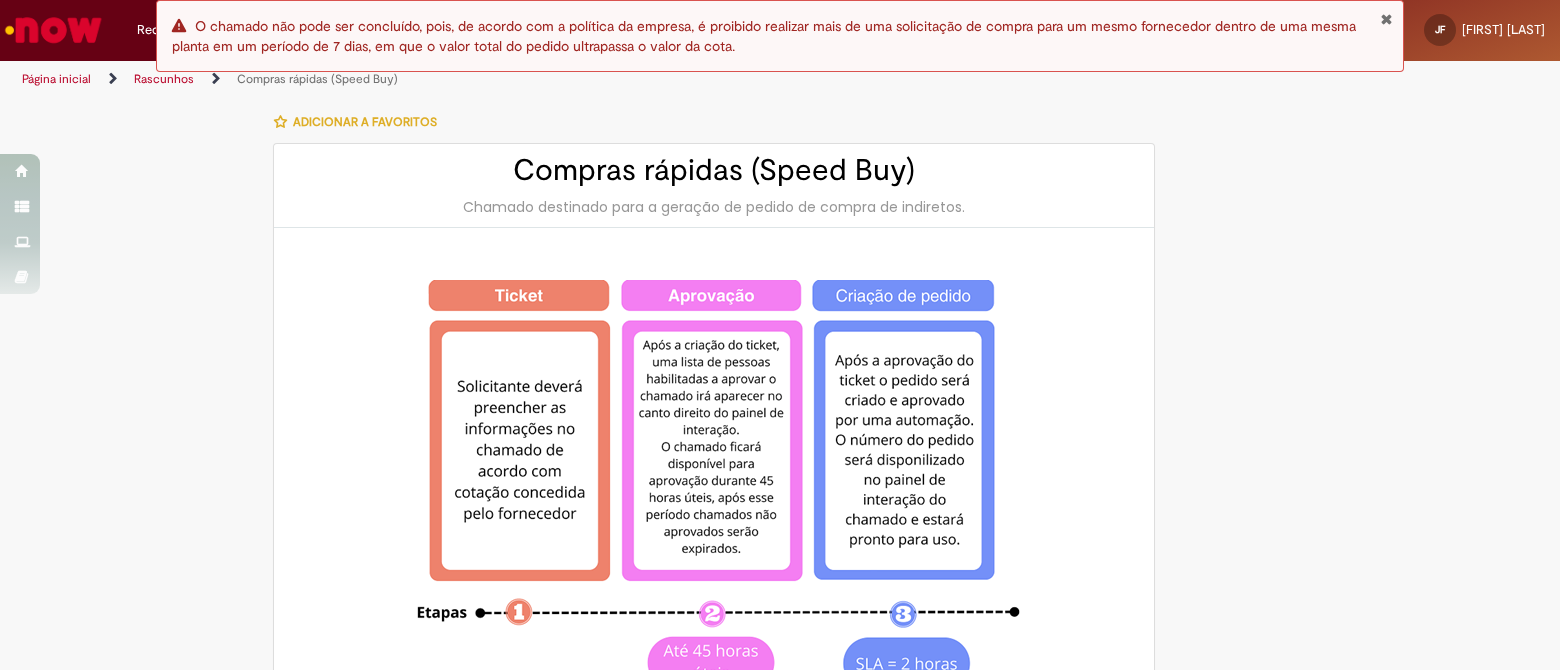 scroll, scrollTop: 3562, scrollLeft: 0, axis: vertical 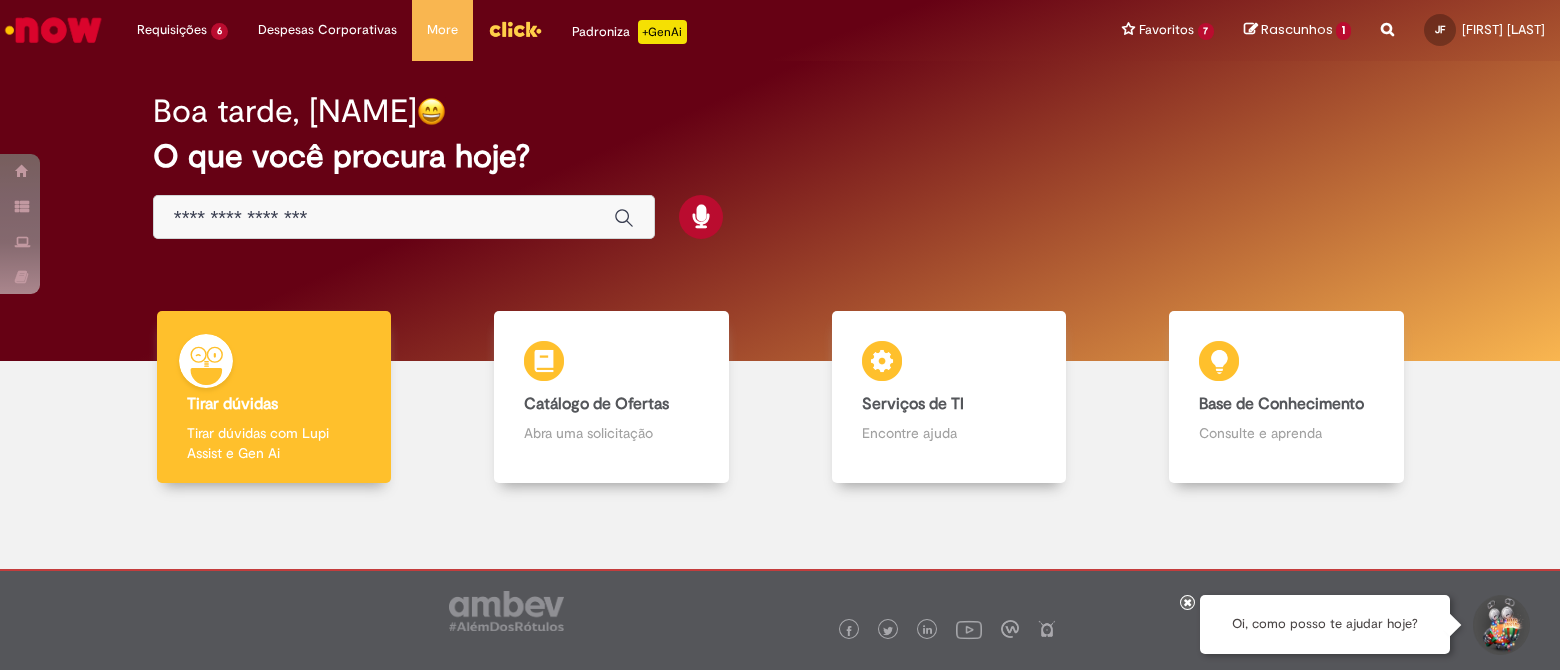 click at bounding box center [384, 218] 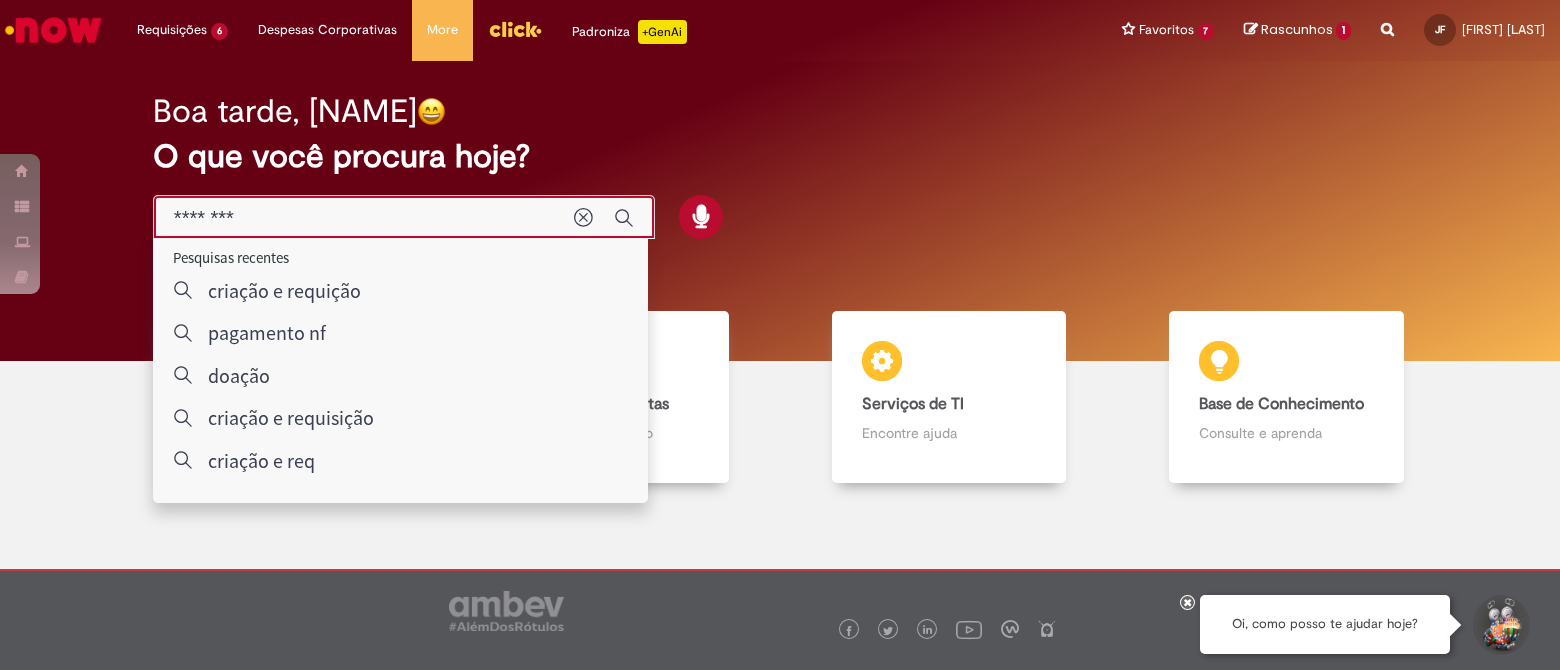 type on "*********" 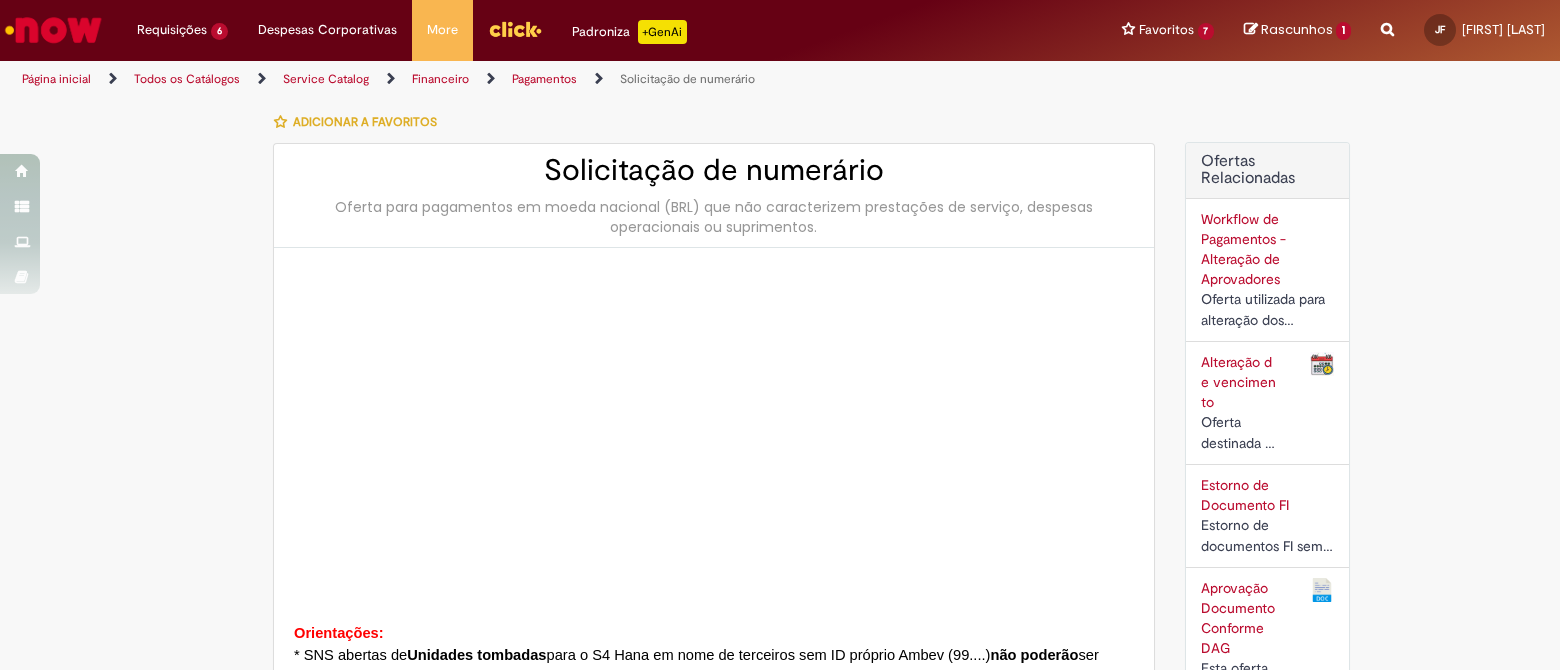type on "********" 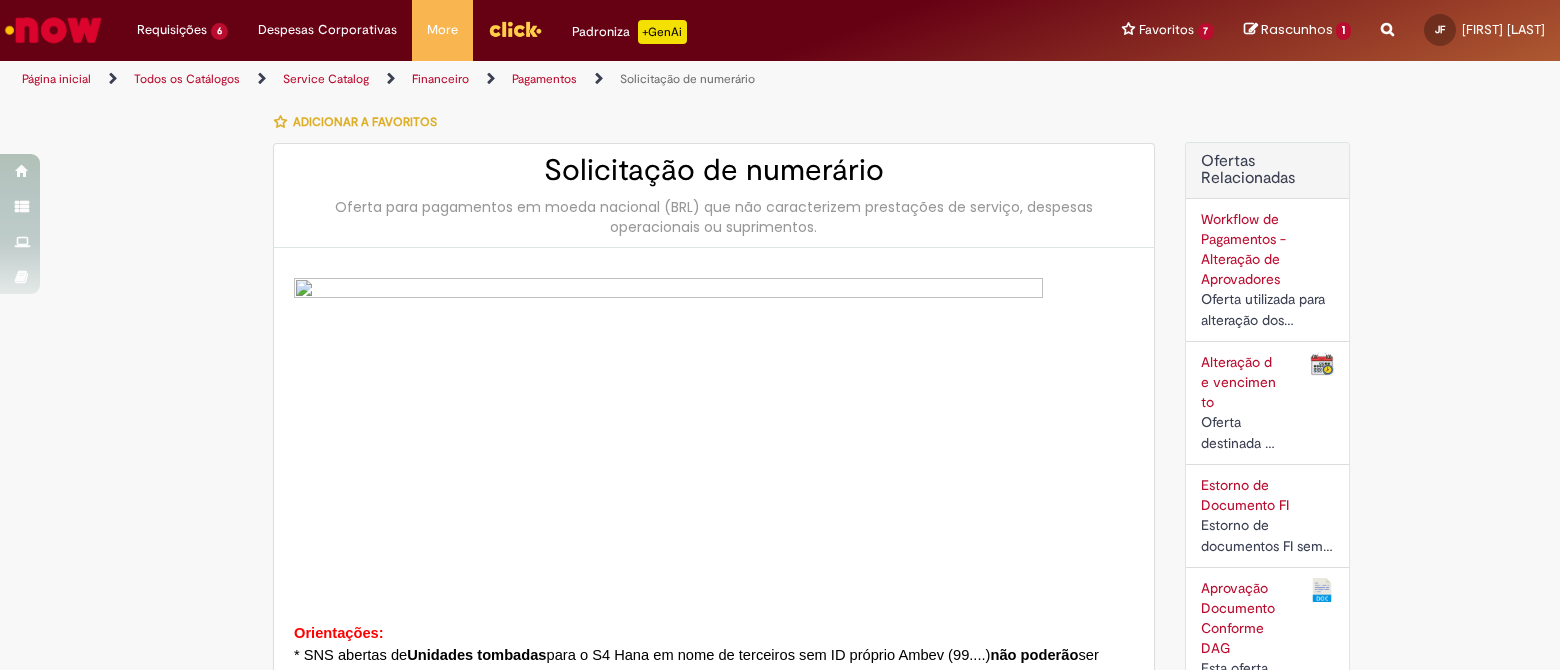 type on "**********" 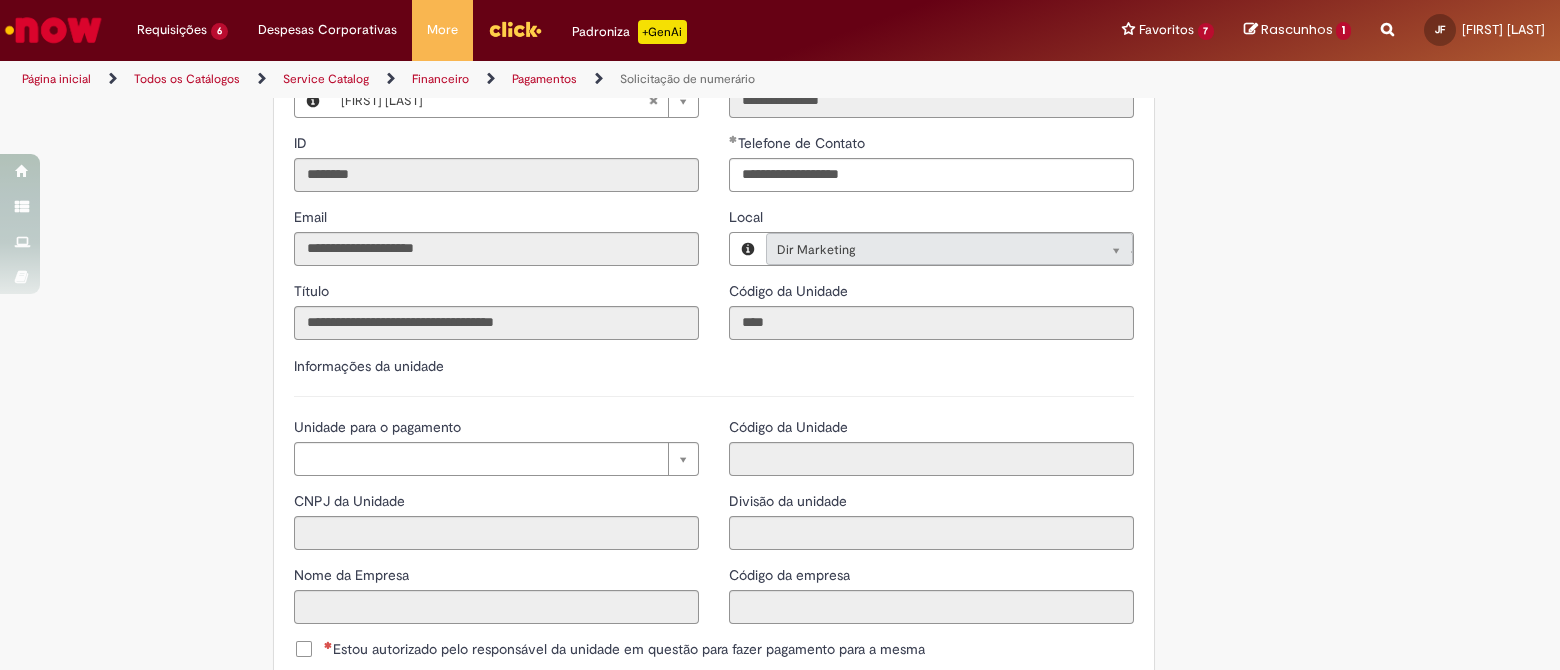 scroll, scrollTop: 1874, scrollLeft: 0, axis: vertical 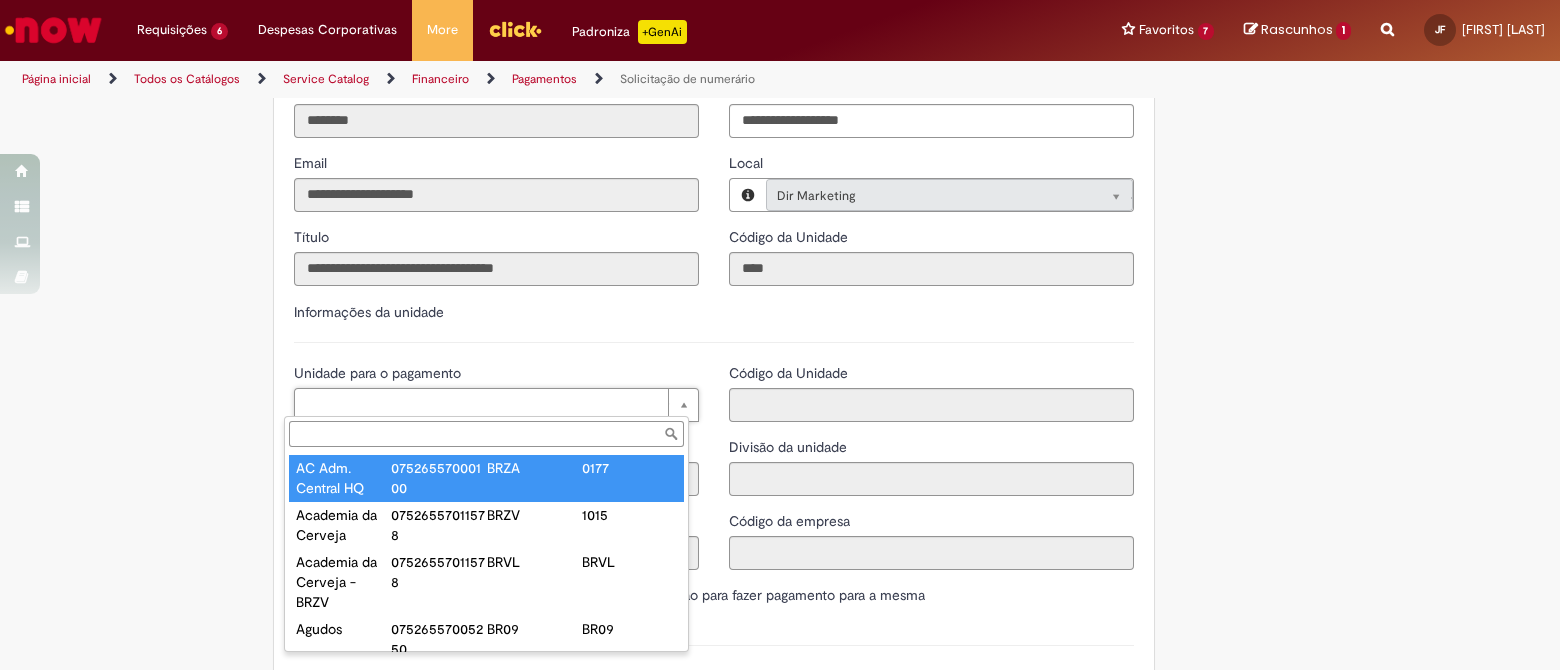 type on "**********" 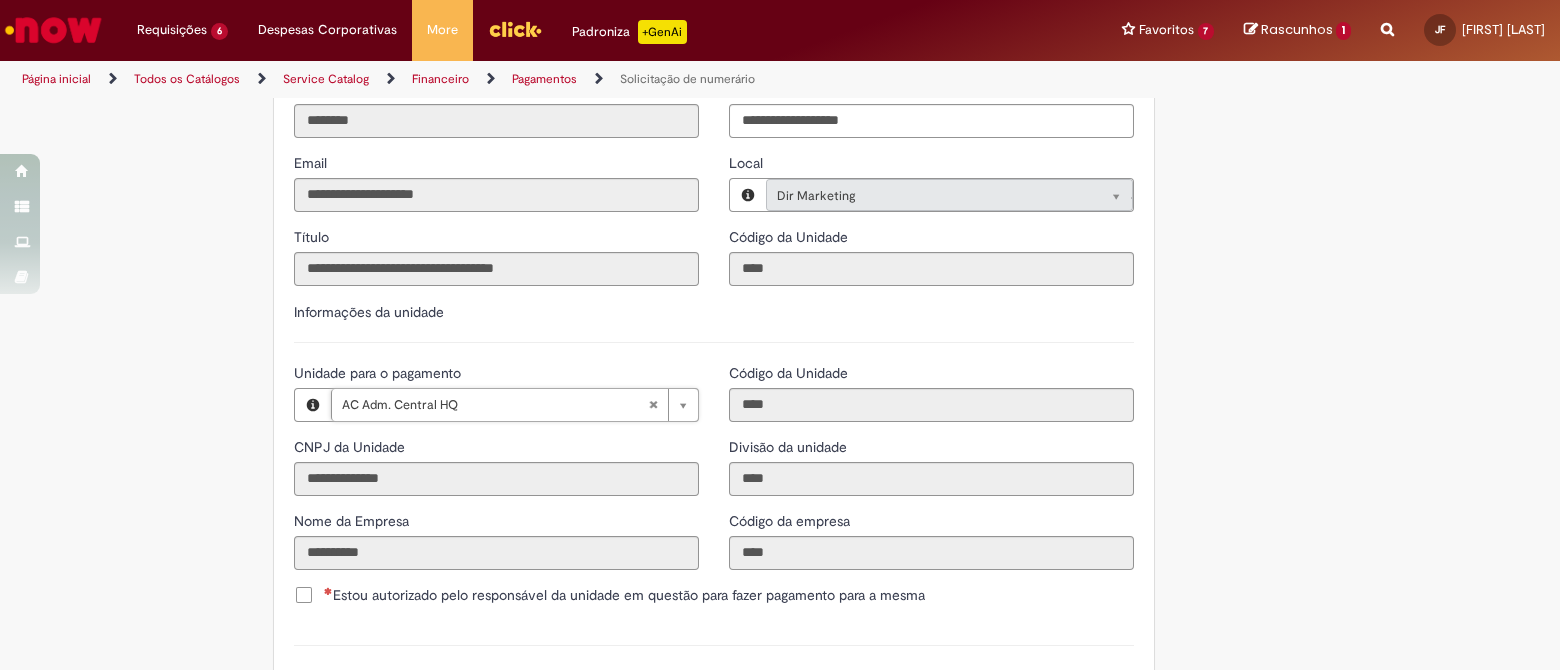 scroll, scrollTop: 2125, scrollLeft: 0, axis: vertical 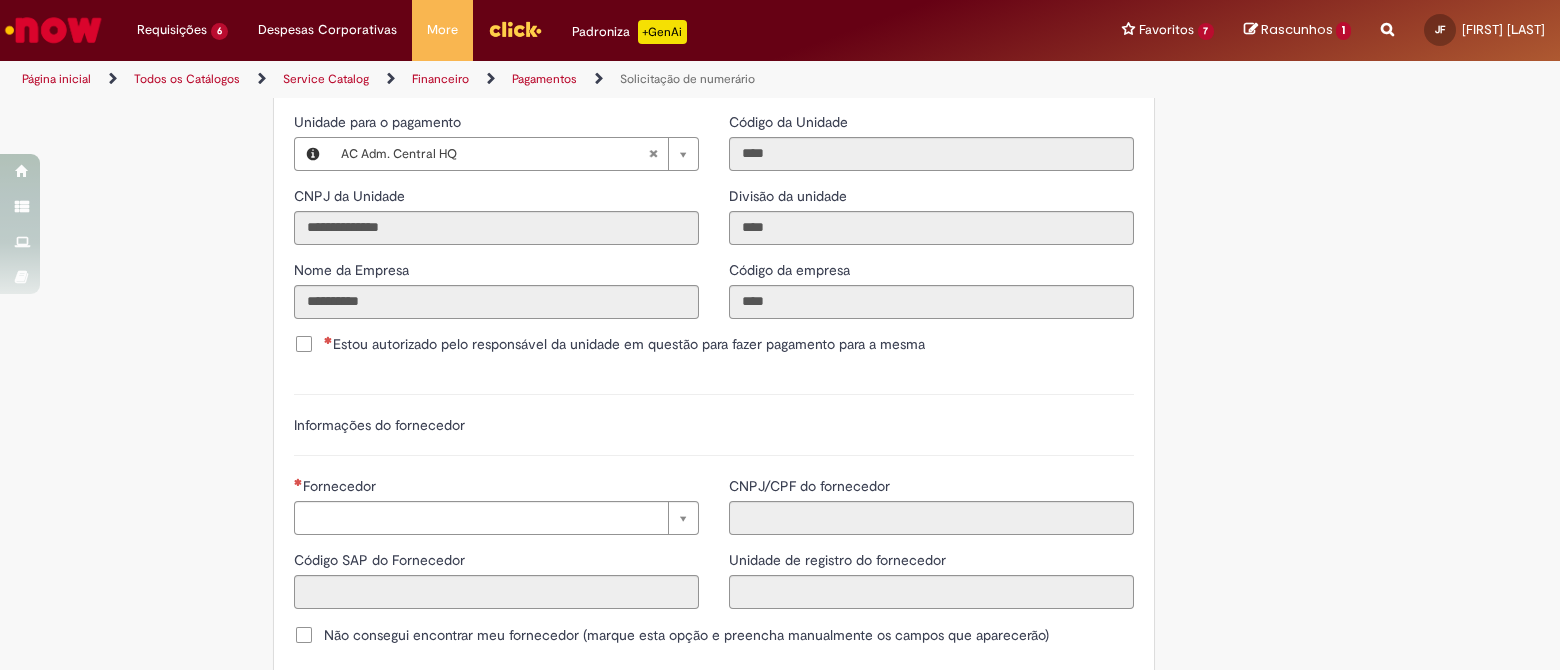 click on "Estou autorizado pelo responsável da unidade em questão para fazer pagamento para a mesma" at bounding box center (624, 344) 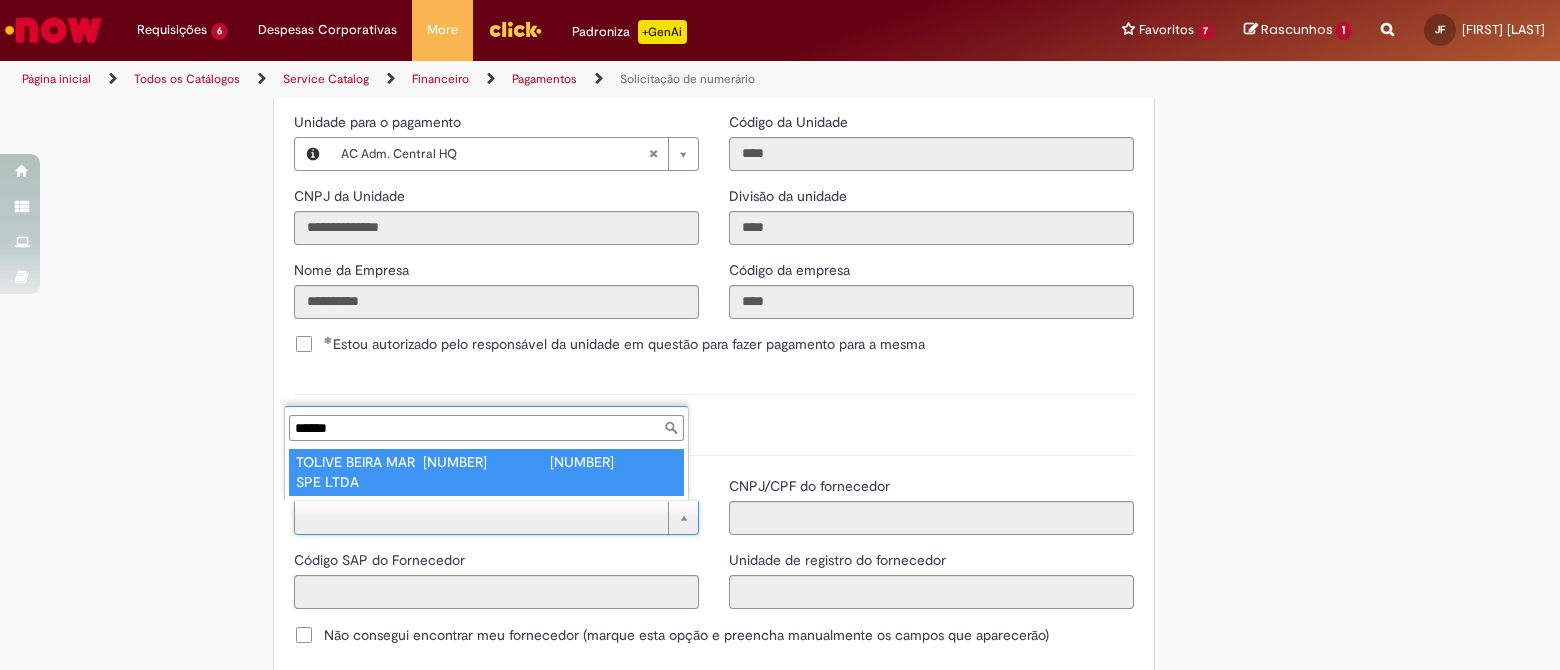 scroll, scrollTop: 0, scrollLeft: 0, axis: both 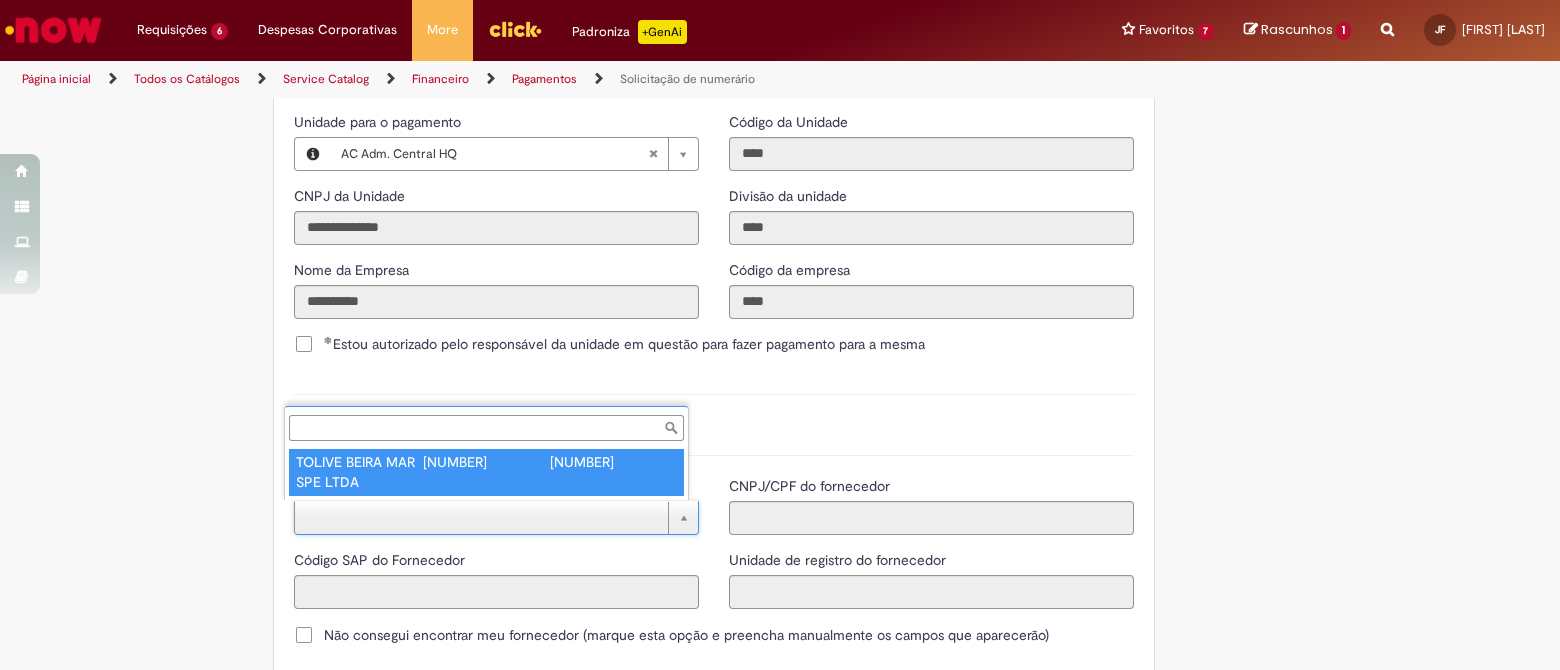 type on "******" 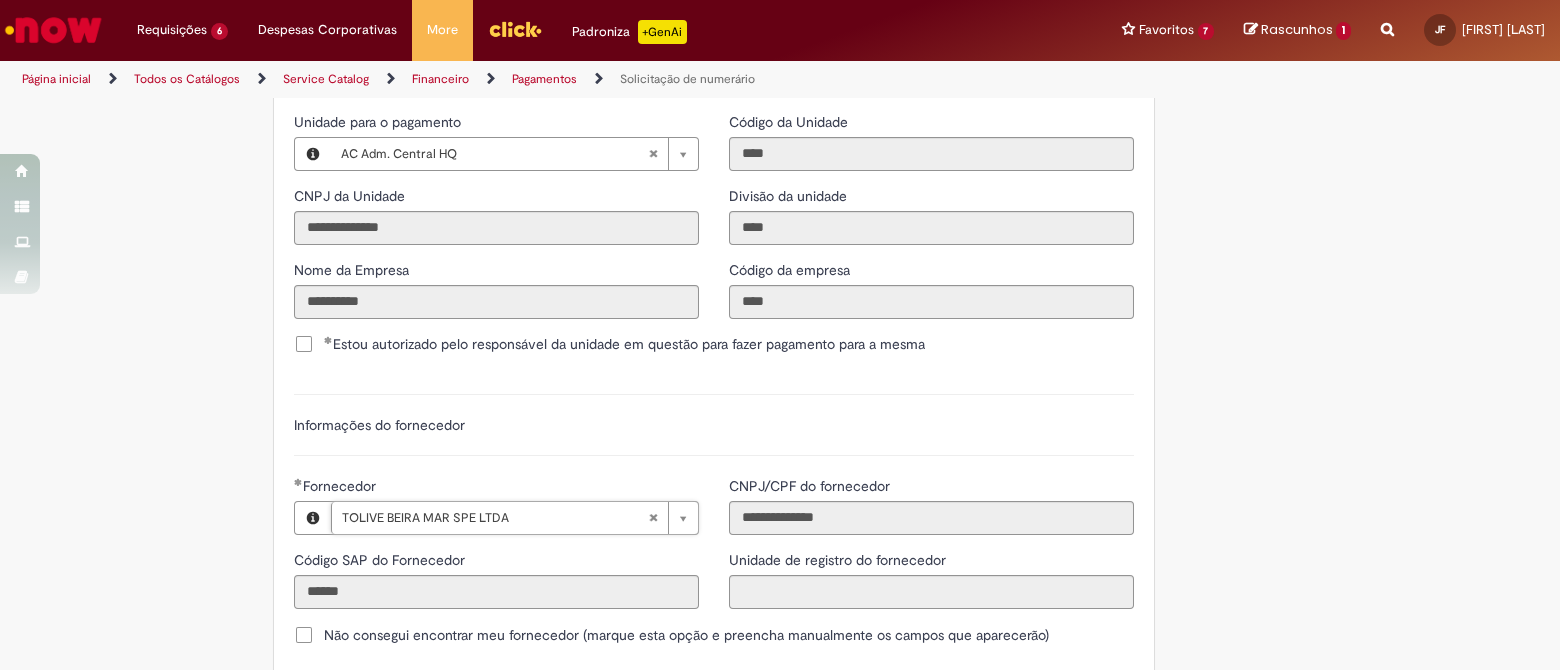 scroll, scrollTop: 2500, scrollLeft: 0, axis: vertical 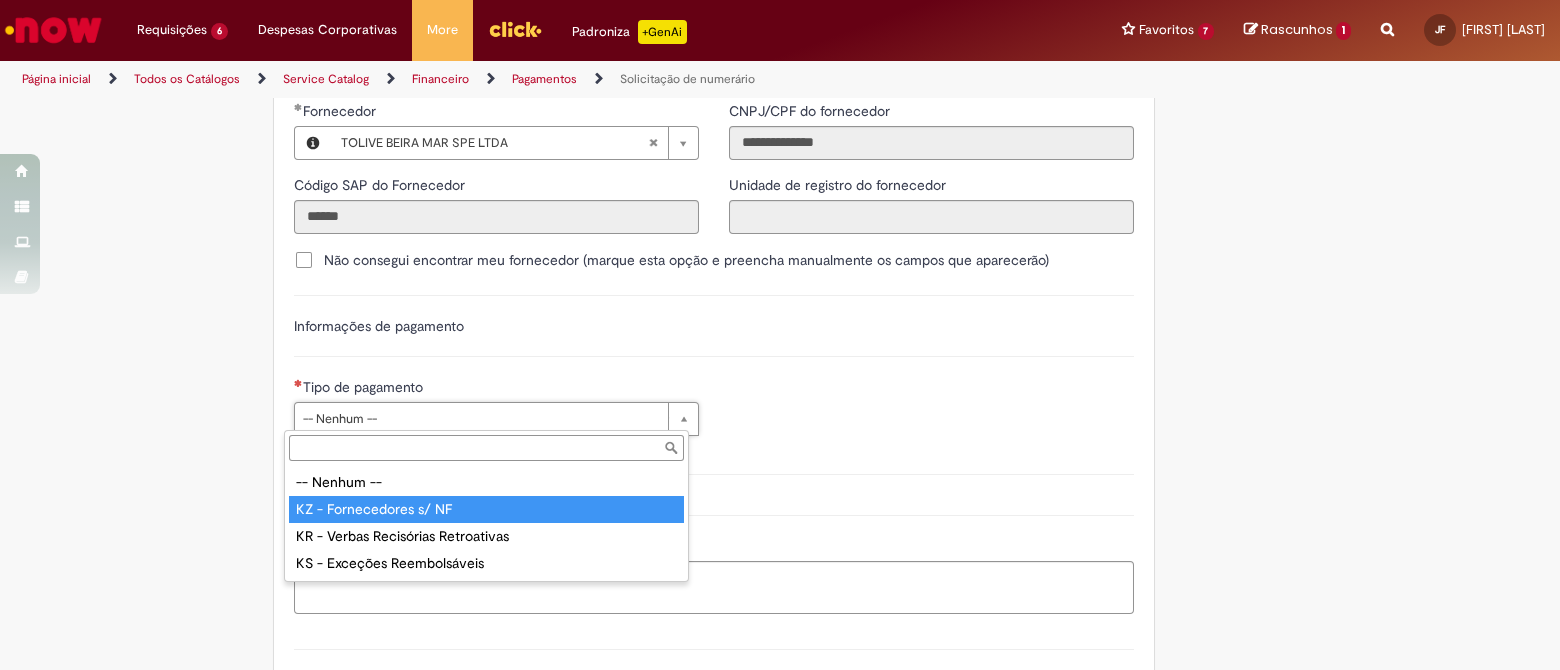 type on "**********" 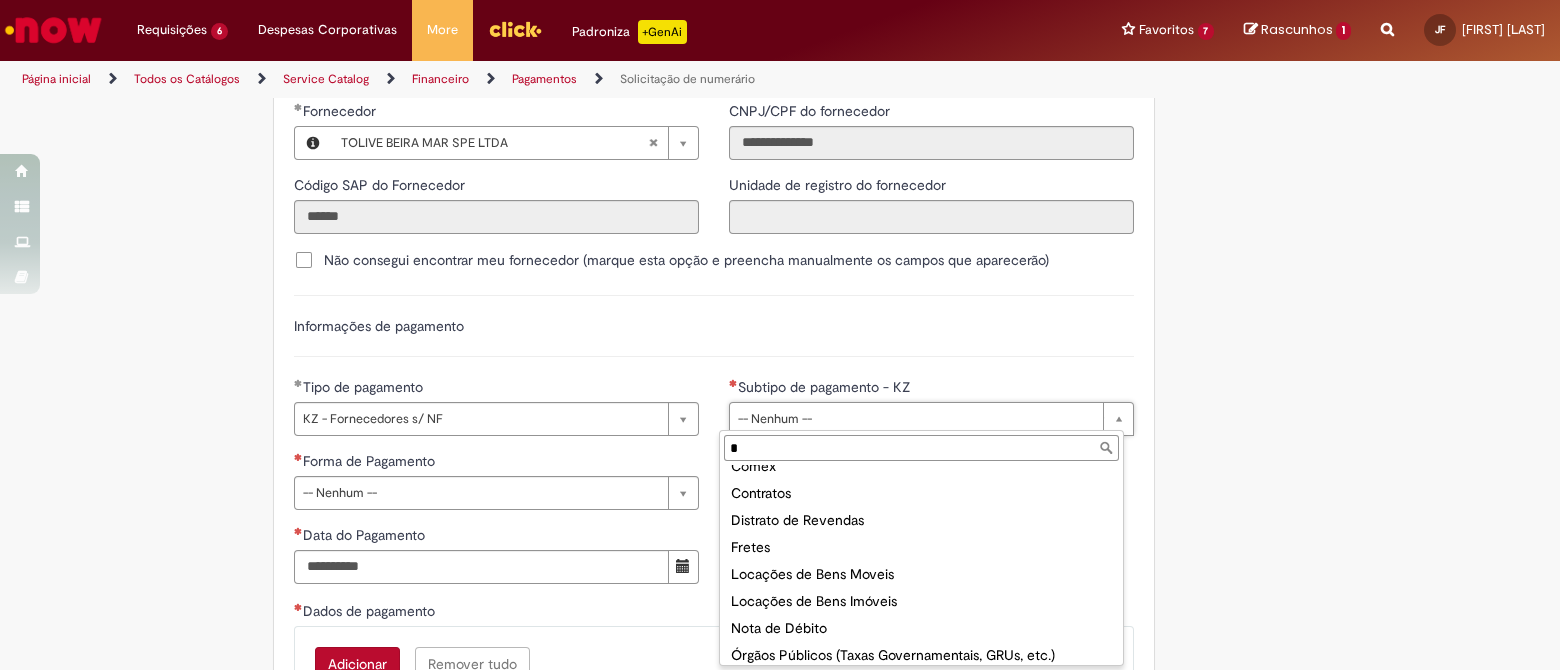 scroll, scrollTop: 0, scrollLeft: 0, axis: both 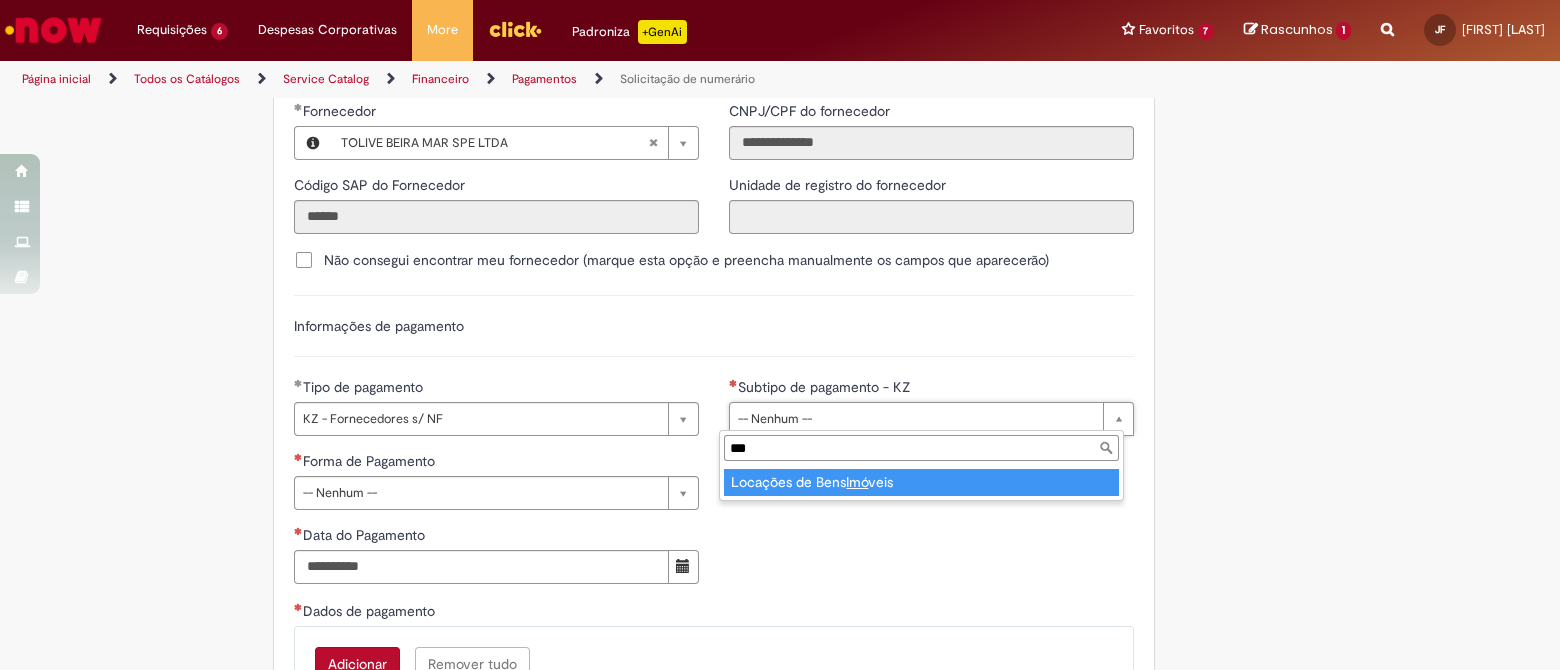 type on "***" 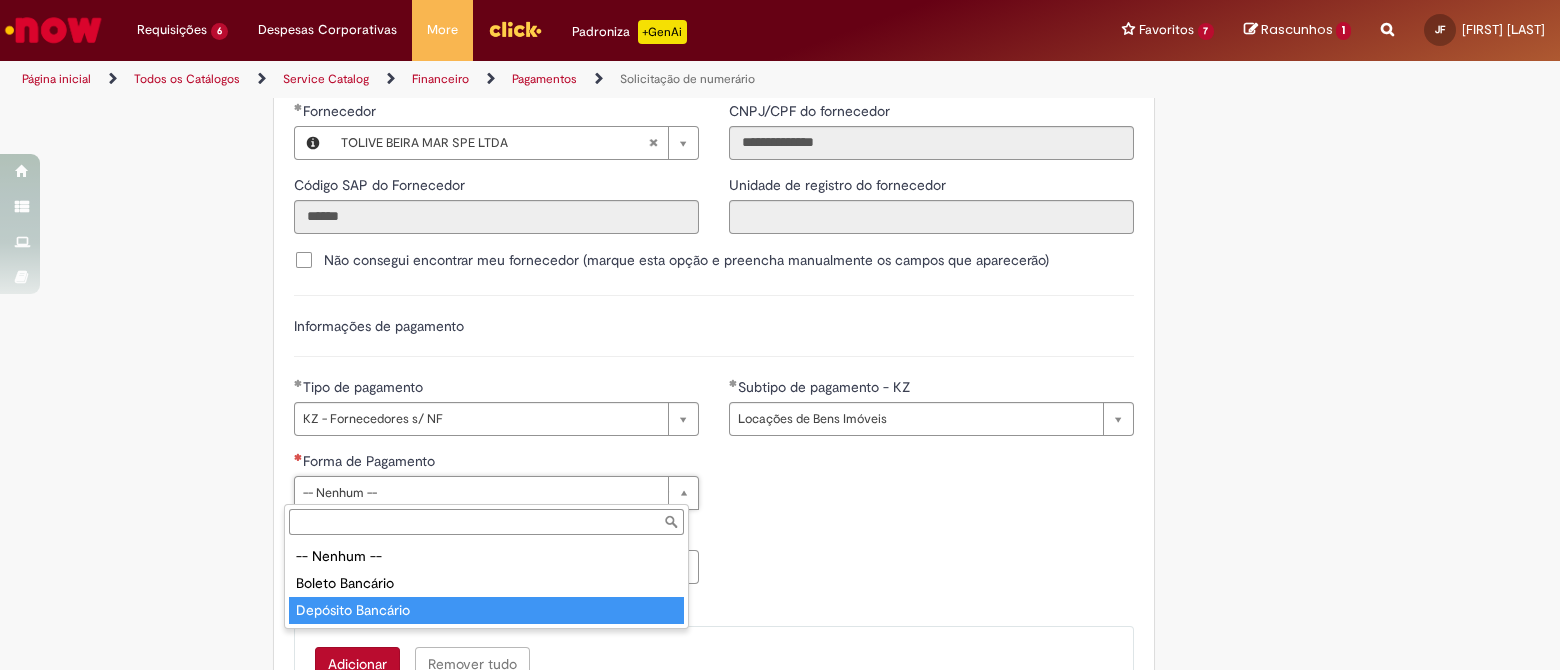 type on "**********" 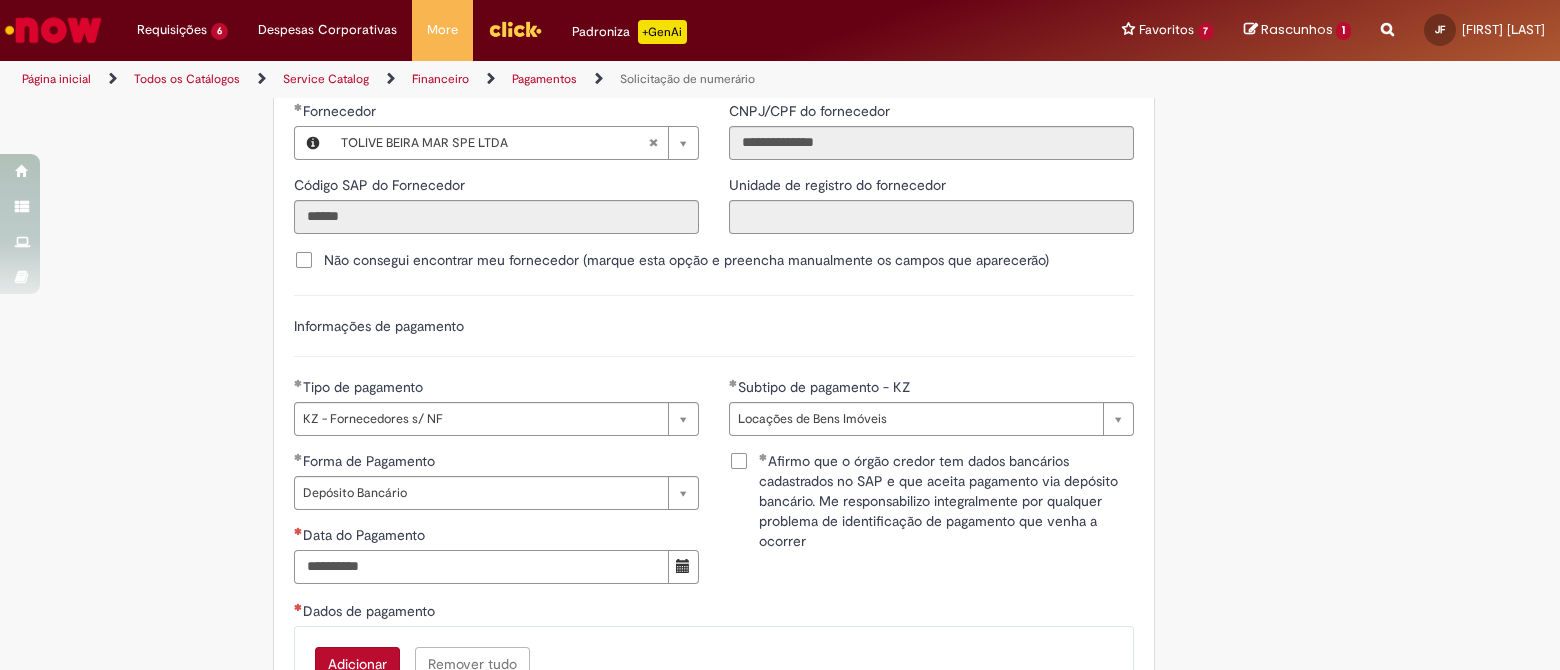 click on "Data do Pagamento" at bounding box center [481, 567] 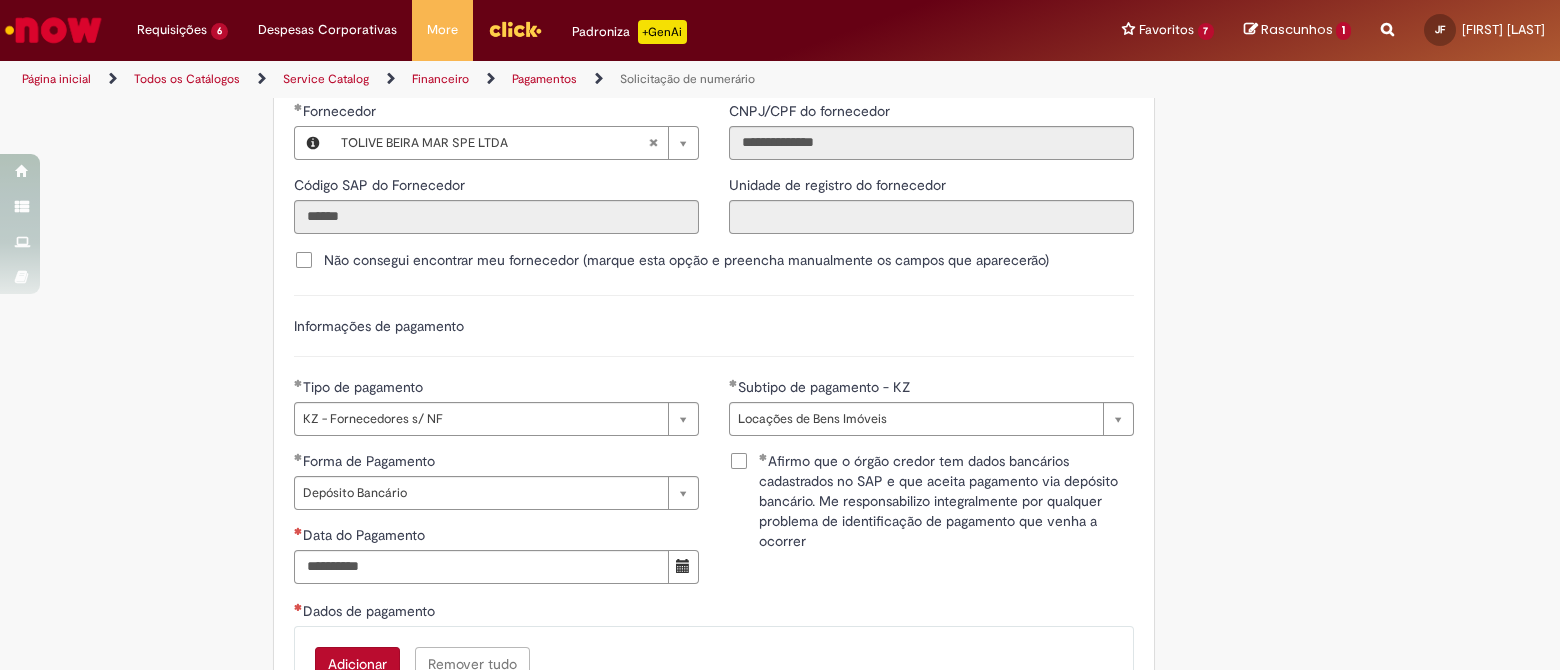 click at bounding box center (683, 567) 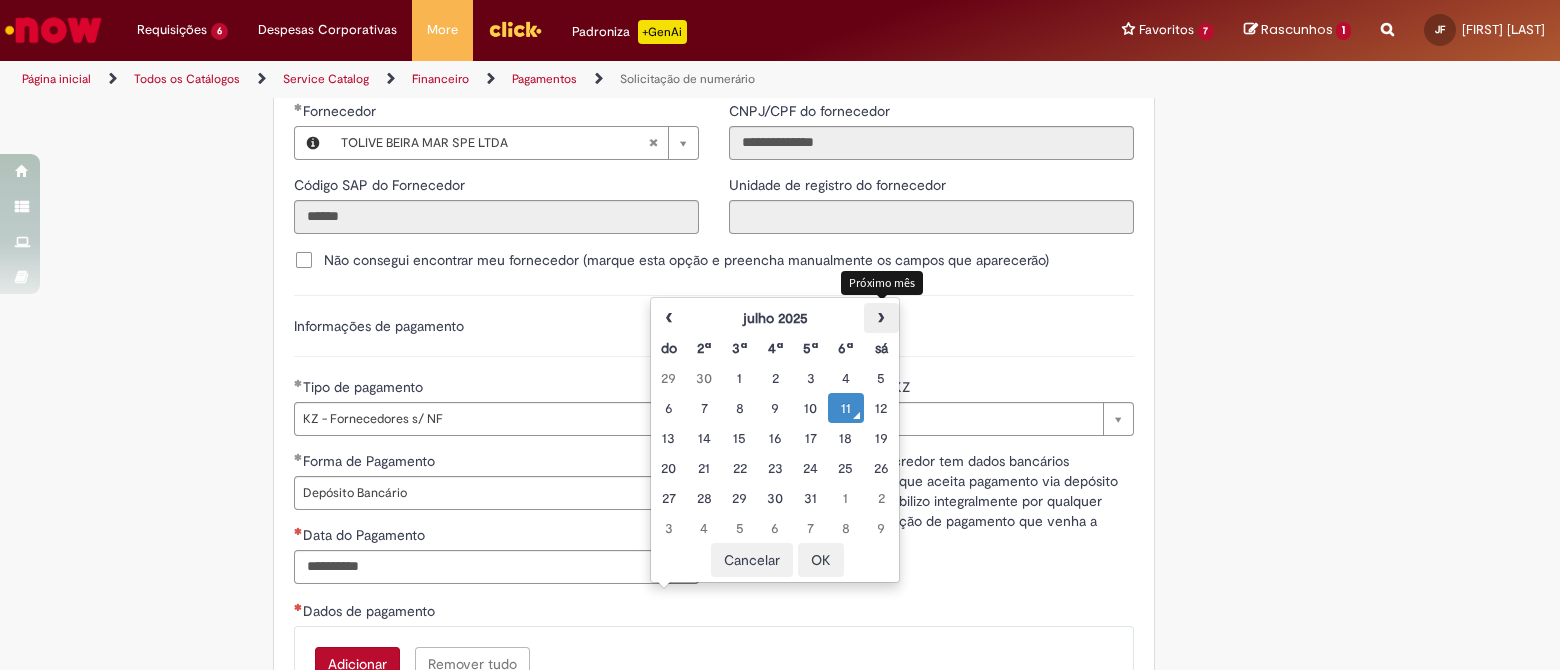 click on "›" at bounding box center [881, 318] 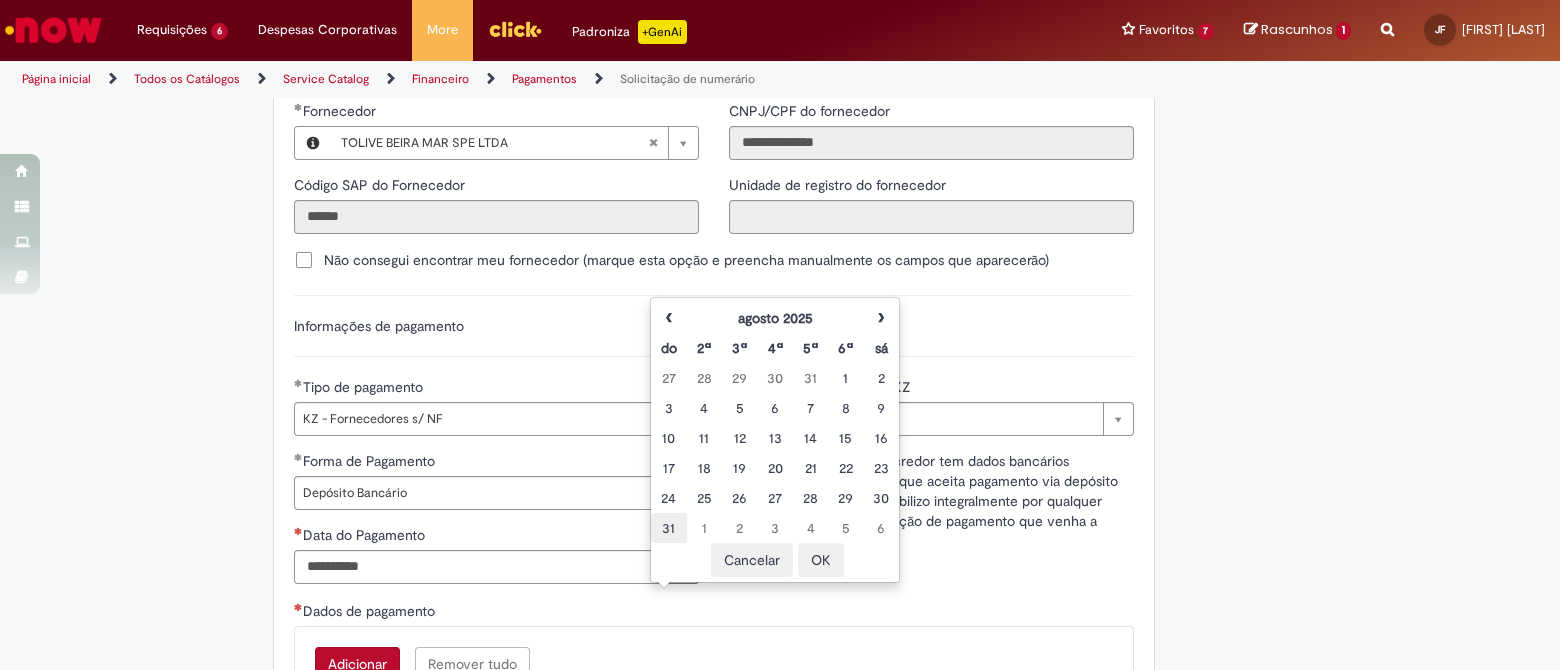 click on "31" at bounding box center (668, 528) 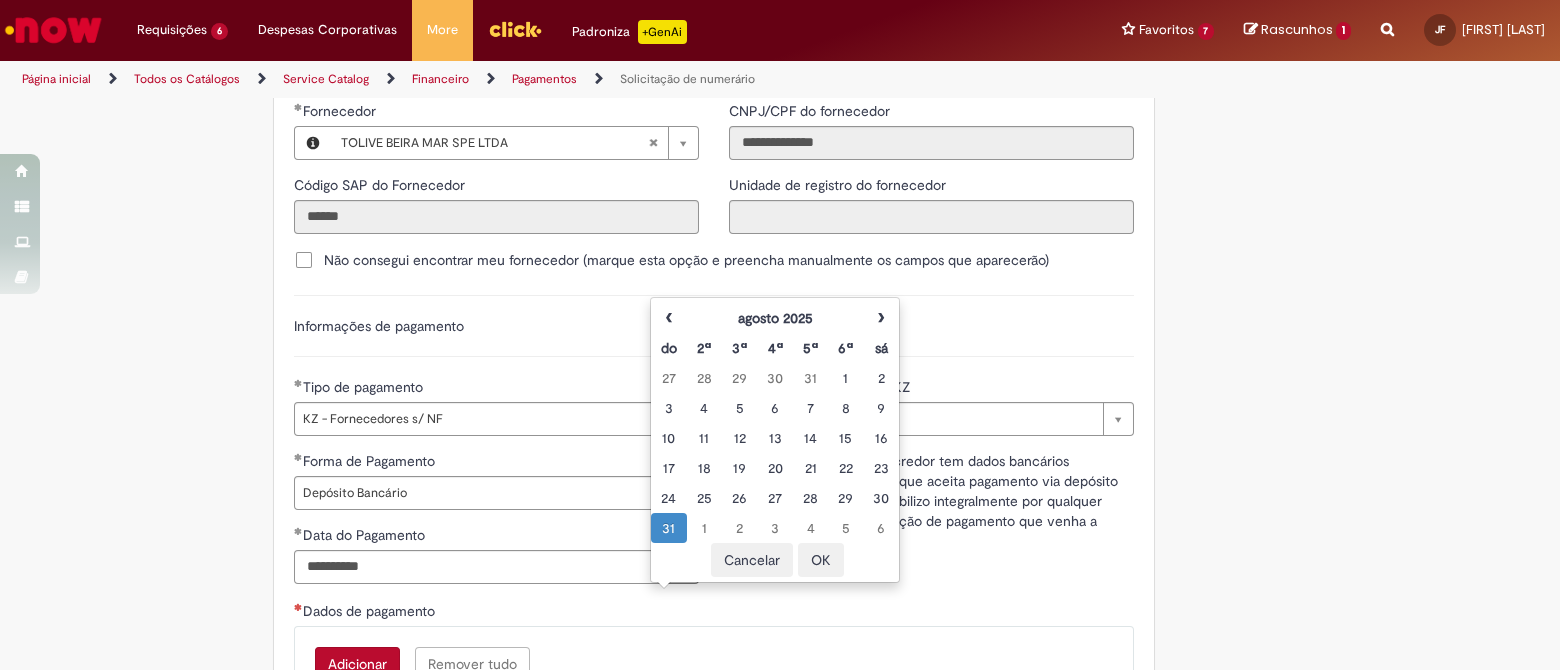 click on "**********" at bounding box center [931, 511] 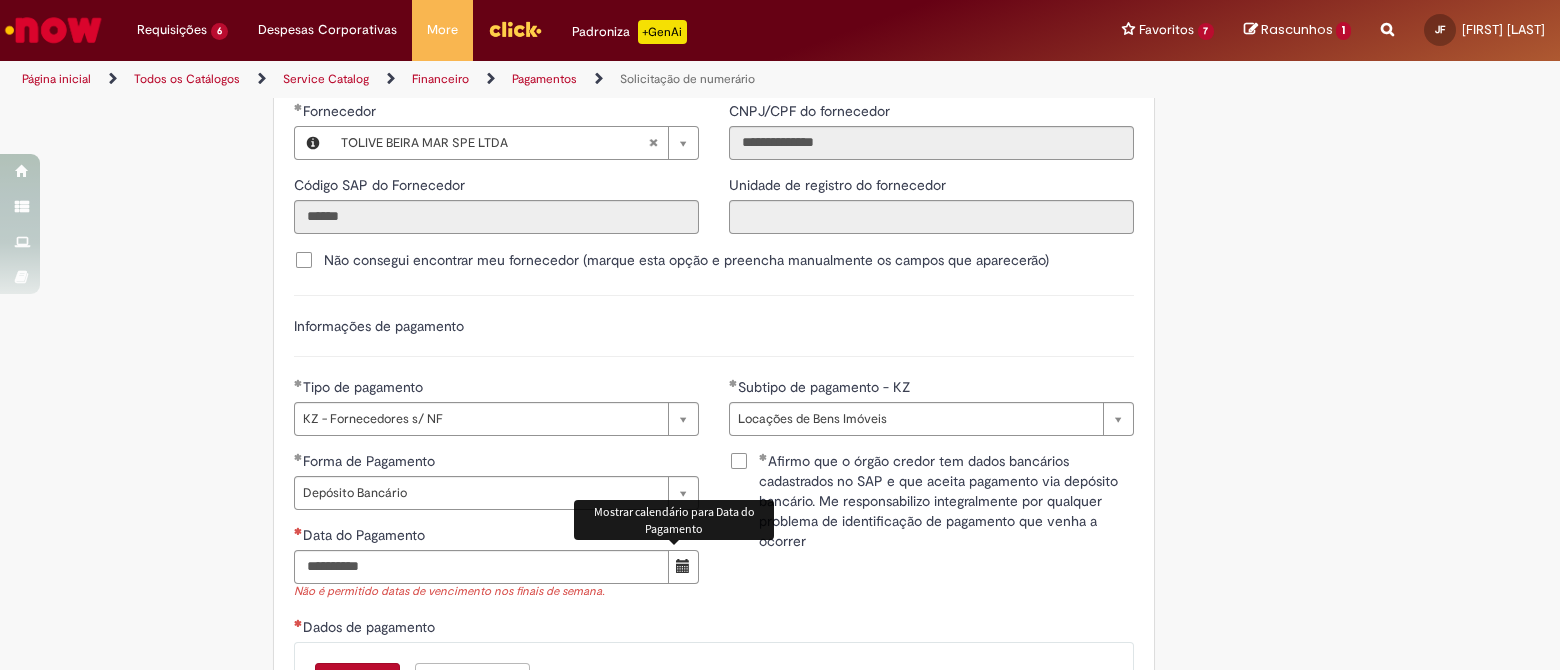 drag, startPoint x: 666, startPoint y: 560, endPoint x: 773, endPoint y: 411, distance: 183.43936 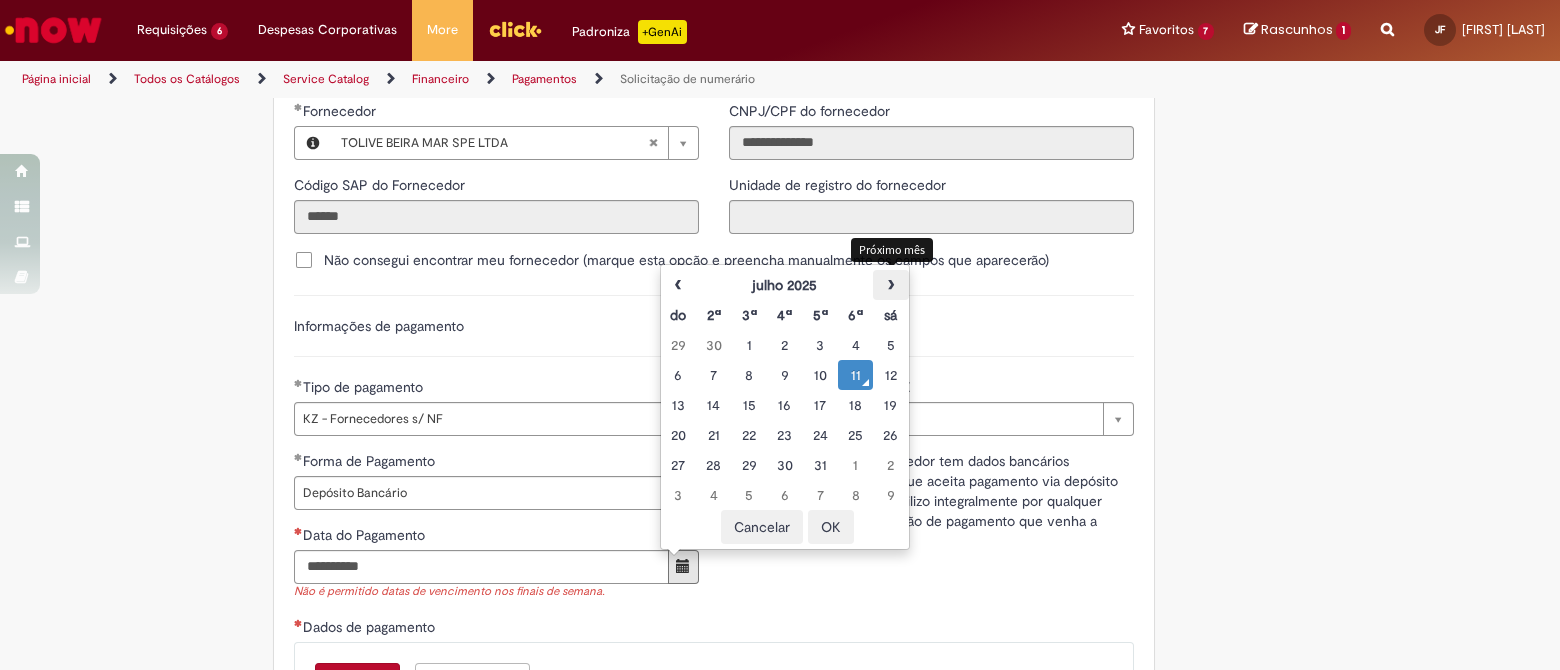 click on "›" at bounding box center (890, 285) 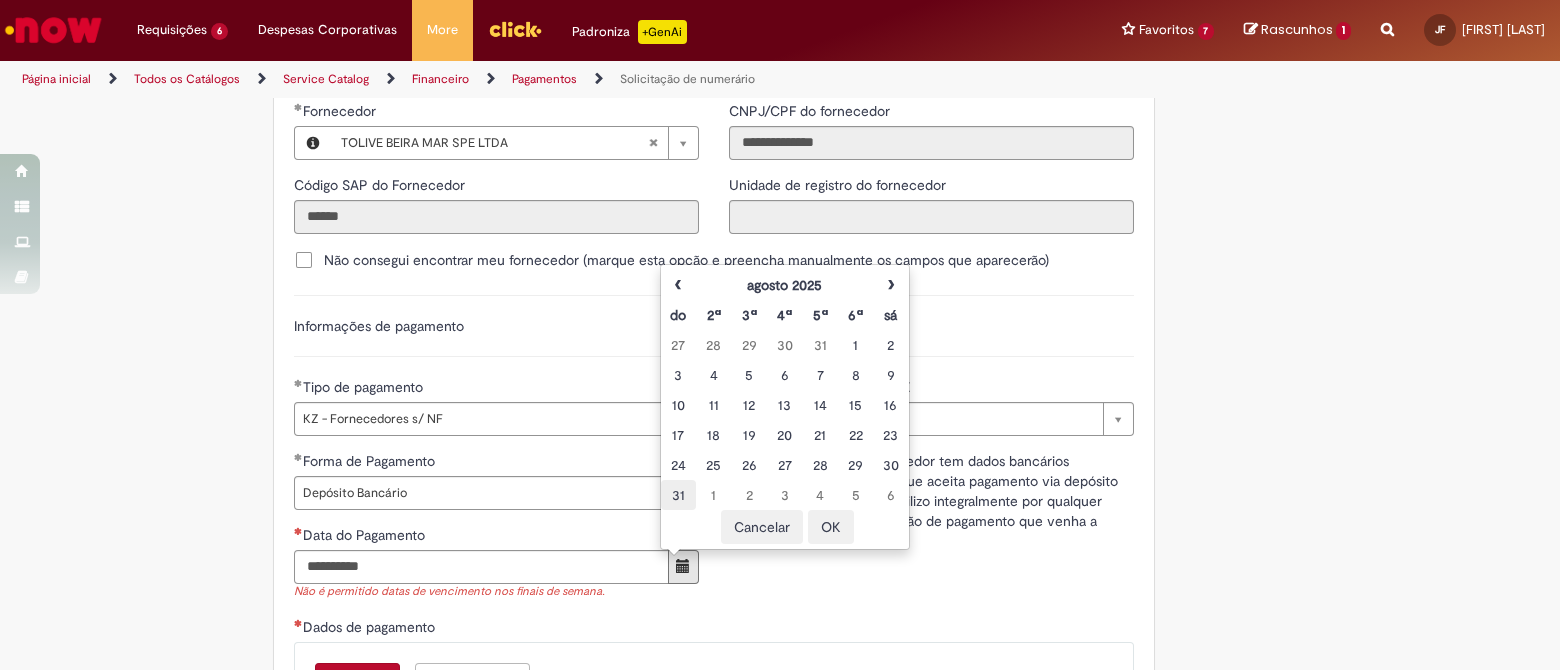 click on "31" at bounding box center [678, 495] 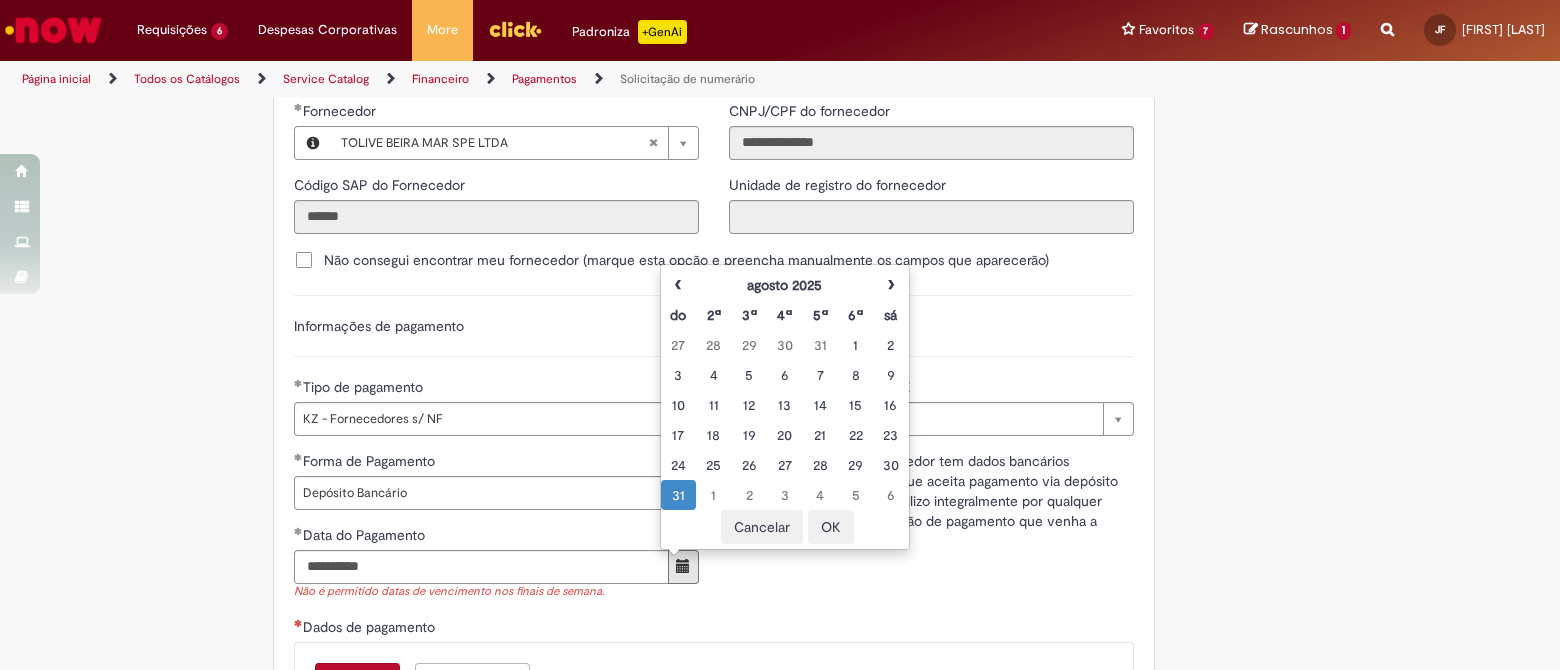 click on "OK" at bounding box center (831, 527) 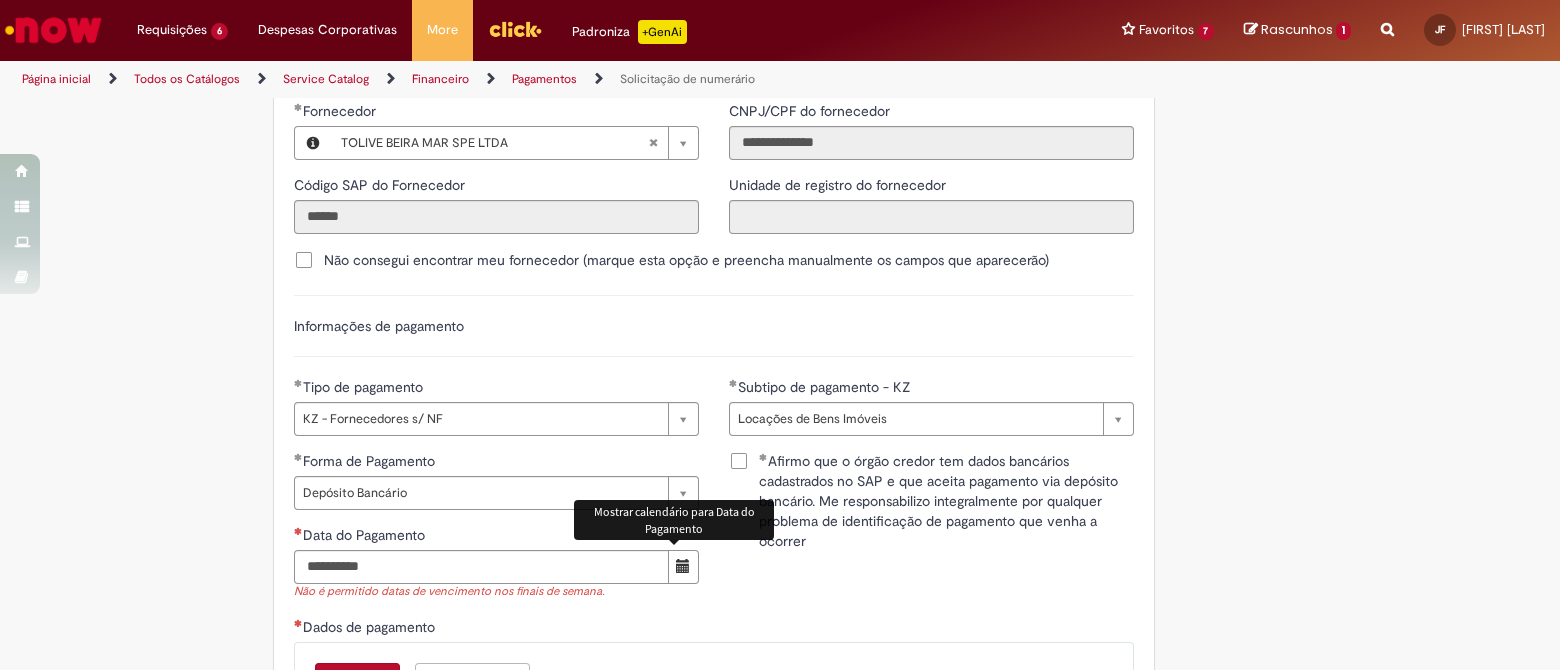 click at bounding box center (683, 566) 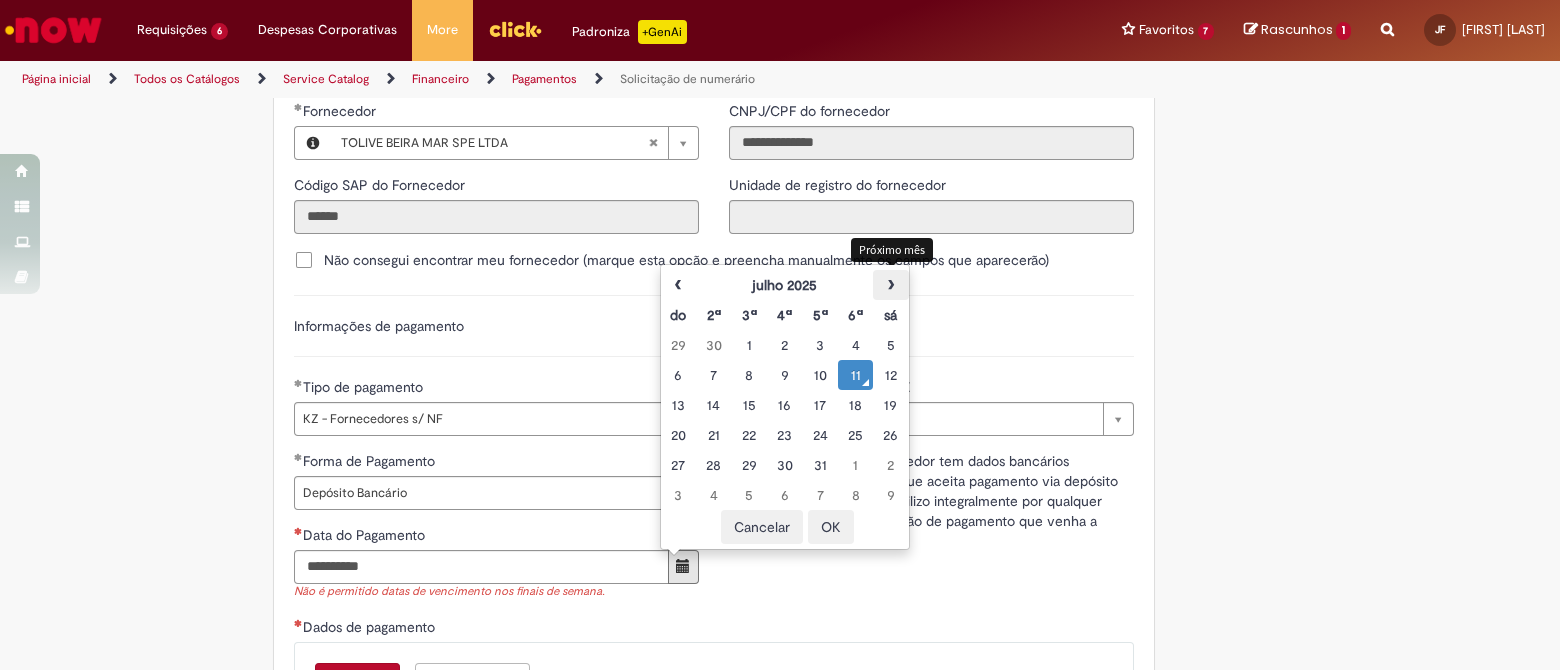 click on "›" at bounding box center [890, 285] 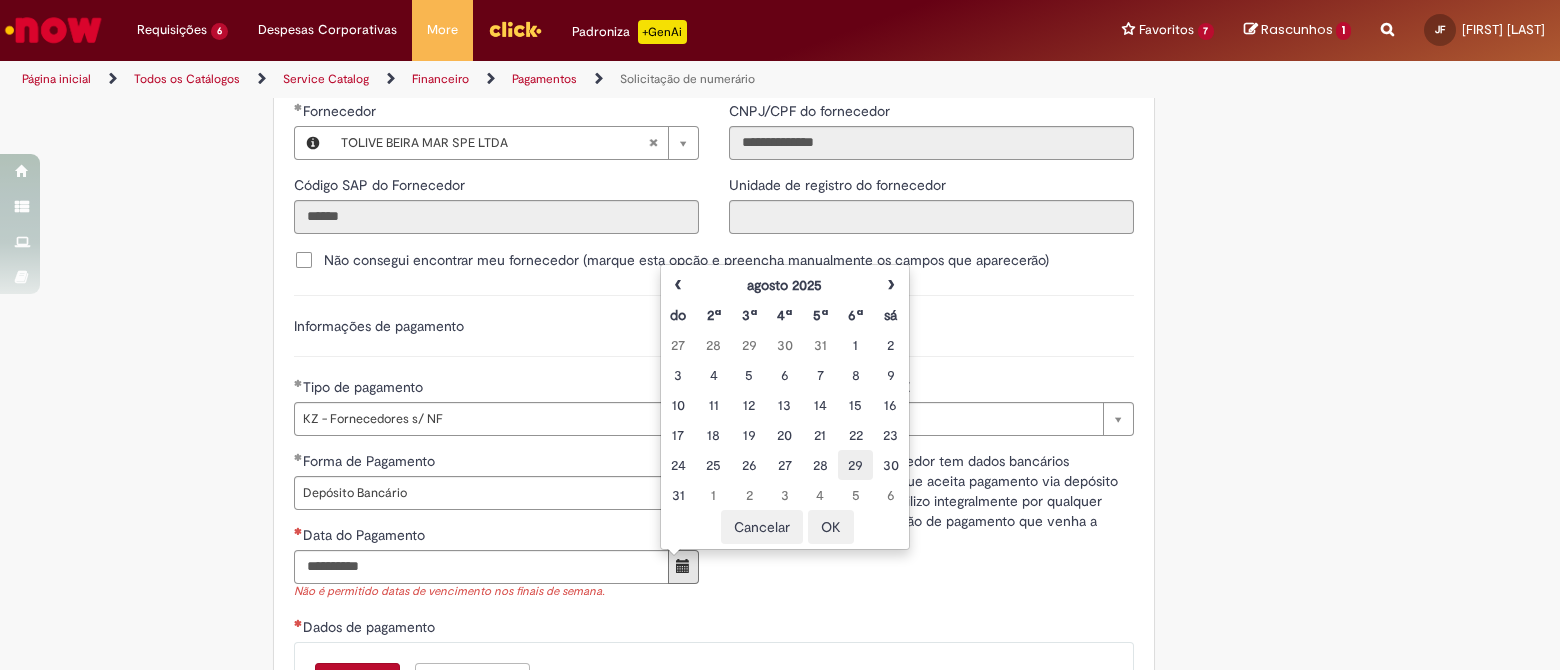 click on "29" at bounding box center (855, 465) 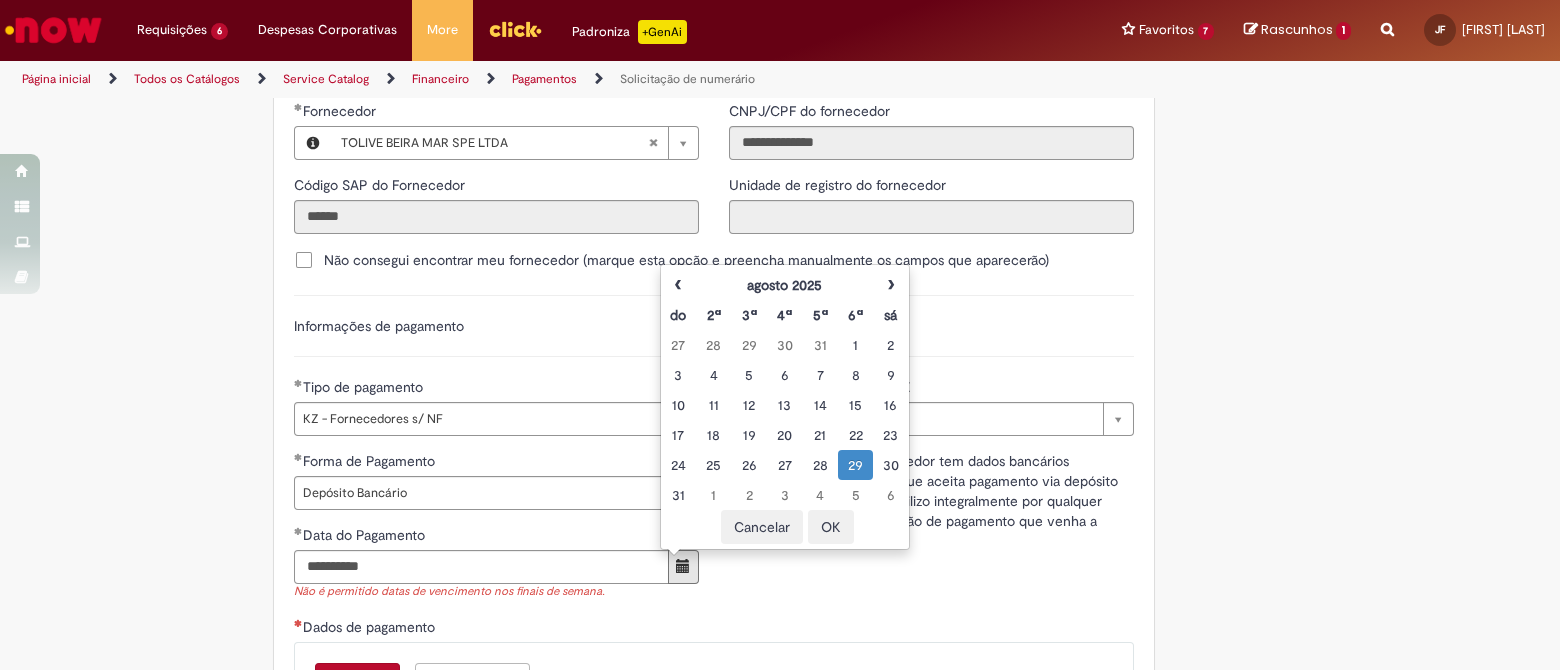 click on "OK" at bounding box center (831, 527) 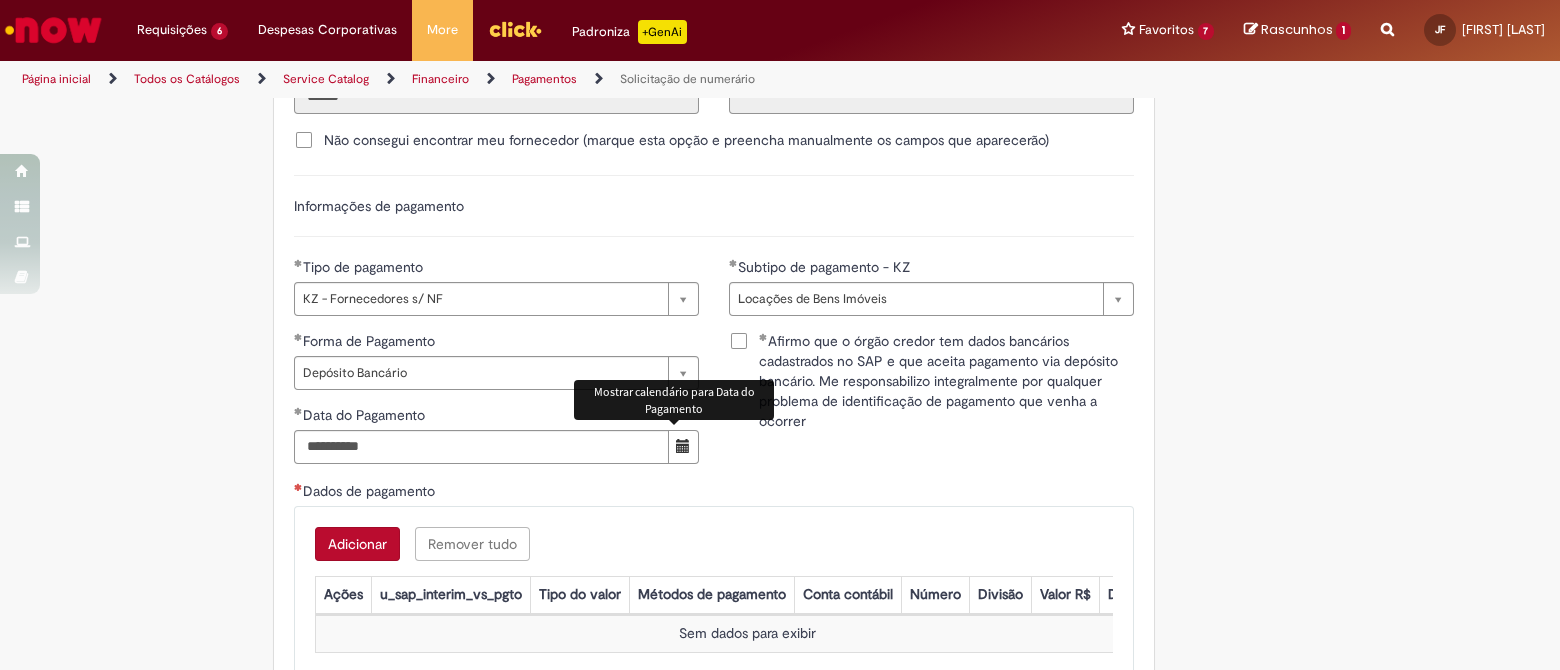 scroll, scrollTop: 2750, scrollLeft: 0, axis: vertical 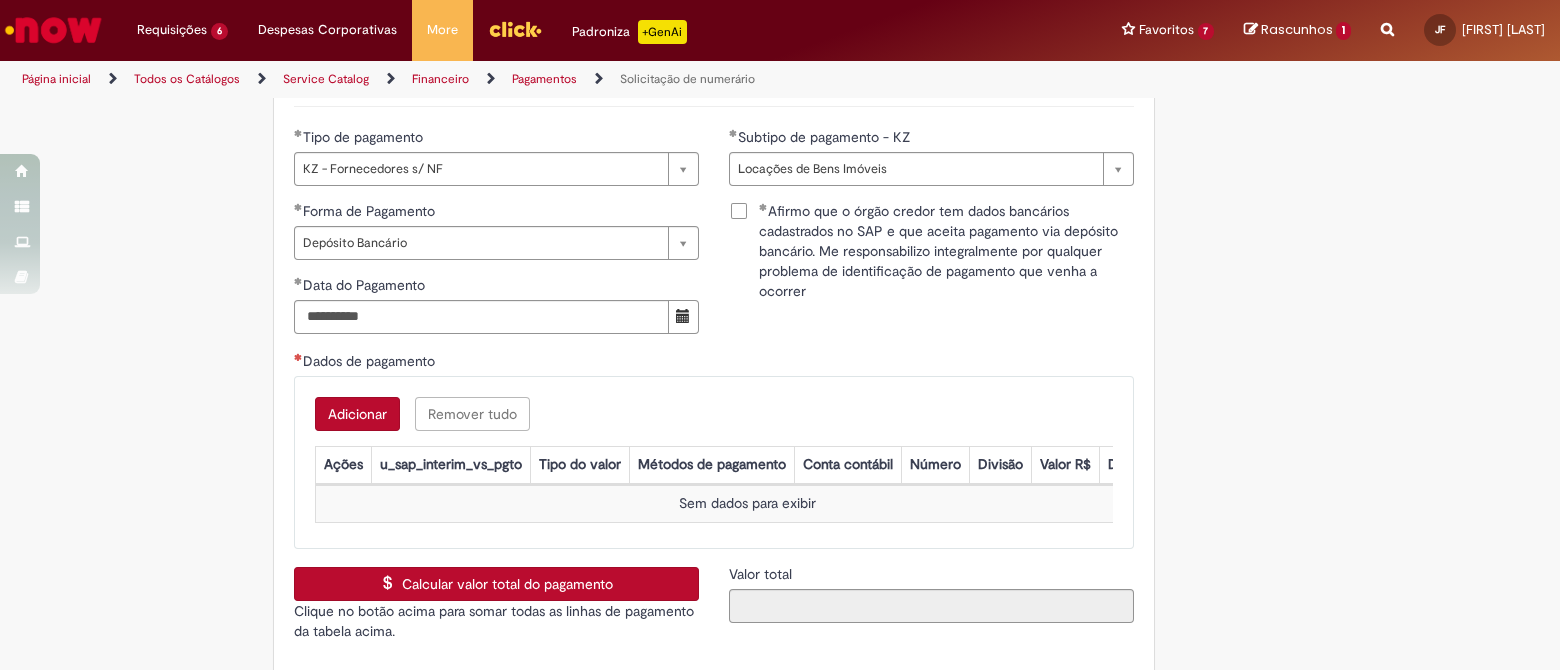 click on "Adicionar" at bounding box center [357, 414] 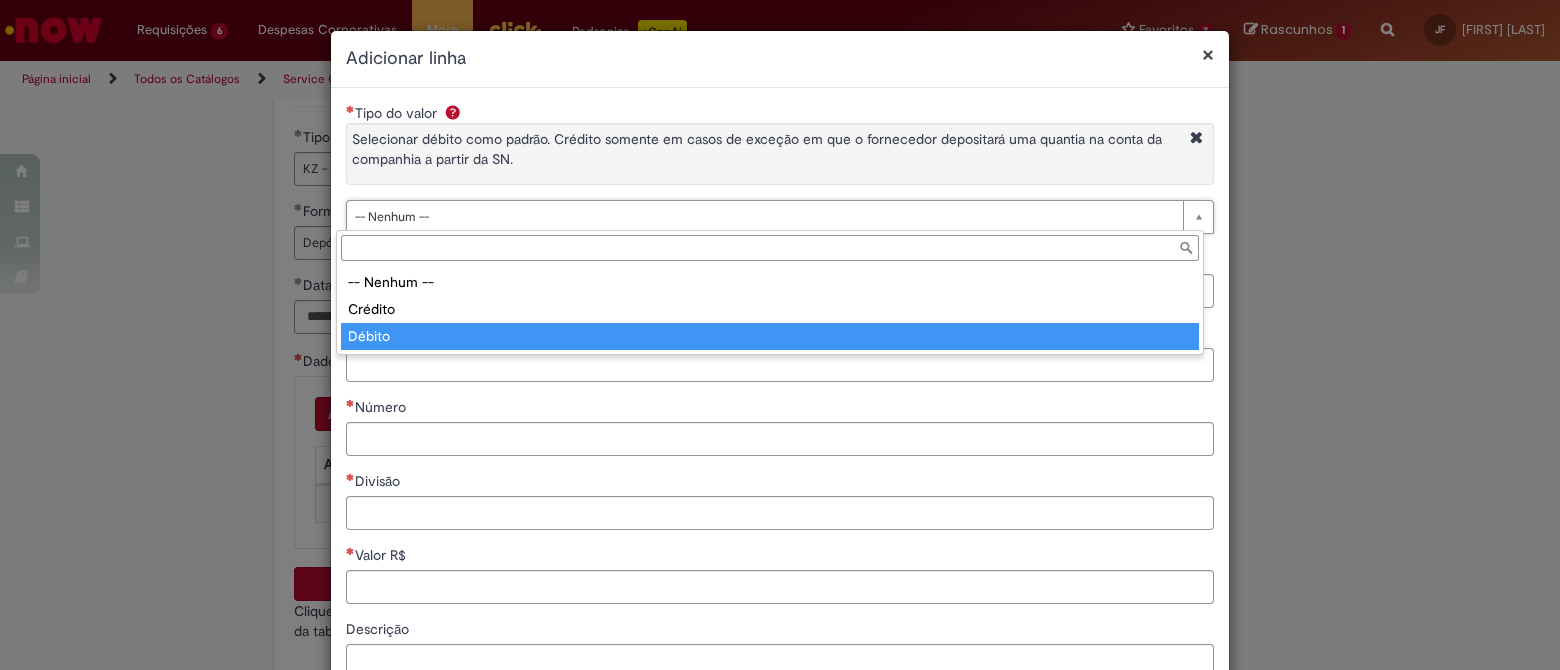 type on "******" 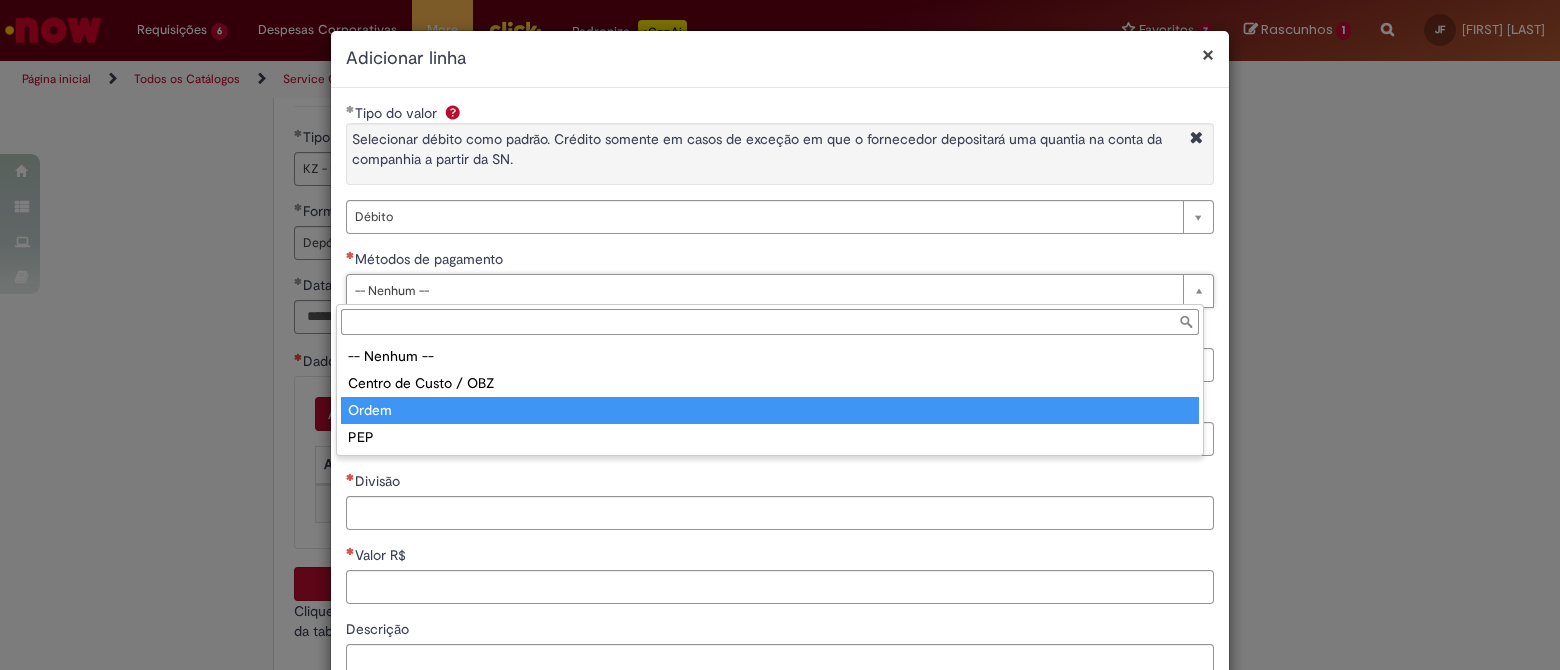 type on "*****" 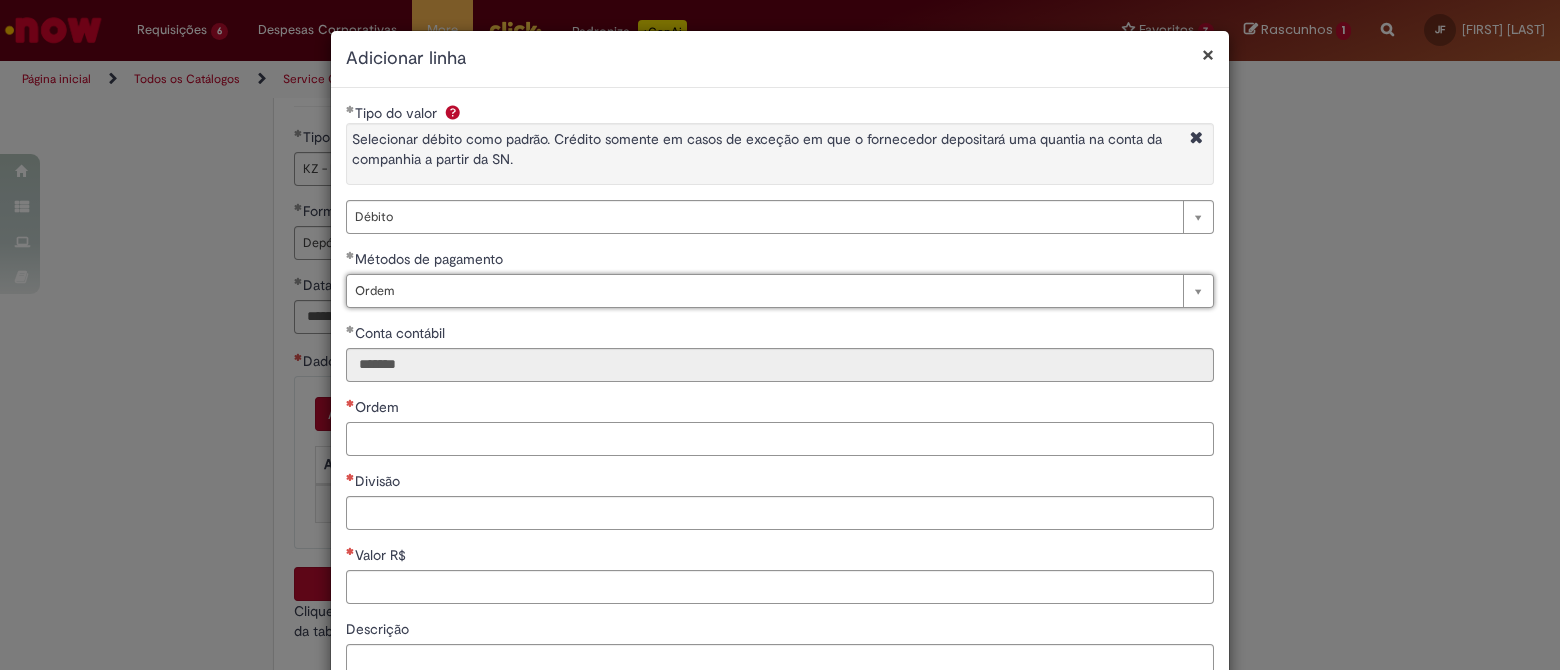 click on "Ordem" at bounding box center (780, 439) 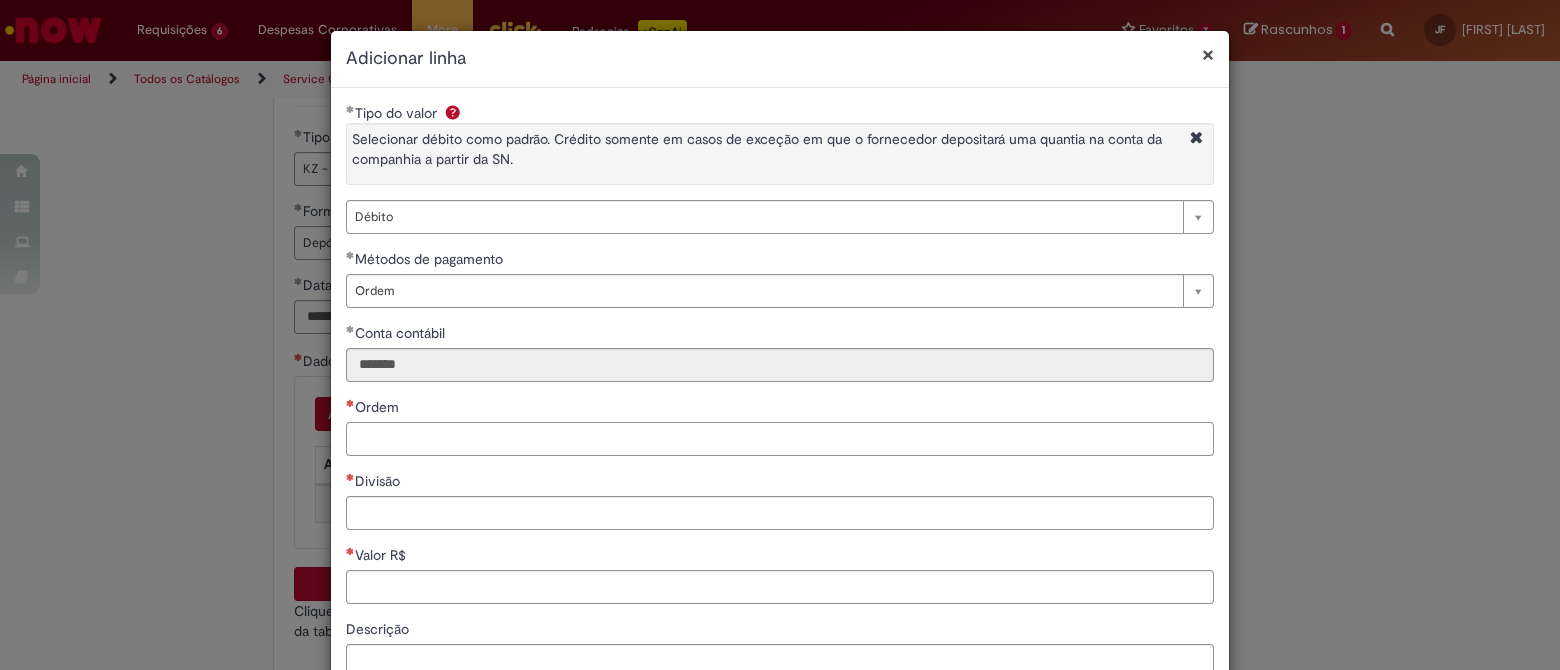 paste on "**********" 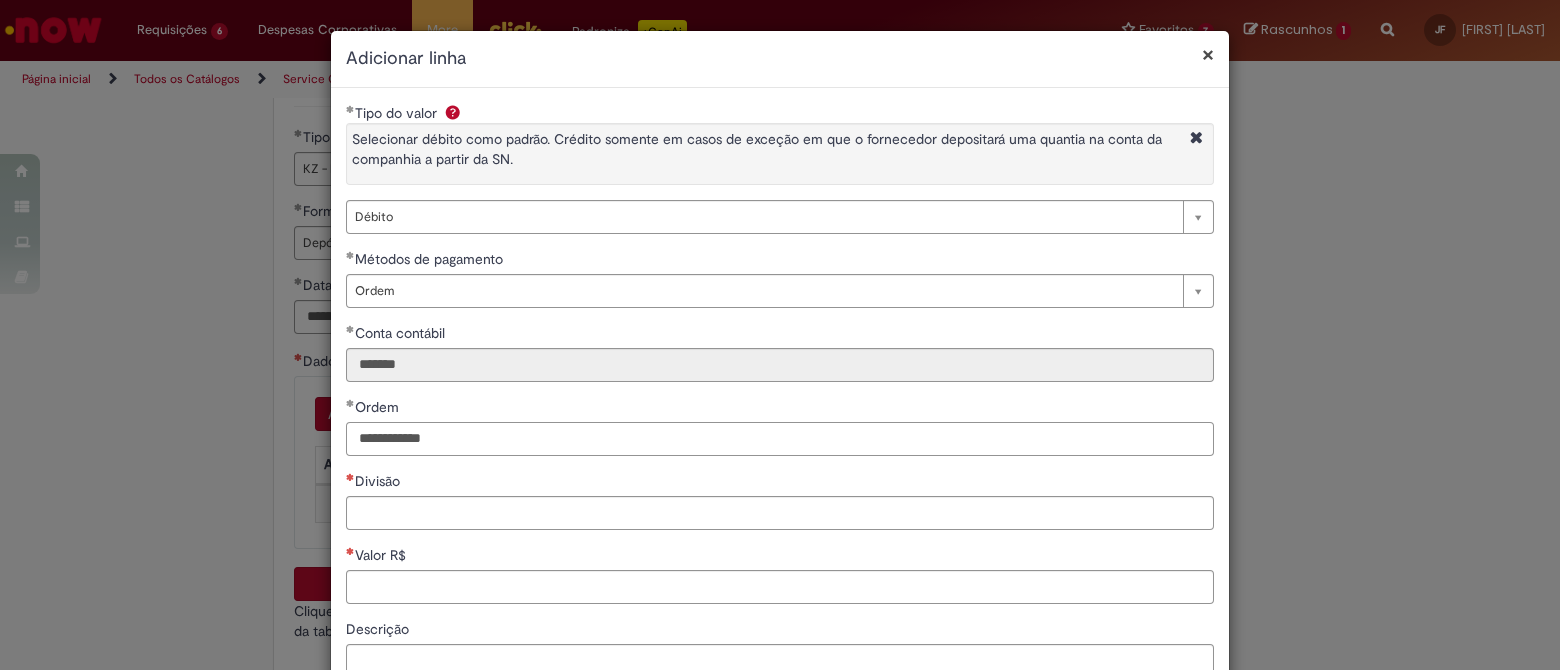 type on "**********" 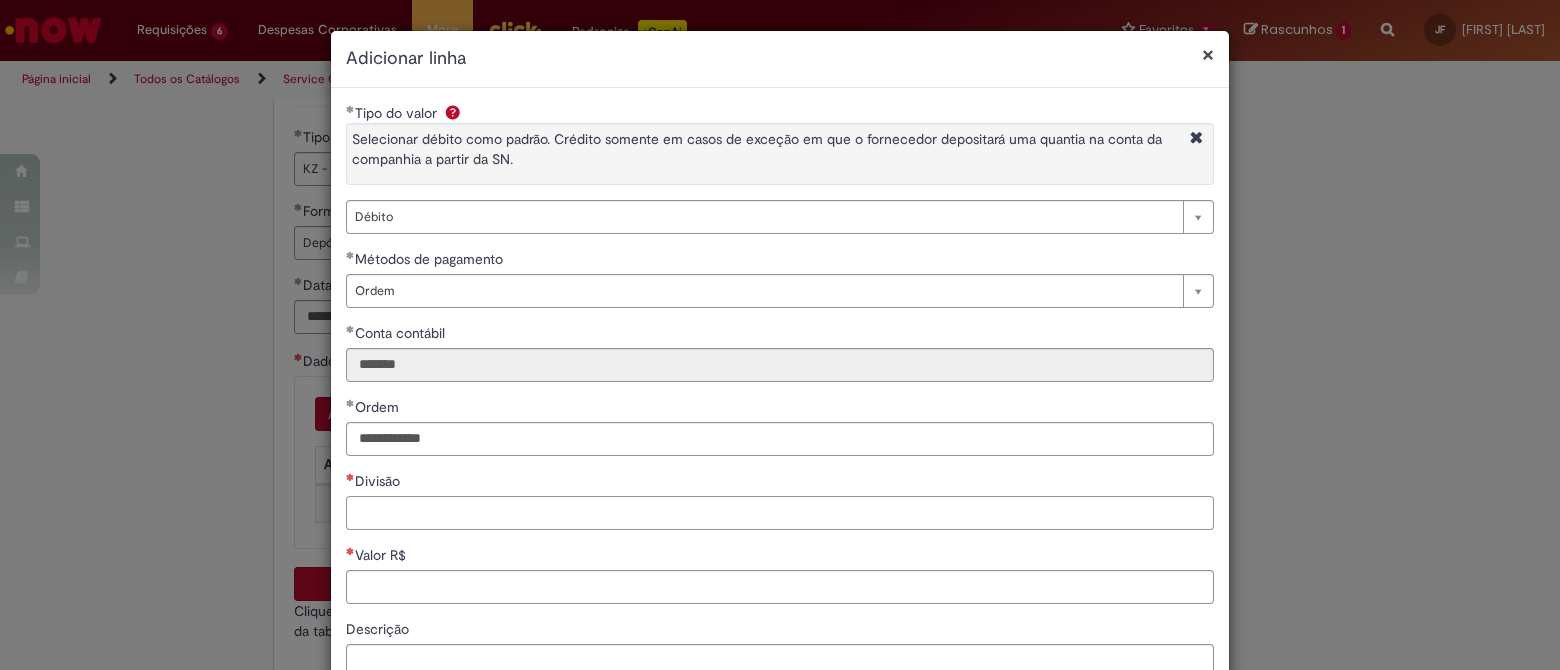 click on "Divisão" at bounding box center (780, 513) 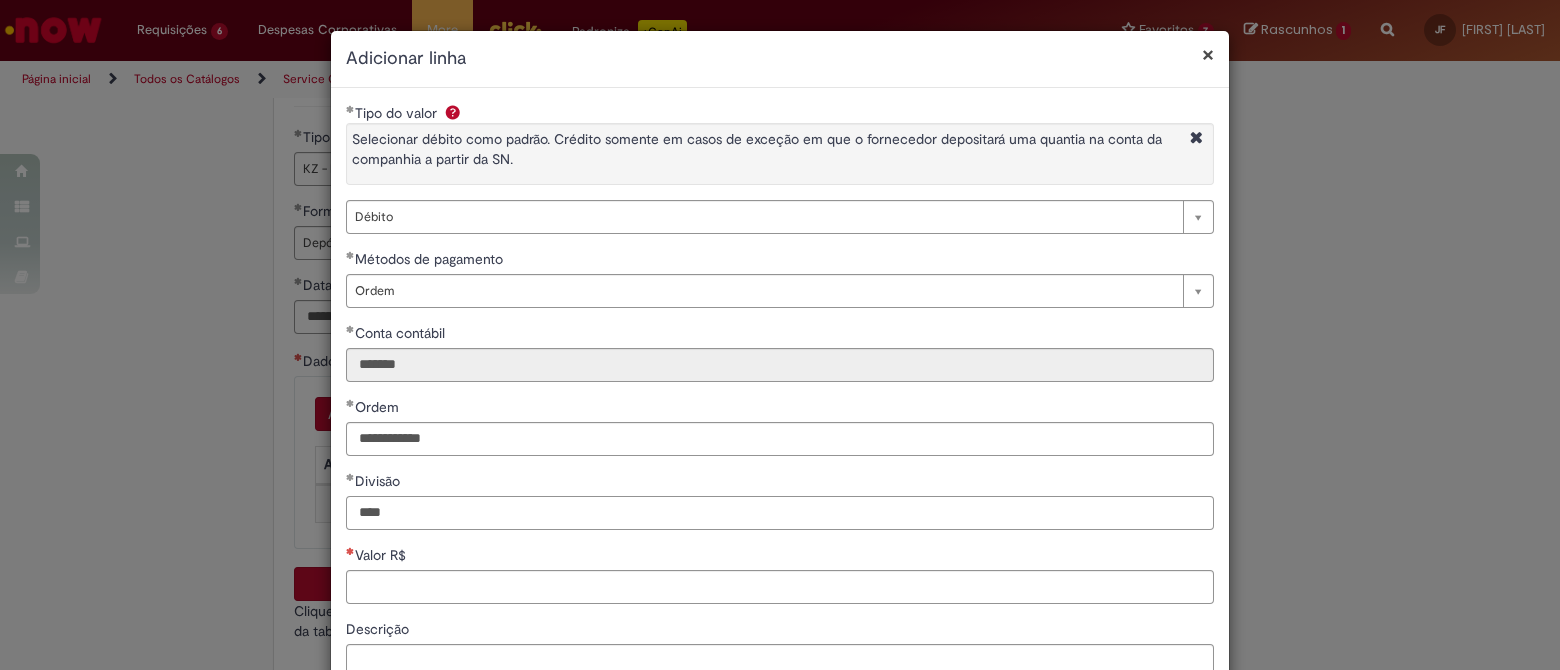 type on "****" 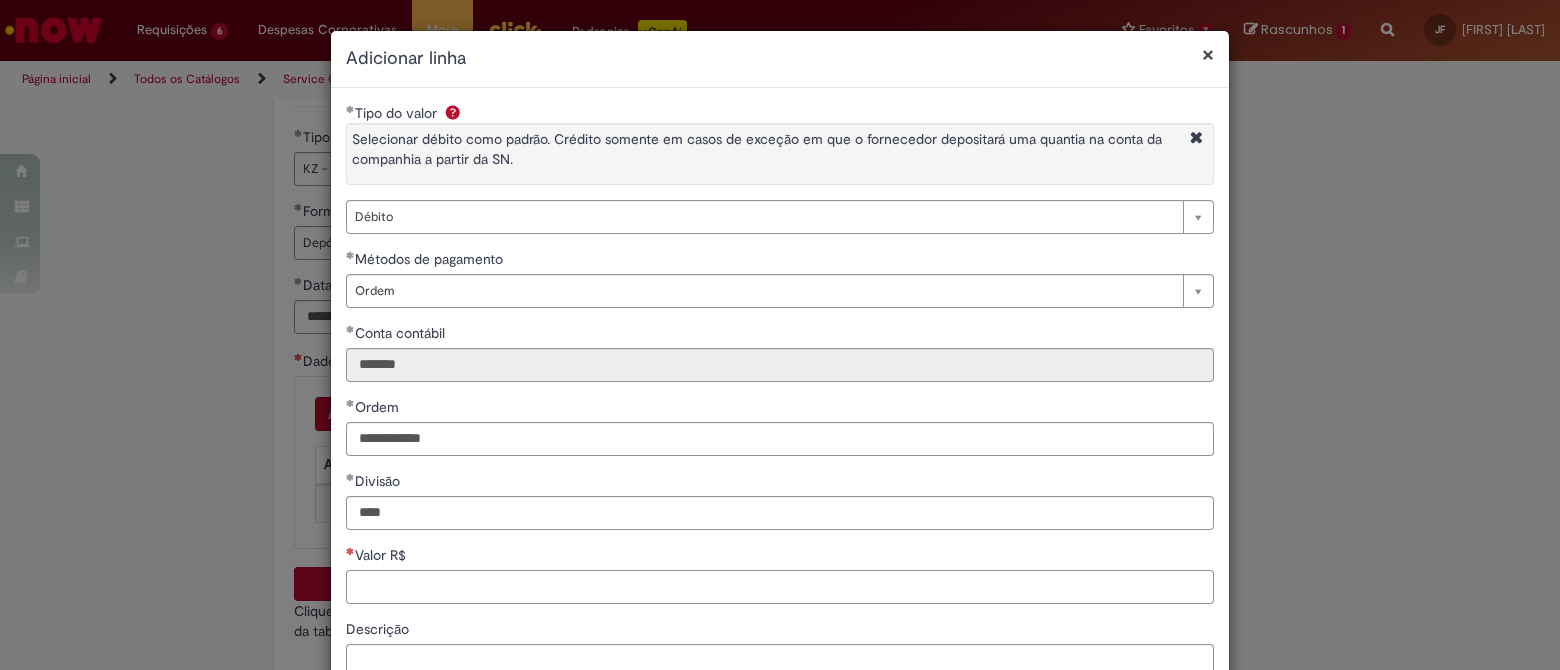 click on "Valor R$" at bounding box center [780, 587] 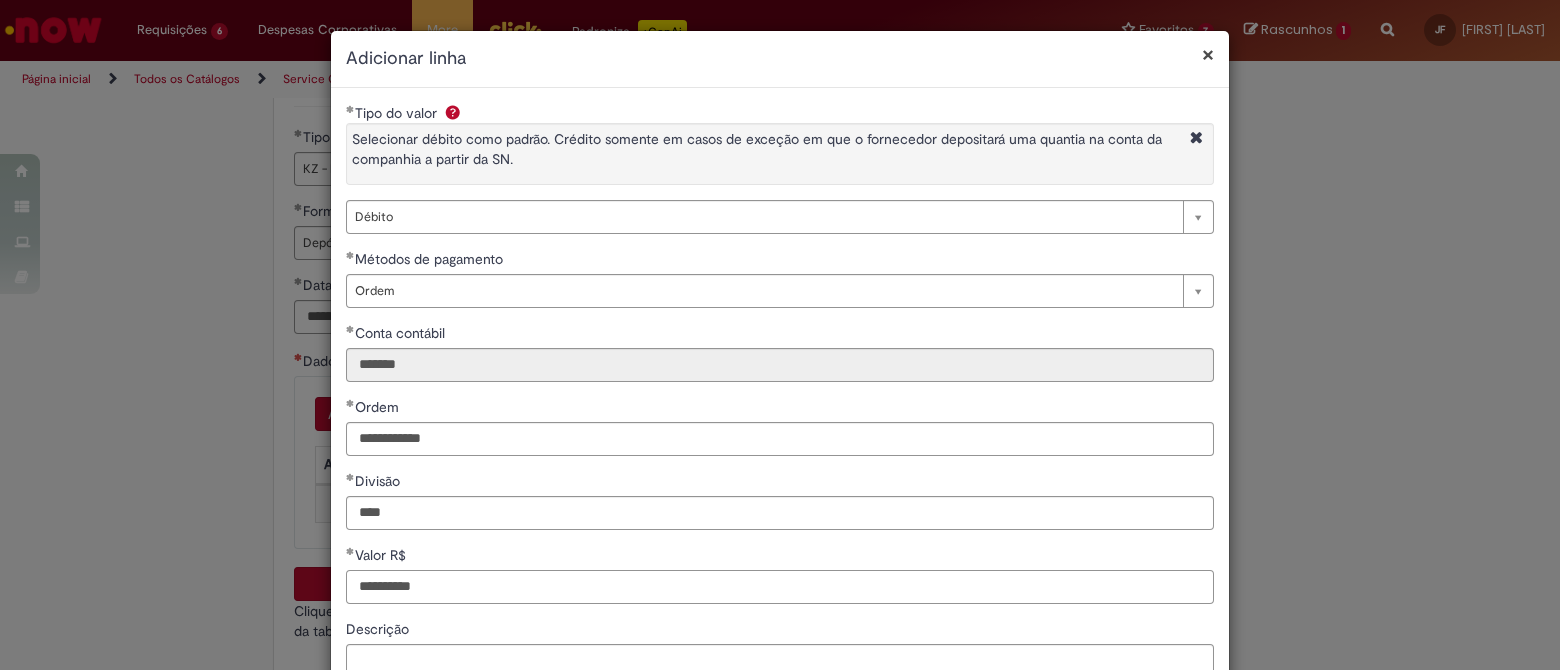 type on "**********" 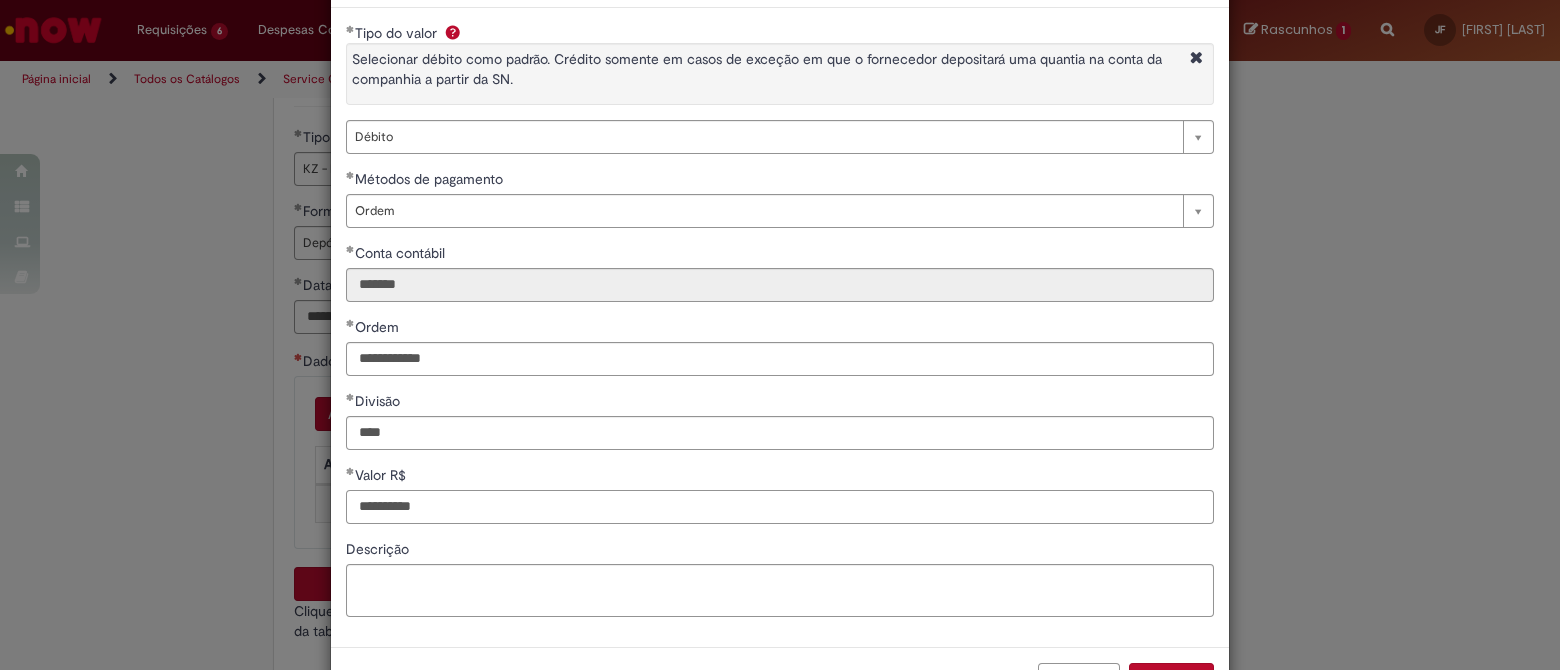 scroll, scrollTop: 152, scrollLeft: 0, axis: vertical 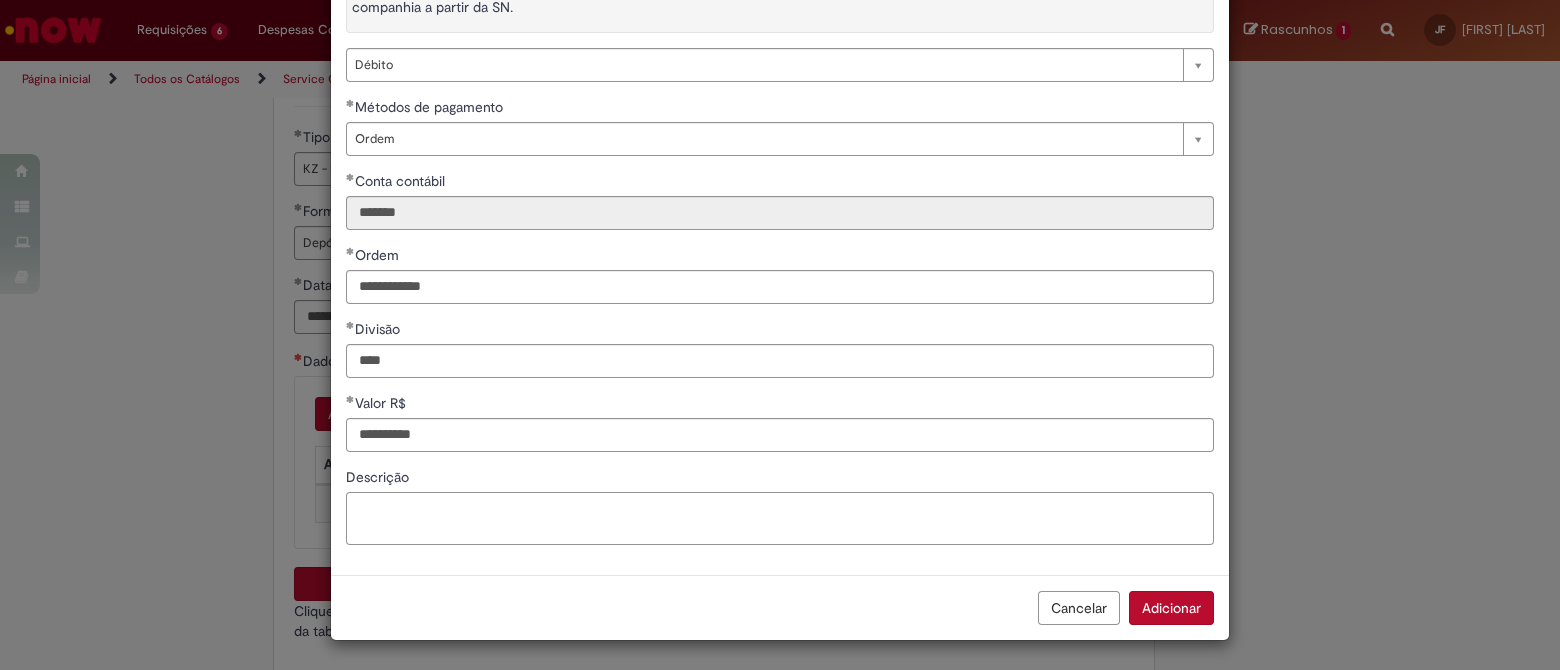 click on "Descrição" at bounding box center (780, 519) 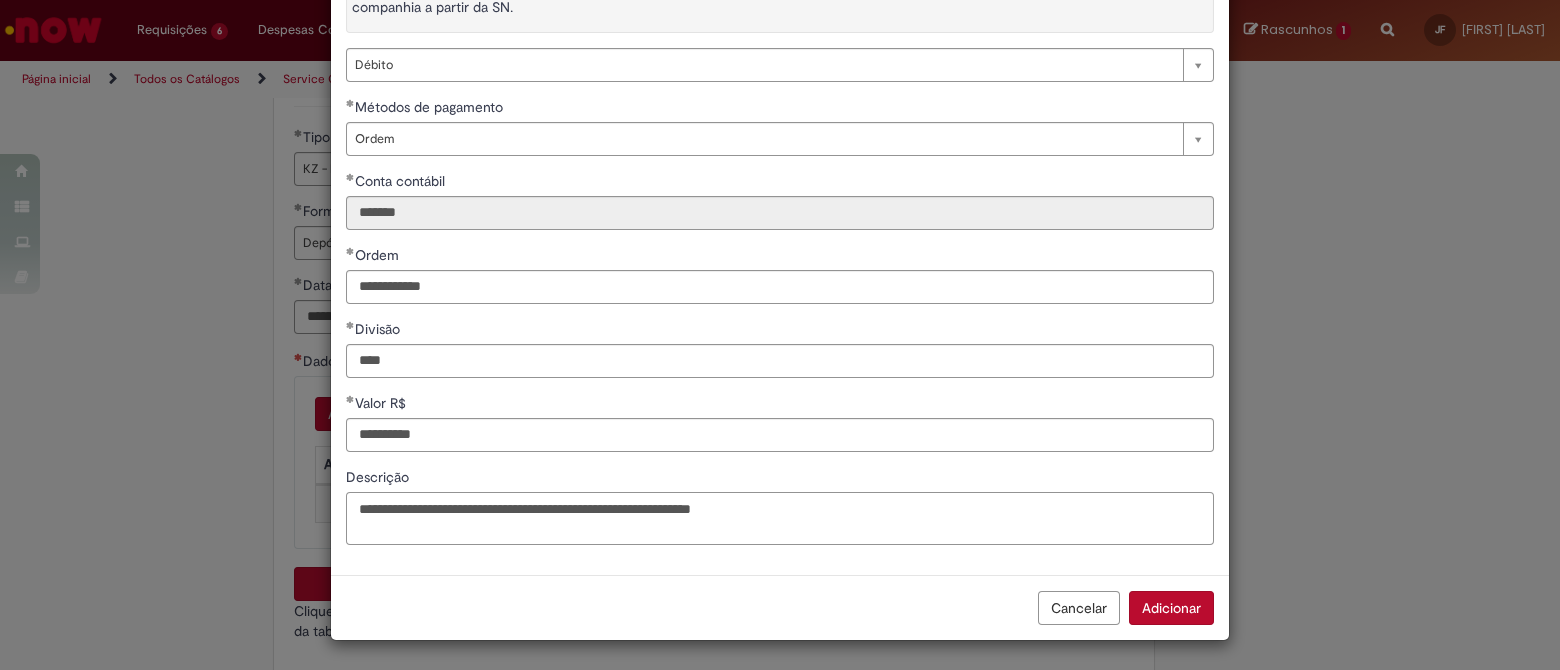 click on "**********" at bounding box center (780, 519) 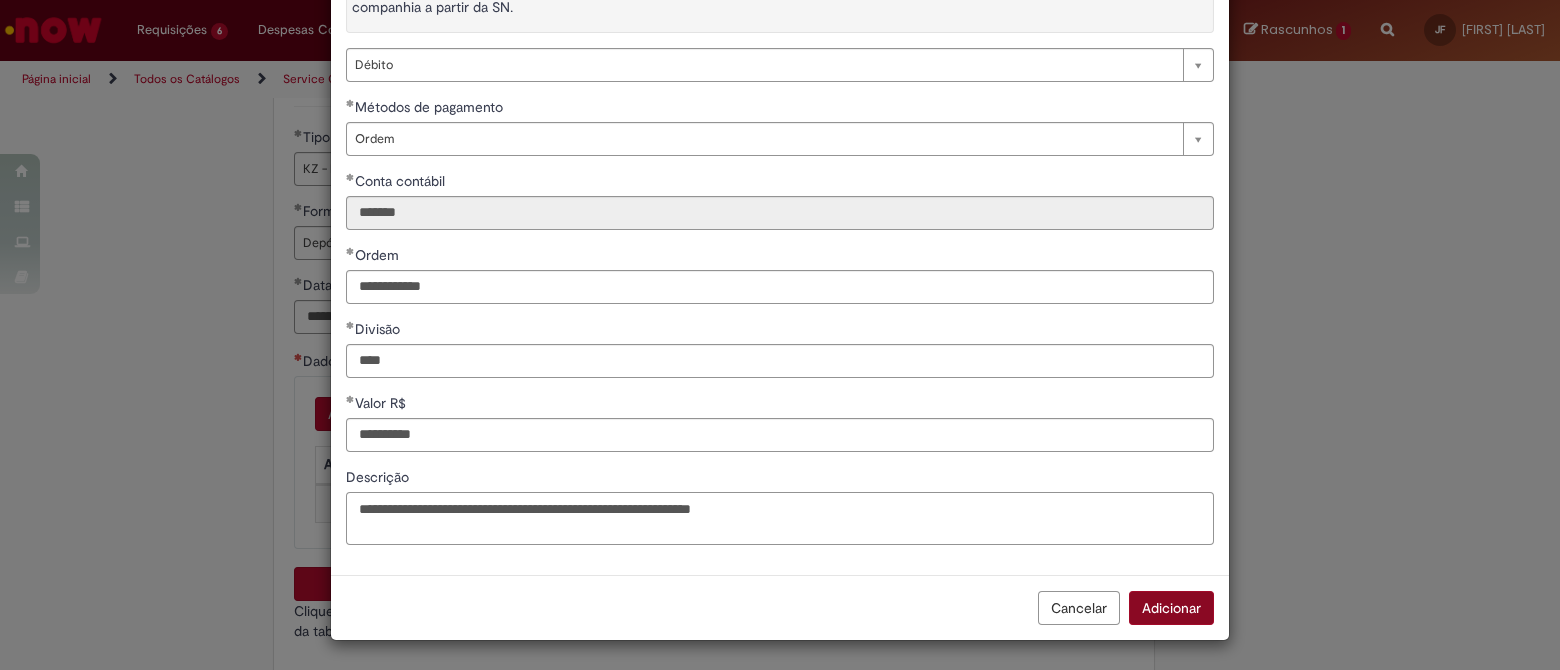 type on "**********" 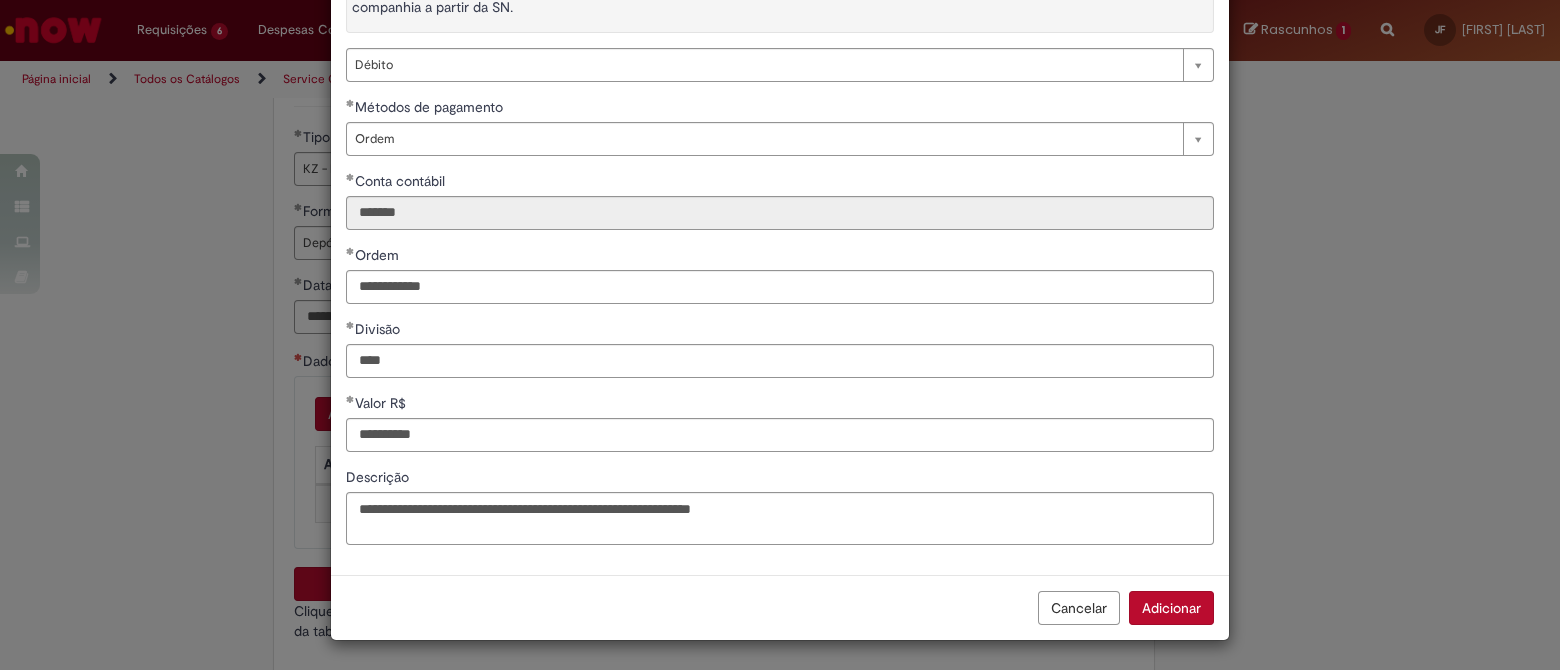 click on "Adicionar" at bounding box center (1171, 608) 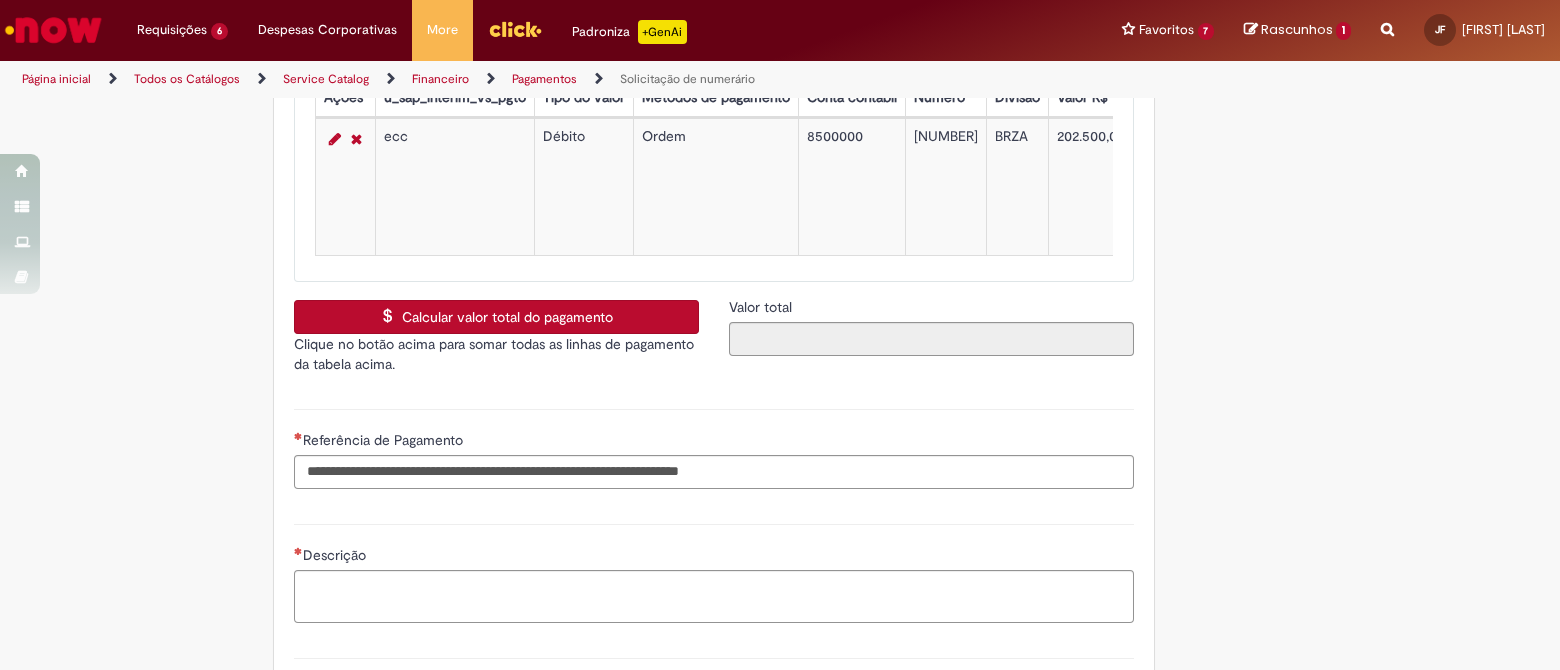 scroll, scrollTop: 3124, scrollLeft: 0, axis: vertical 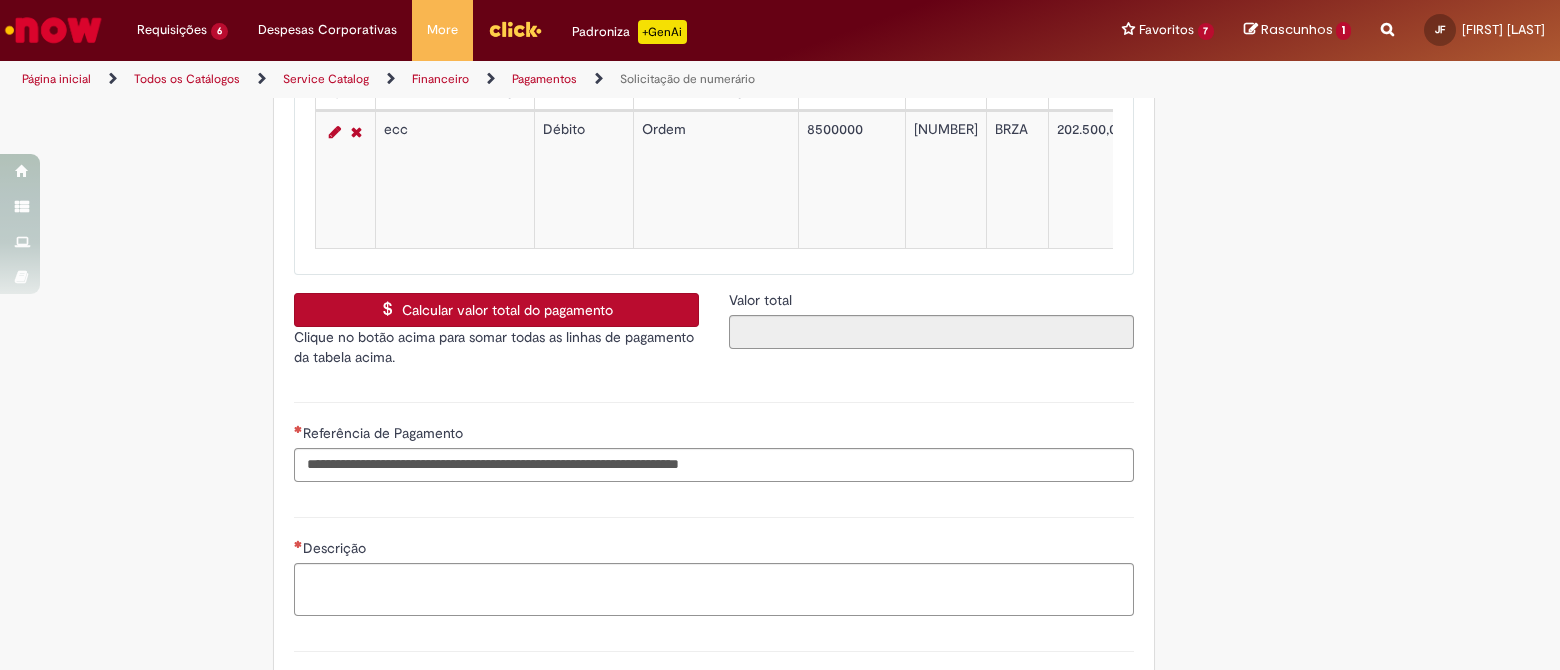 click on "Calcular valor total do pagamento" at bounding box center [496, 310] 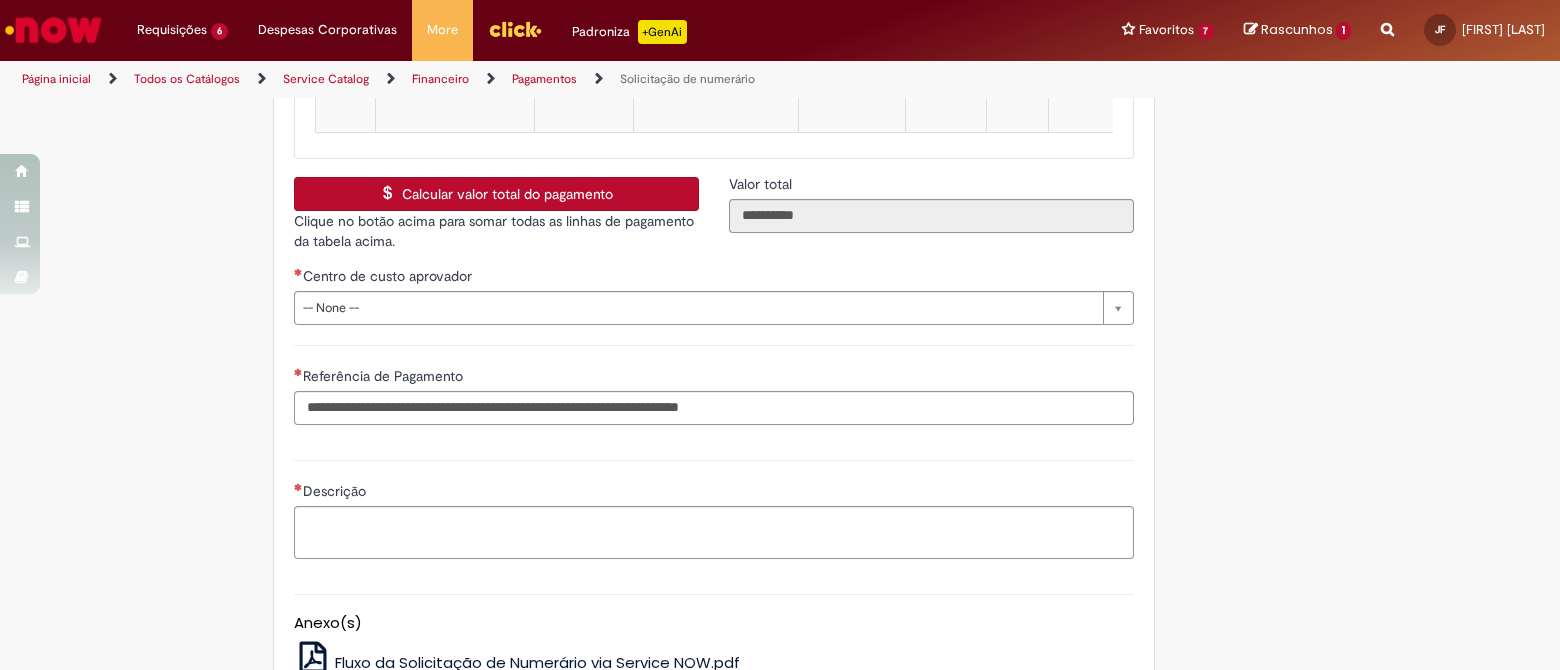 scroll, scrollTop: 3374, scrollLeft: 0, axis: vertical 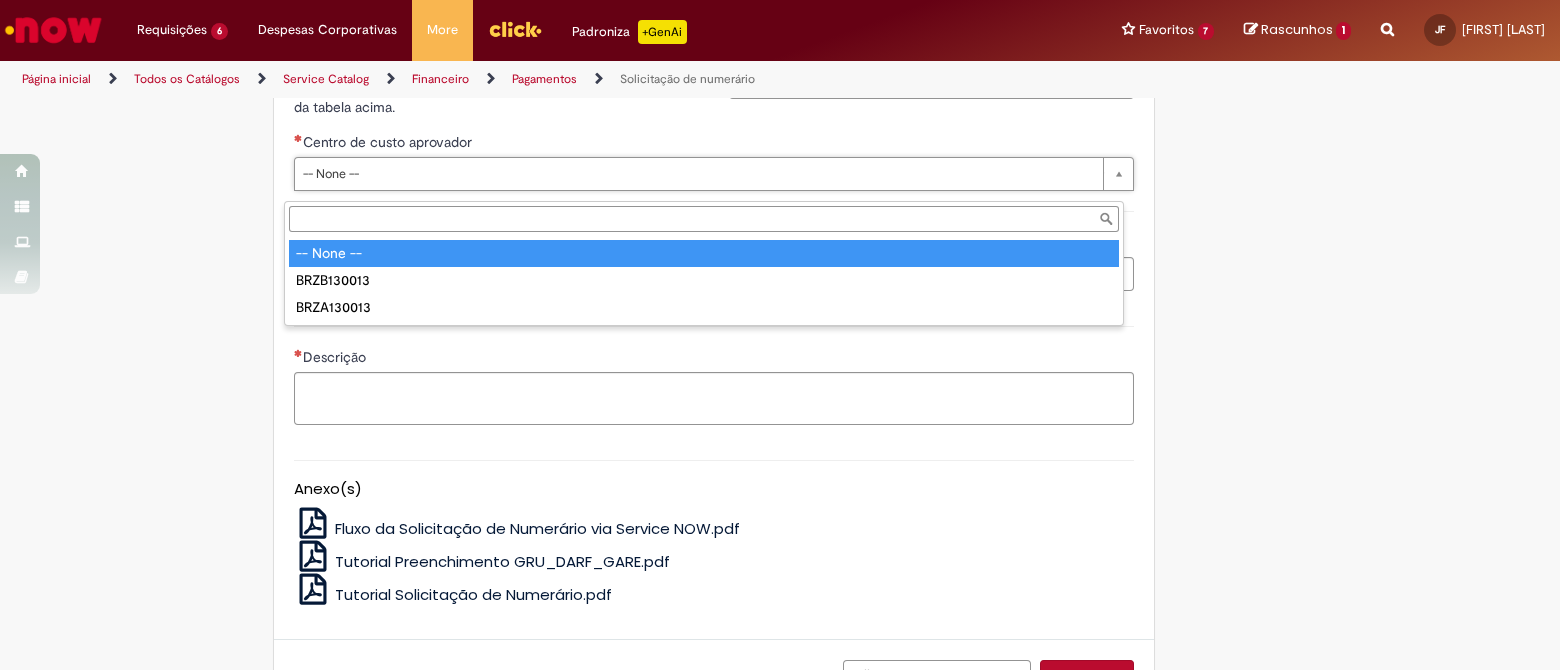 type on "**********" 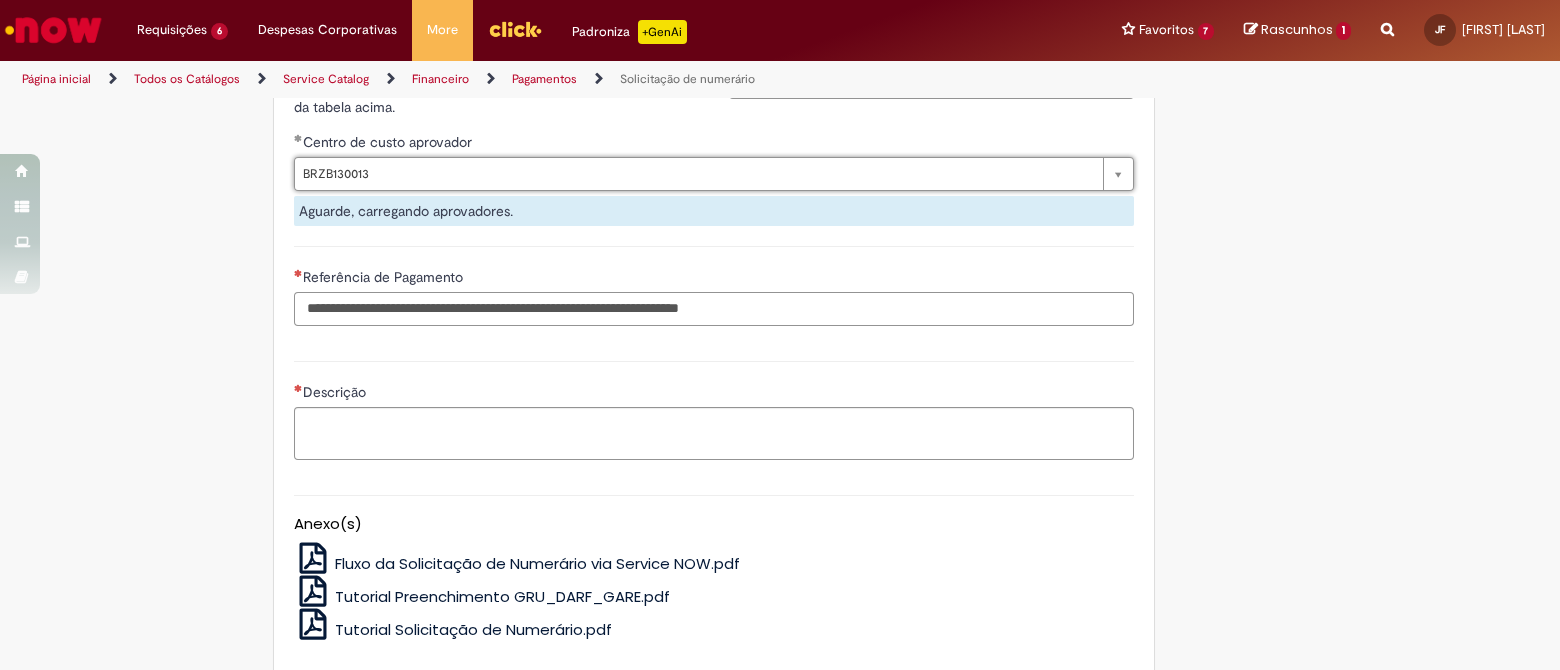 click on "Referência de Pagamento" at bounding box center (714, 309) 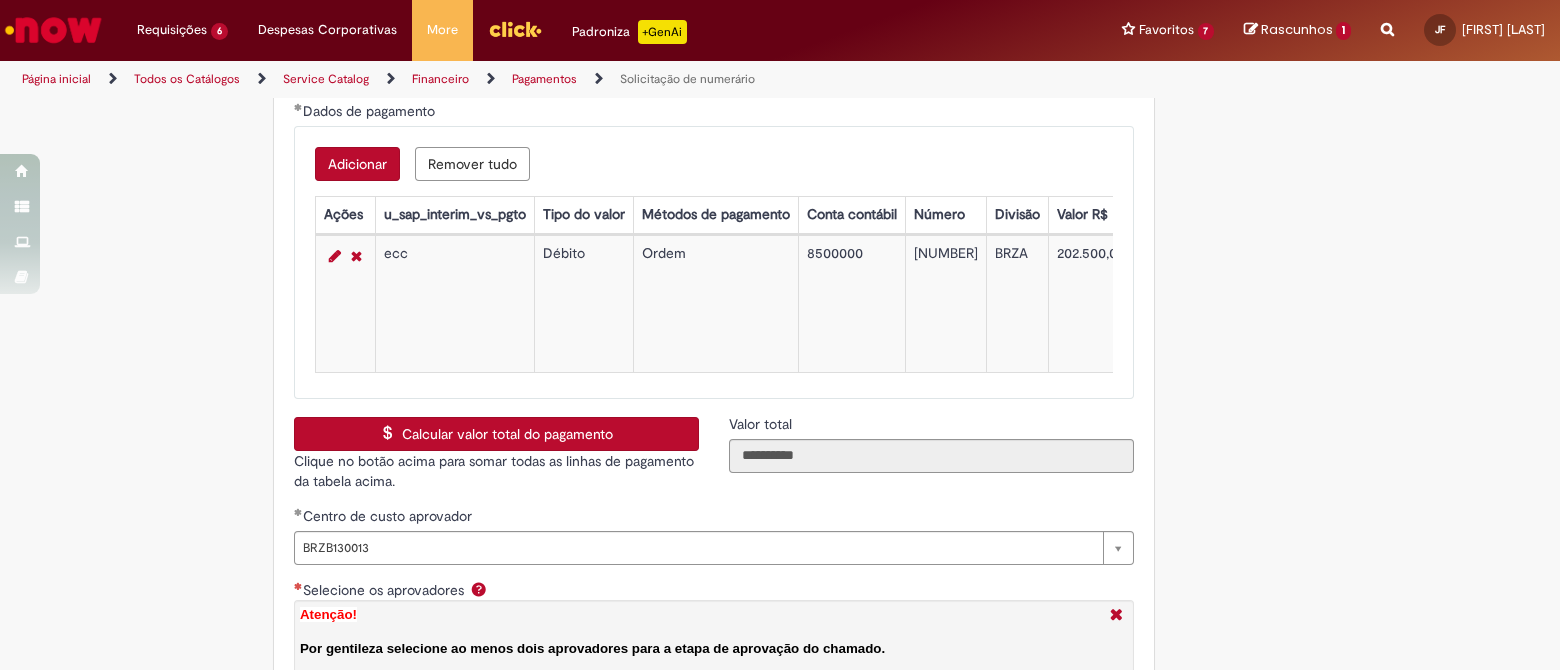 scroll, scrollTop: 3000, scrollLeft: 0, axis: vertical 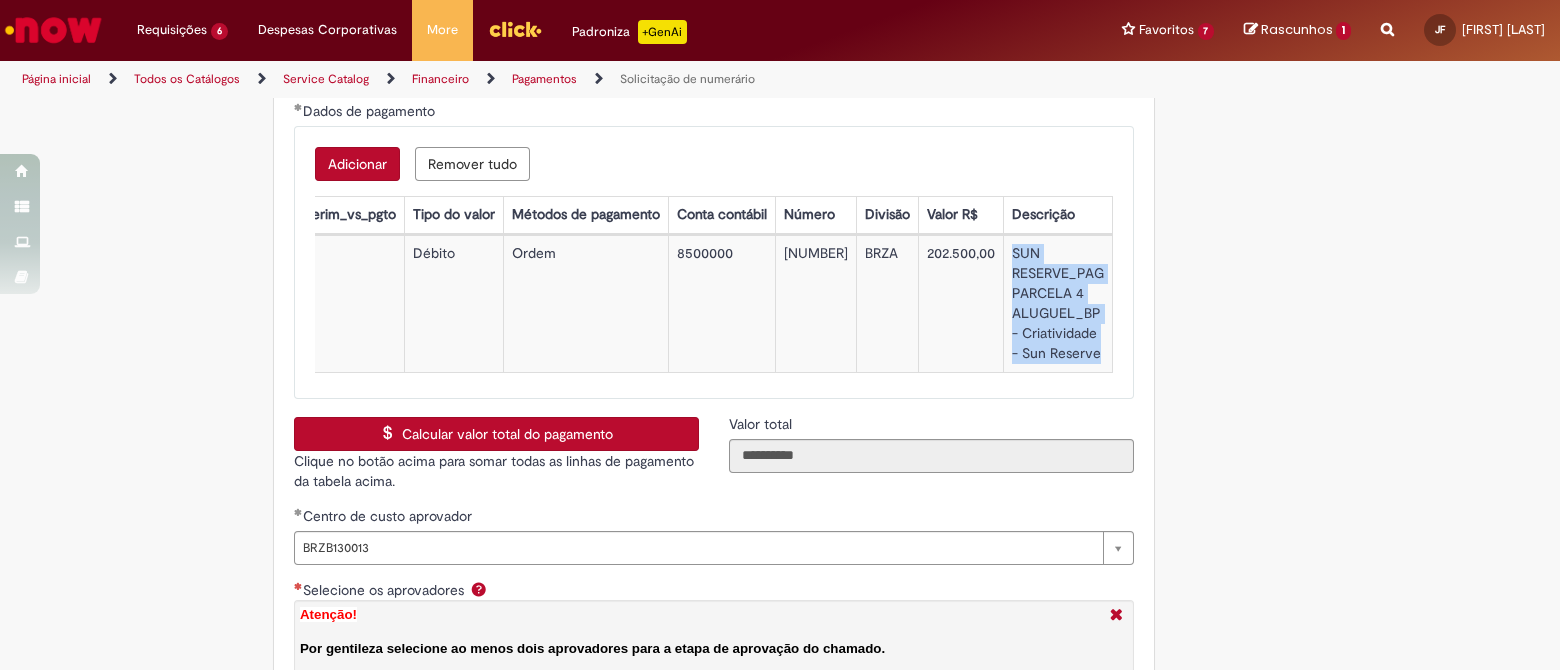 drag, startPoint x: 1018, startPoint y: 248, endPoint x: 1042, endPoint y: 334, distance: 89.28606 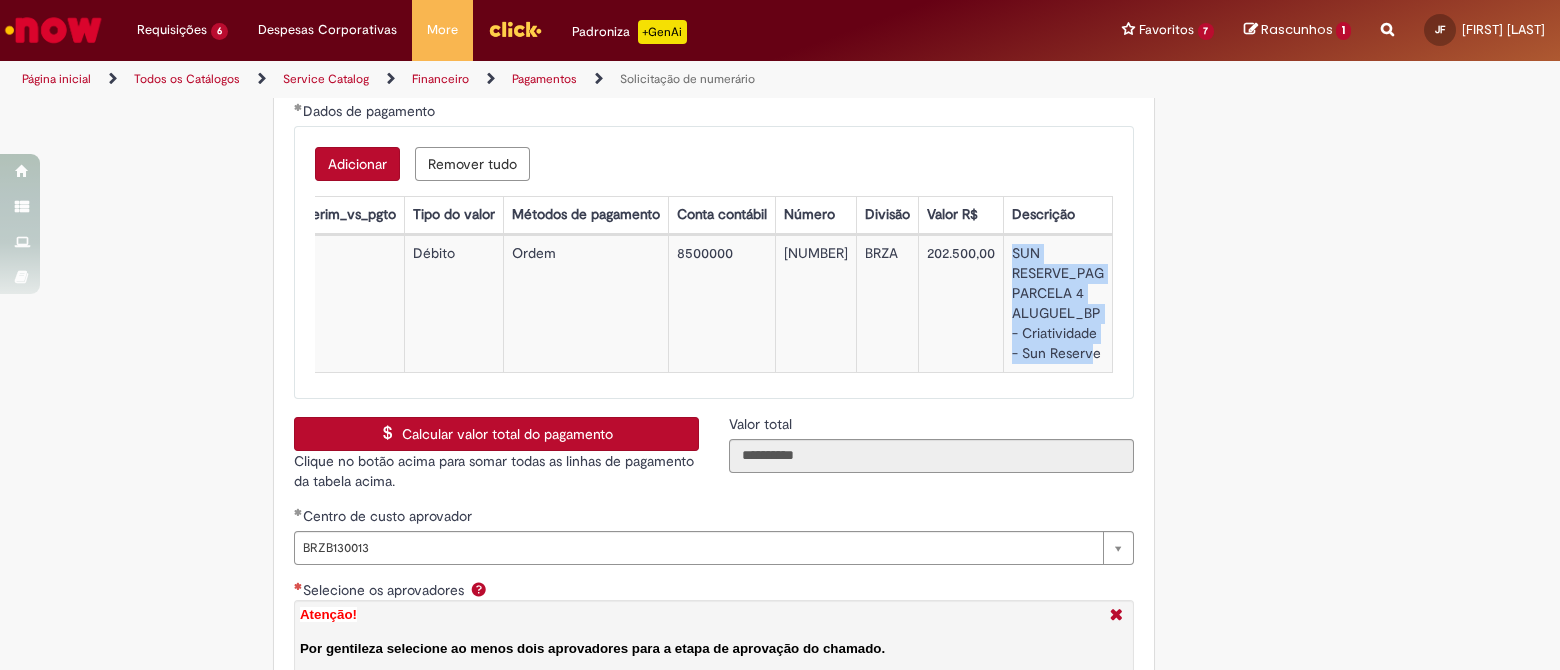 copy on "SUN RESERVE_PAG PARCELA 4 ALUGUEL_BP - Criatividade - Sun Reserv" 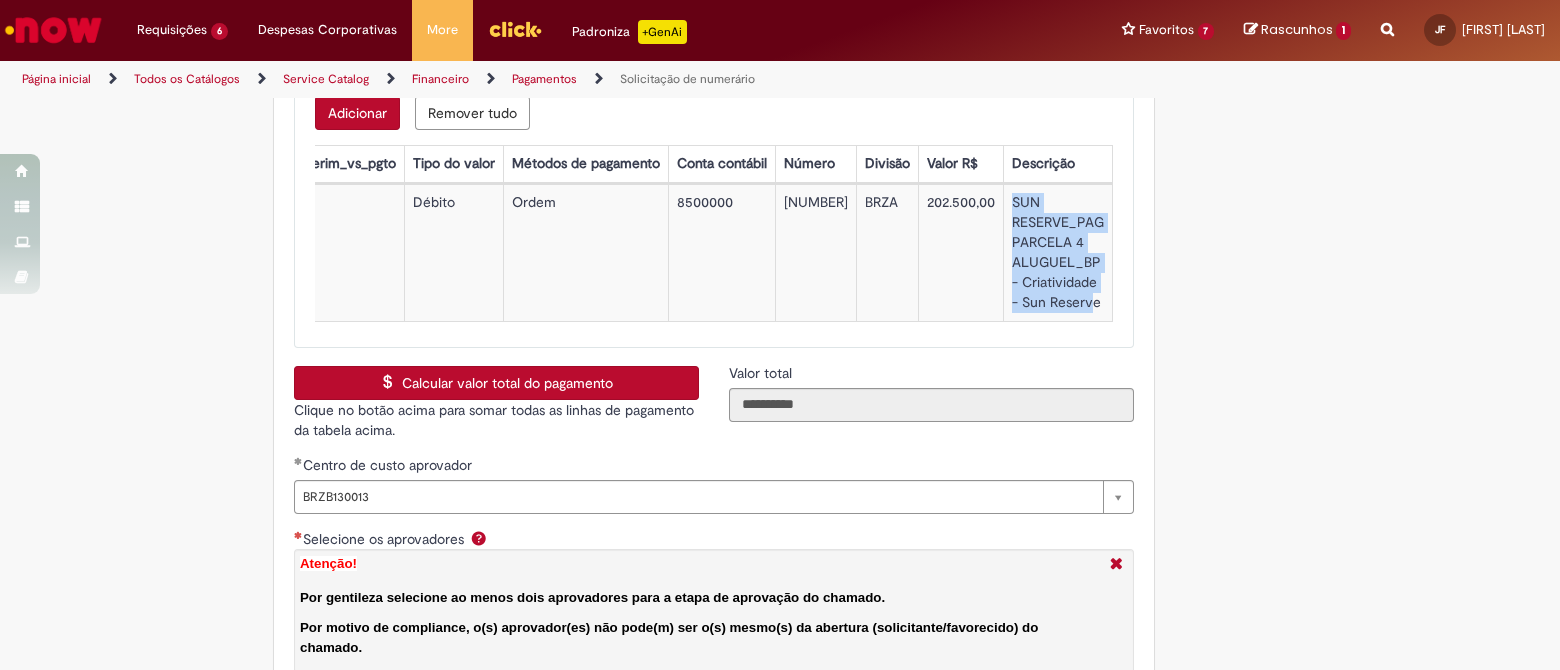 scroll, scrollTop: 3499, scrollLeft: 0, axis: vertical 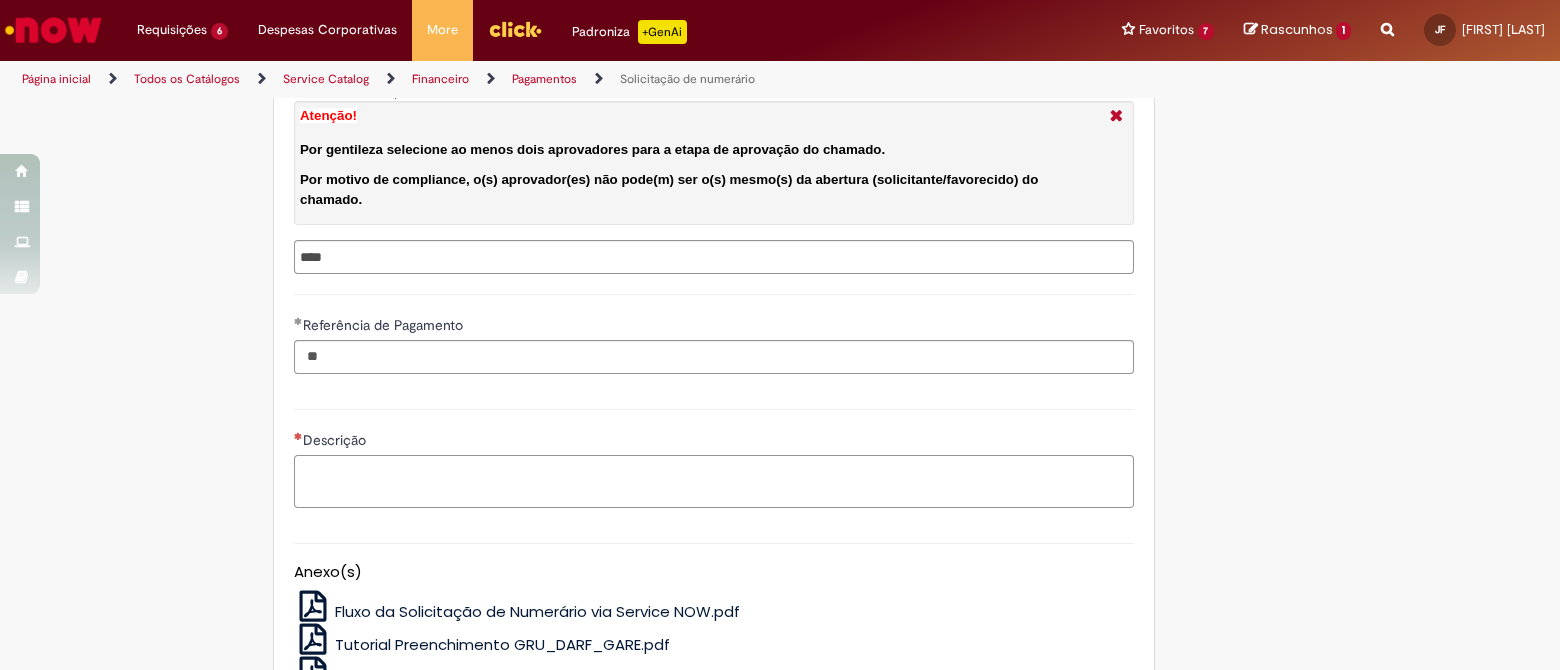 click on "Descrição" at bounding box center (714, 482) 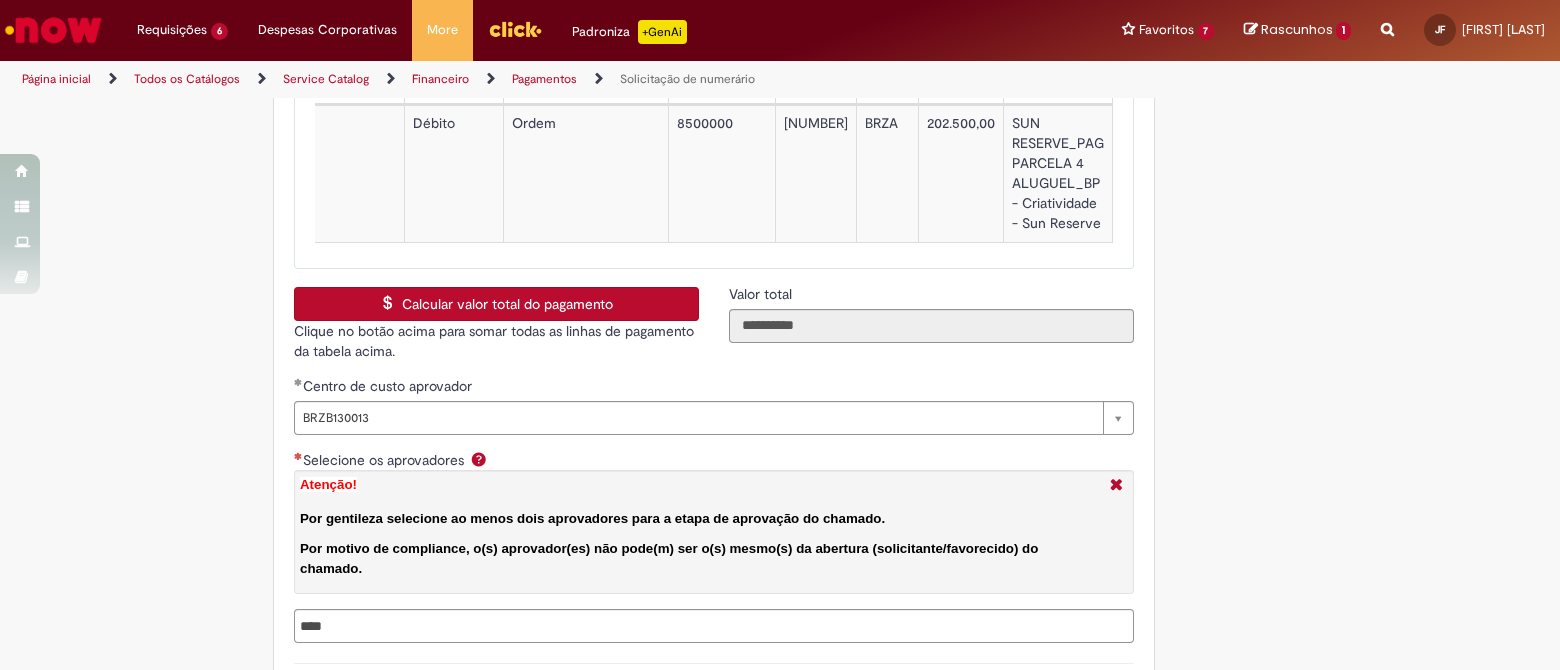 scroll, scrollTop: 2630, scrollLeft: 0, axis: vertical 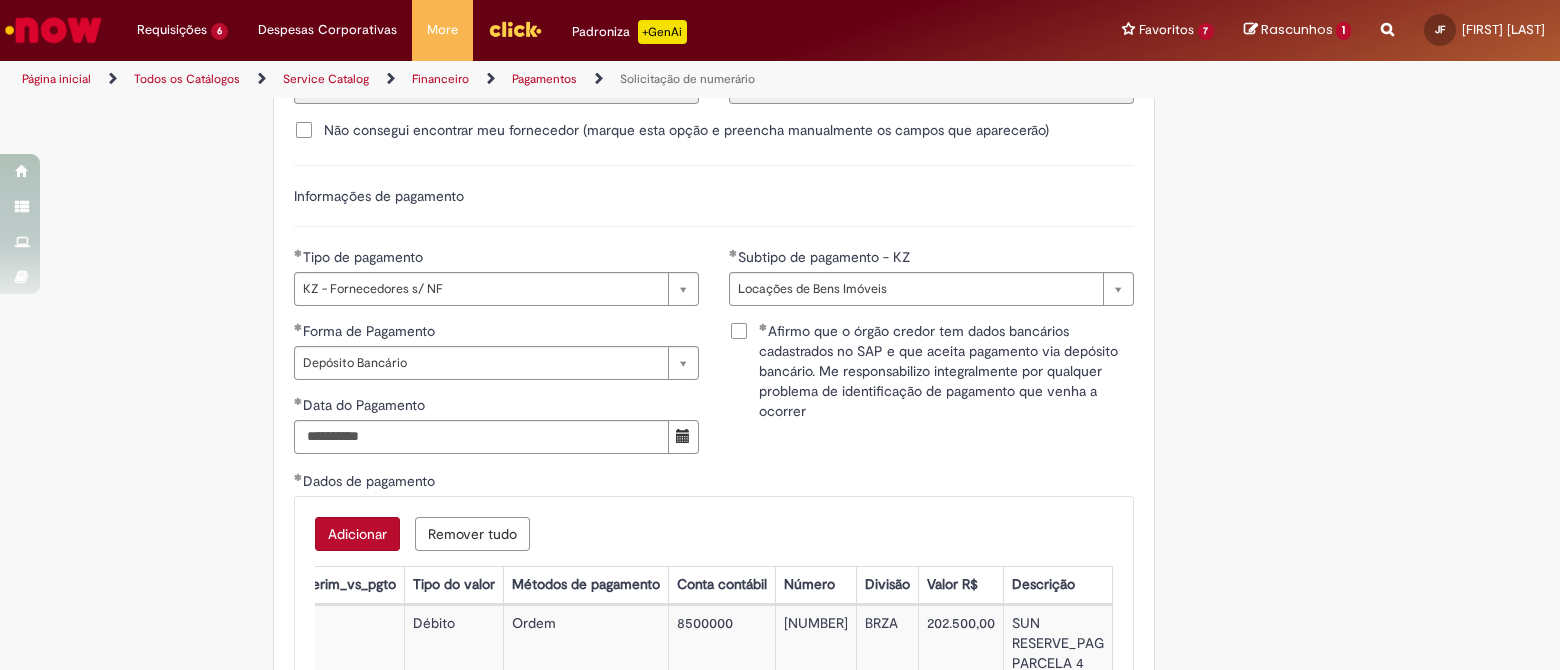type on "**********" 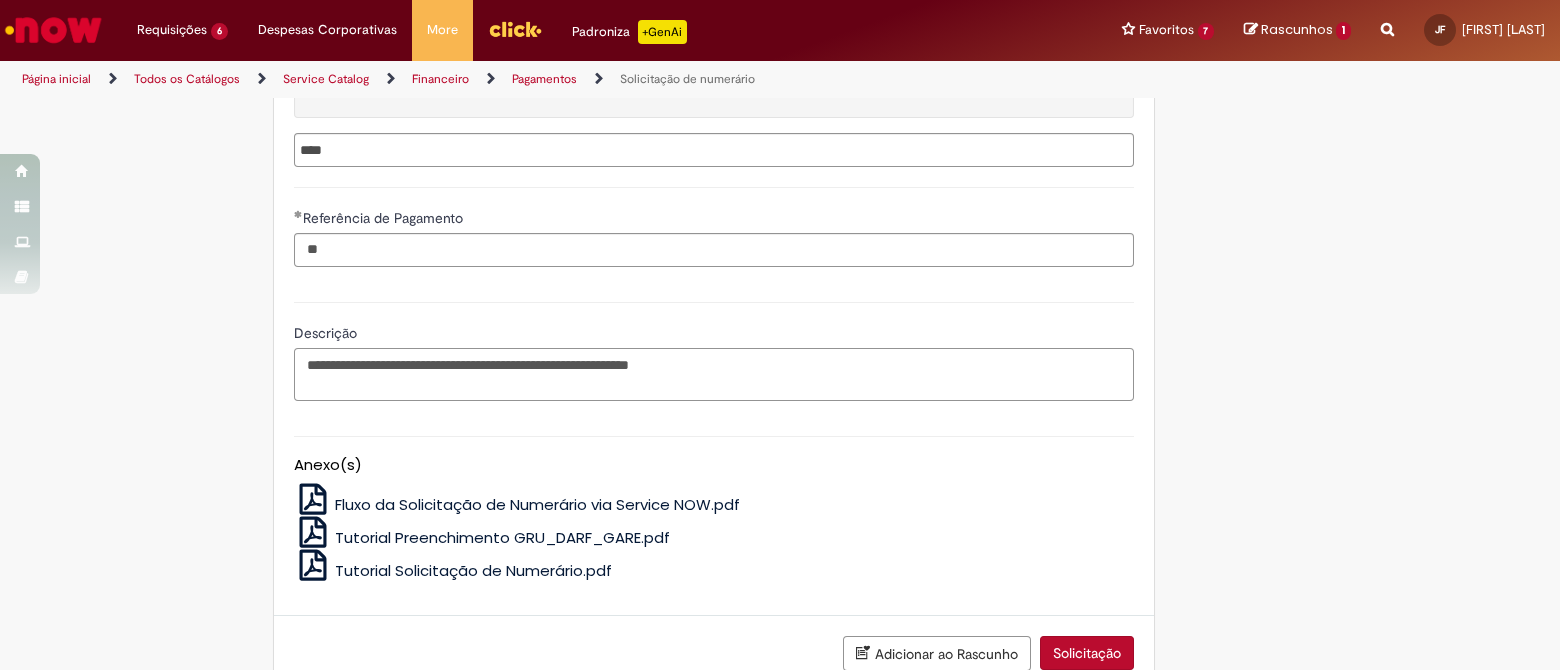 scroll, scrollTop: 3755, scrollLeft: 0, axis: vertical 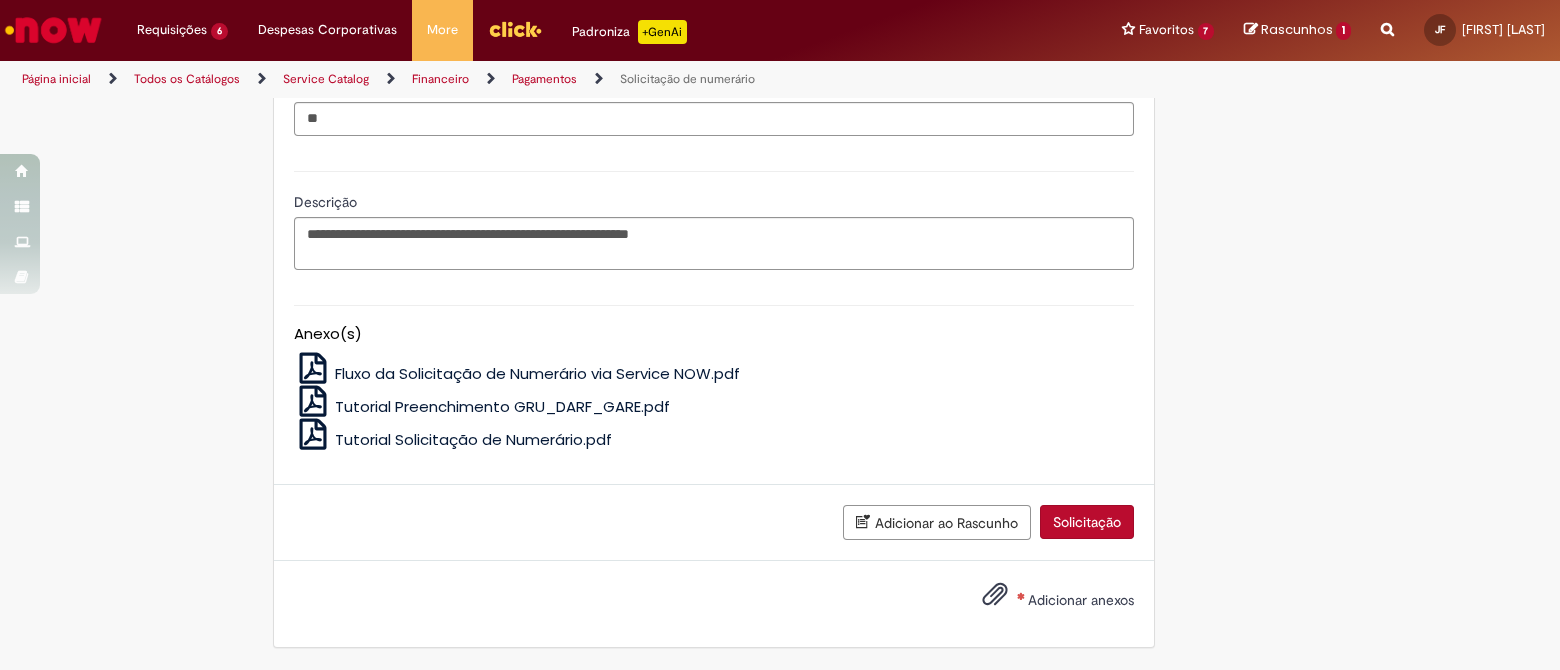 click on "Adicionar anexos" at bounding box center (1081, 600) 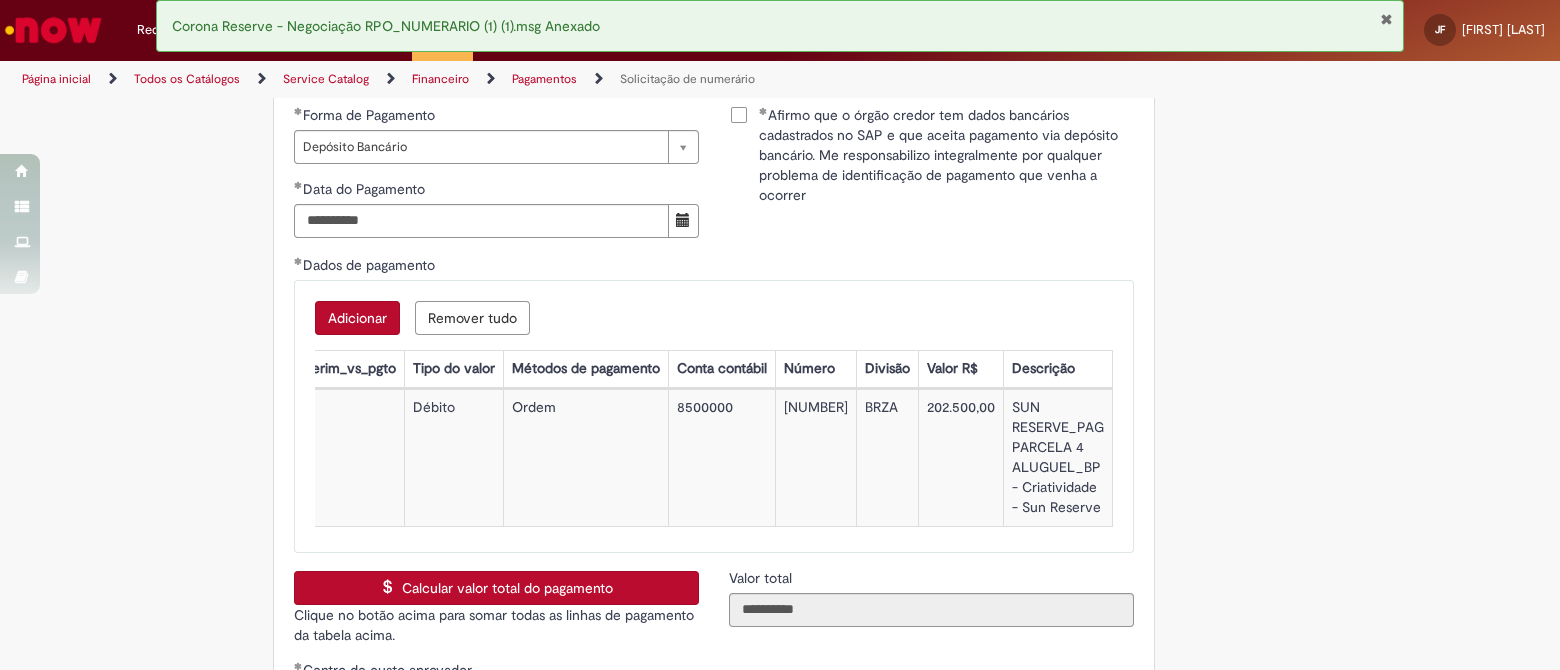 scroll, scrollTop: 2755, scrollLeft: 0, axis: vertical 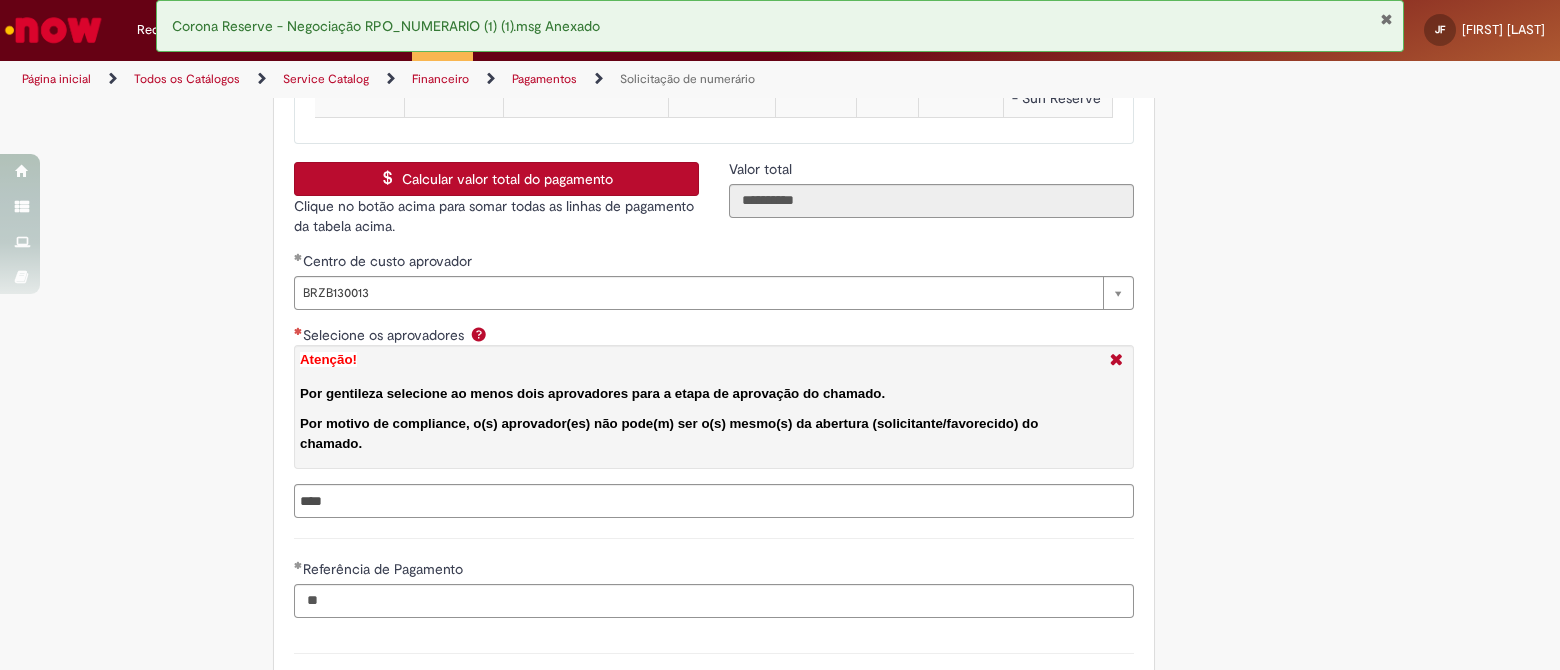 type 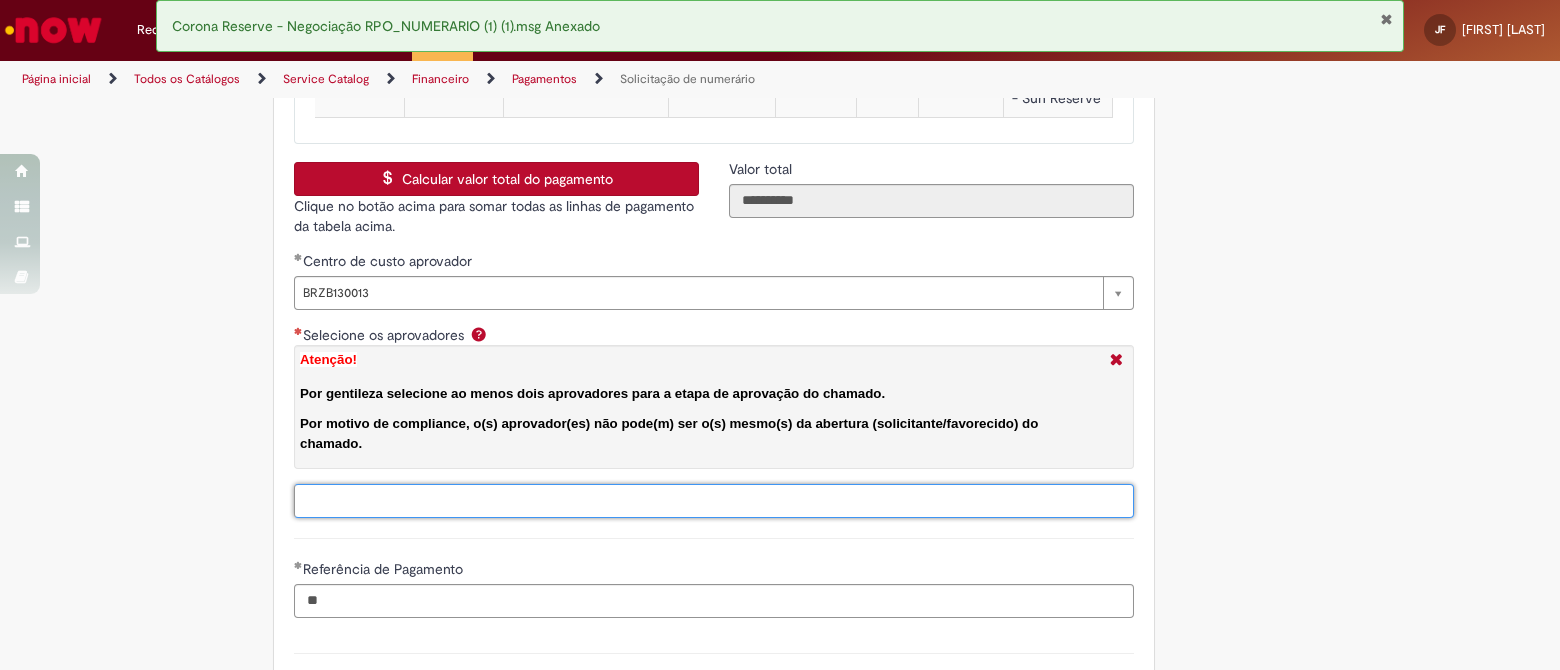 click on "Selecione os aprovadores Atenção!
Por gentileza selecione ao menos dois aprovadores para a etapa de aprovação do chamado.
Por motivo de compliance, o(s) aprovador(es) não pode(m) ser o(s) mesmo(s) da abertura (solicitante/favorecido) do chamado." at bounding box center [756, 501] 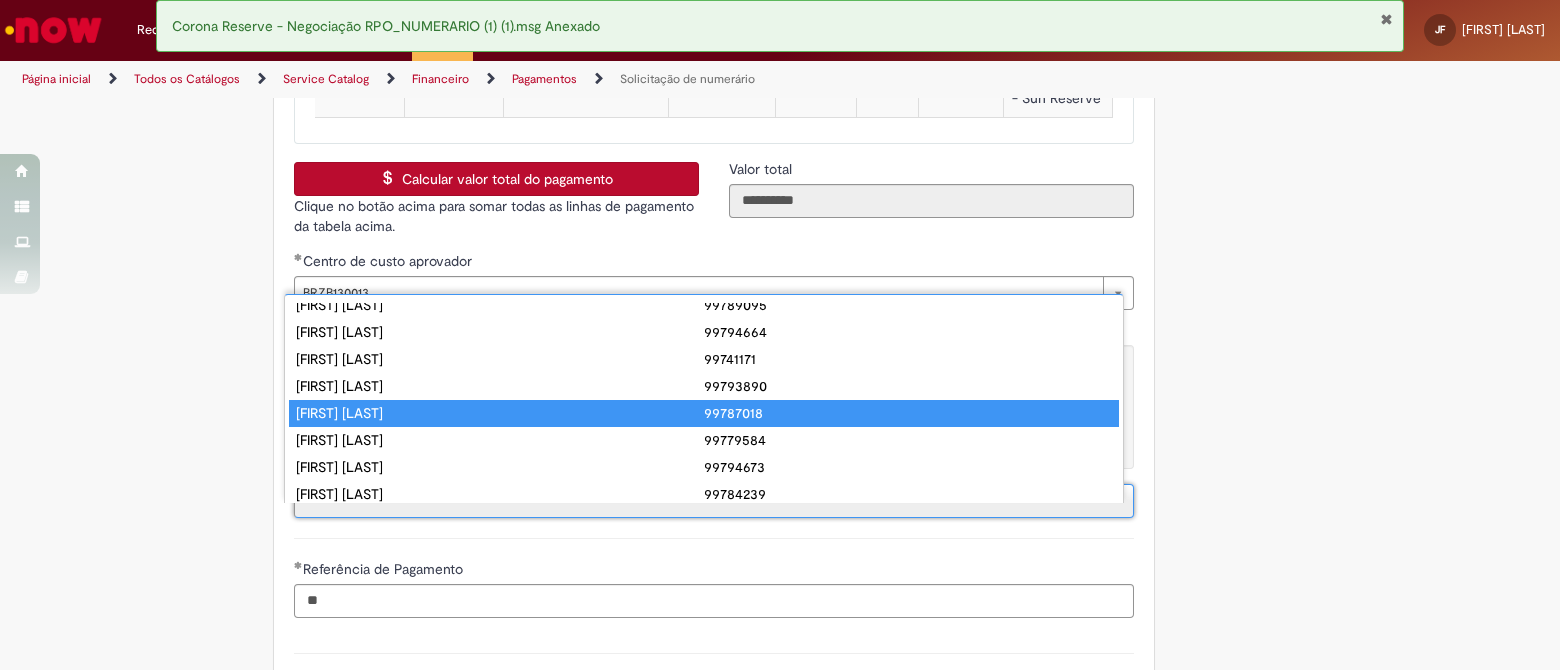 scroll, scrollTop: 0, scrollLeft: 0, axis: both 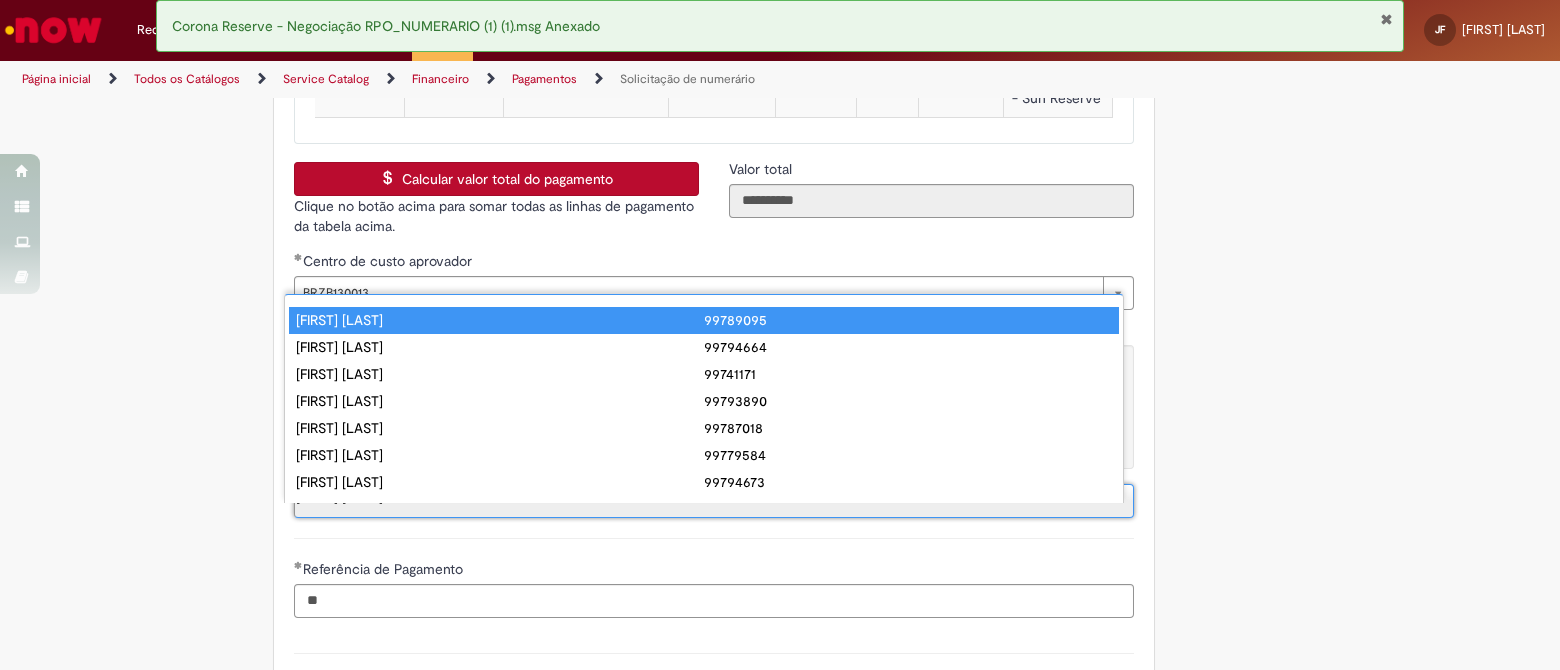 click on "Alexis Antoine Rayon 99789095 Andreia Tiemi Pinheiro 99794664 Bruna Elisa Calderam 99741171 Carolina Caria Pinheiro Ribeiro 99793890 Fernando Salgado Cardoso Silva 99787018 Gabriel Porlan Garcia Alves De Oliveira 99779584 Kevin Lange 99794673 Larissa Fontenelle Ambros 99784239 Marina Machado Goncalves 99806062 Paloma Cristina Jordani 99789714 Rafael Paixao Elian 99787475 Rodrigo Lemos Dos Santos 99739331 Rogerio Da Silva Palermo 99711739" at bounding box center (704, 398) 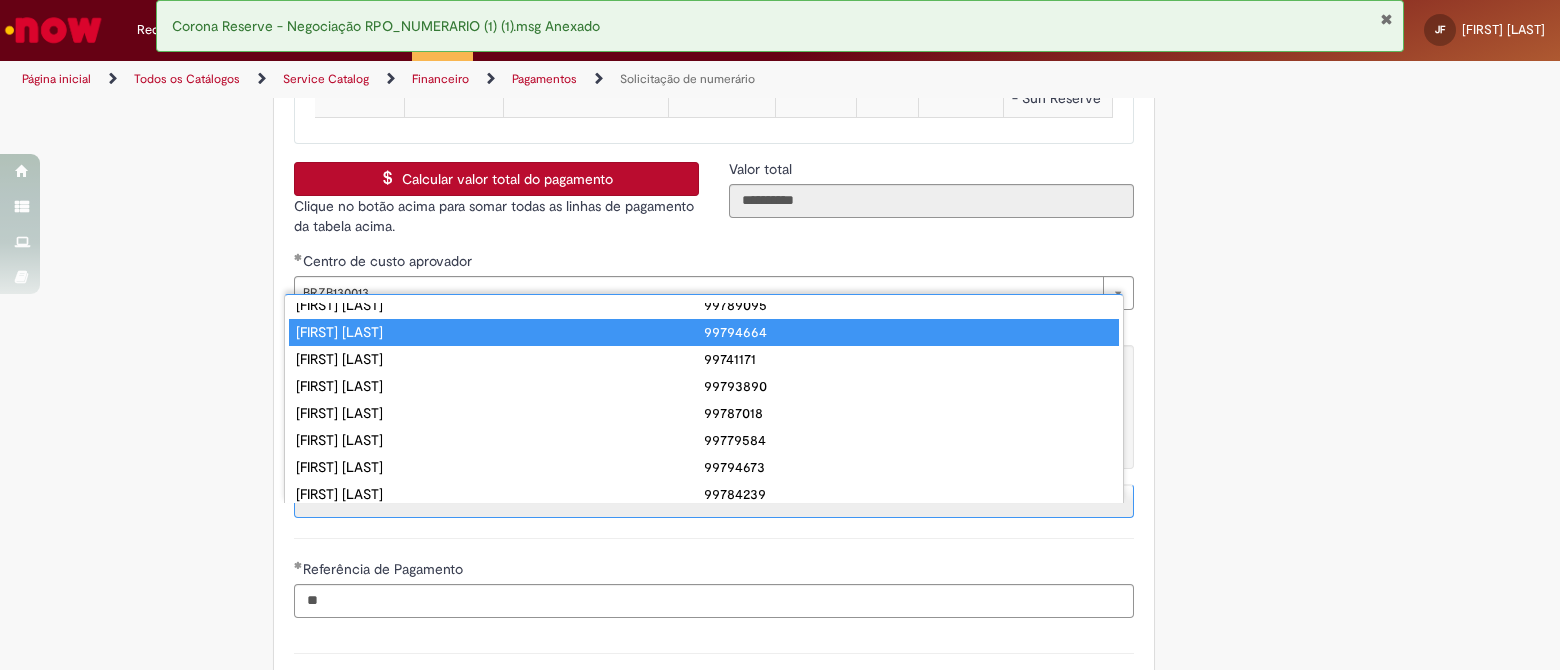 scroll, scrollTop: 0, scrollLeft: 0, axis: both 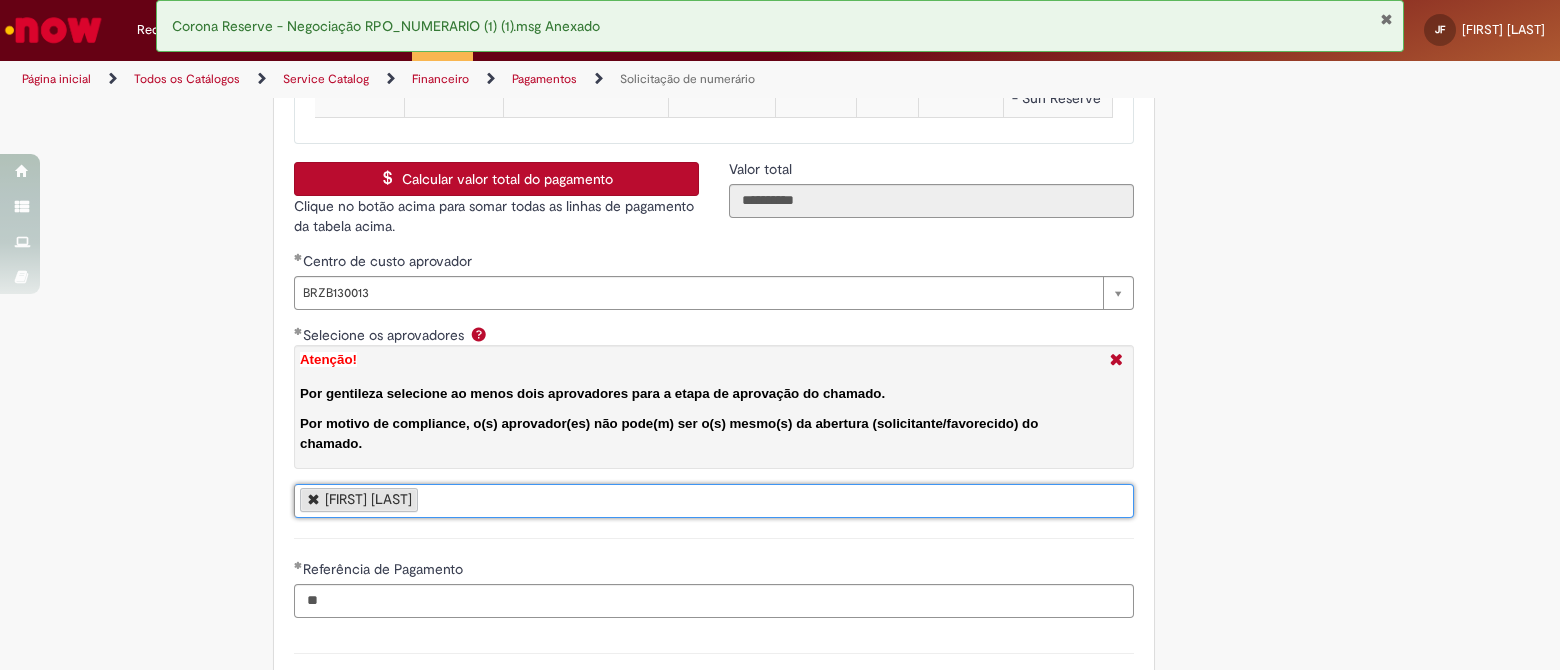 click on "Alexis Antoine Rayon" at bounding box center (714, 501) 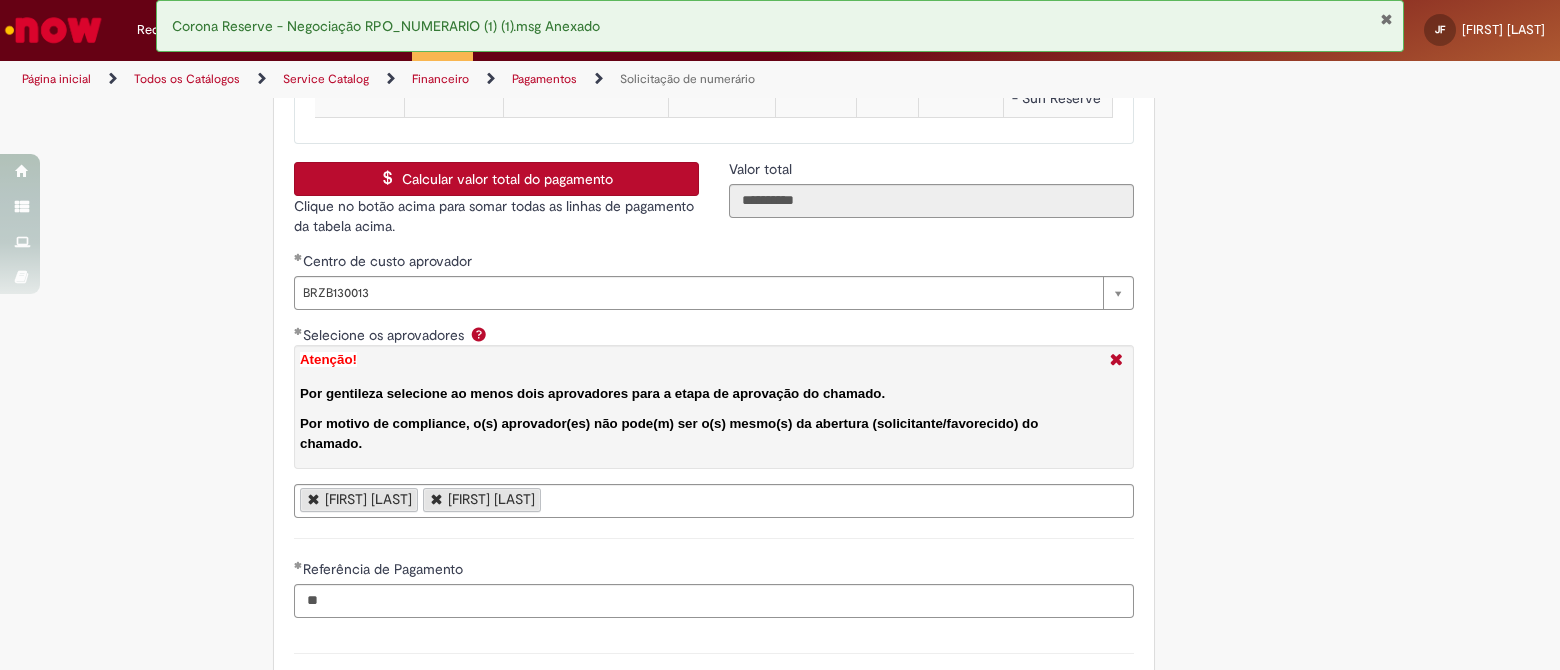 click on "Alexis Antoine Rayon           Andreia Tiemi Pinheiro" at bounding box center (714, 501) 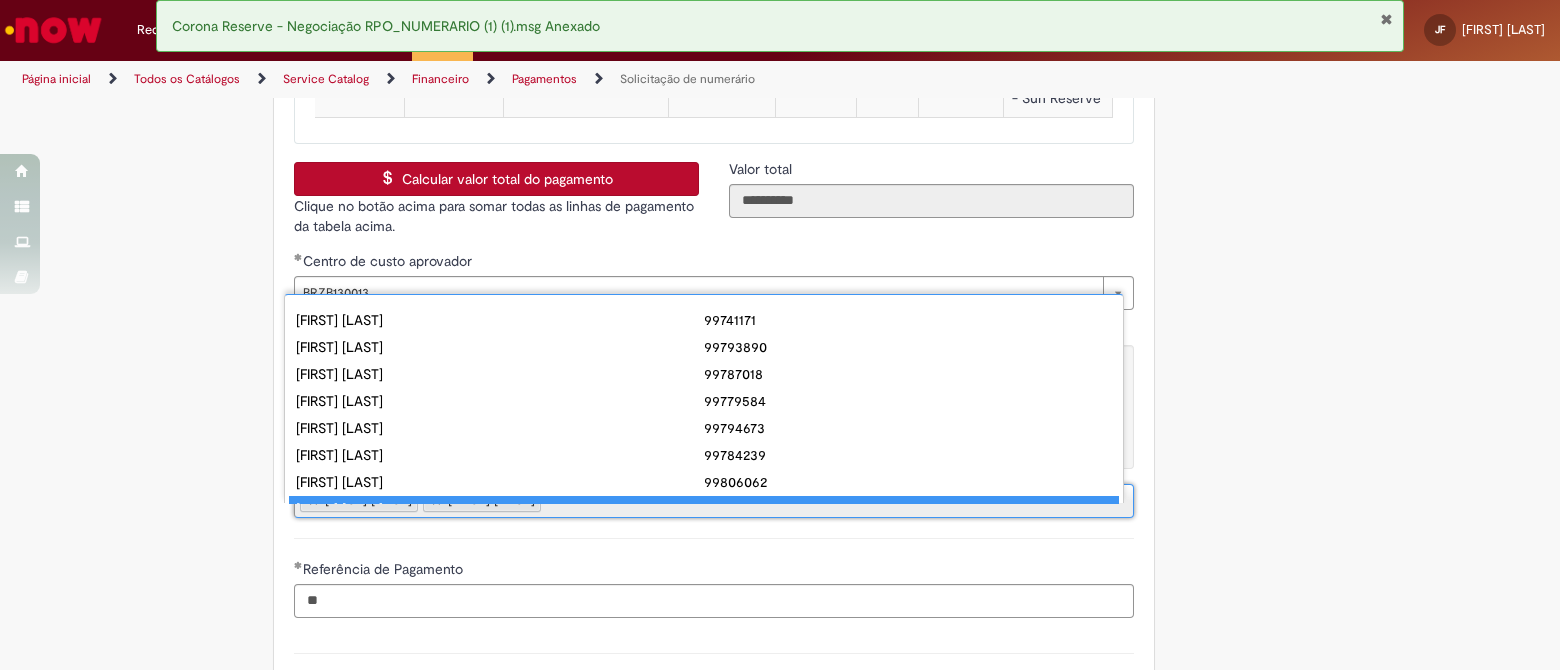 scroll, scrollTop: 15, scrollLeft: 0, axis: vertical 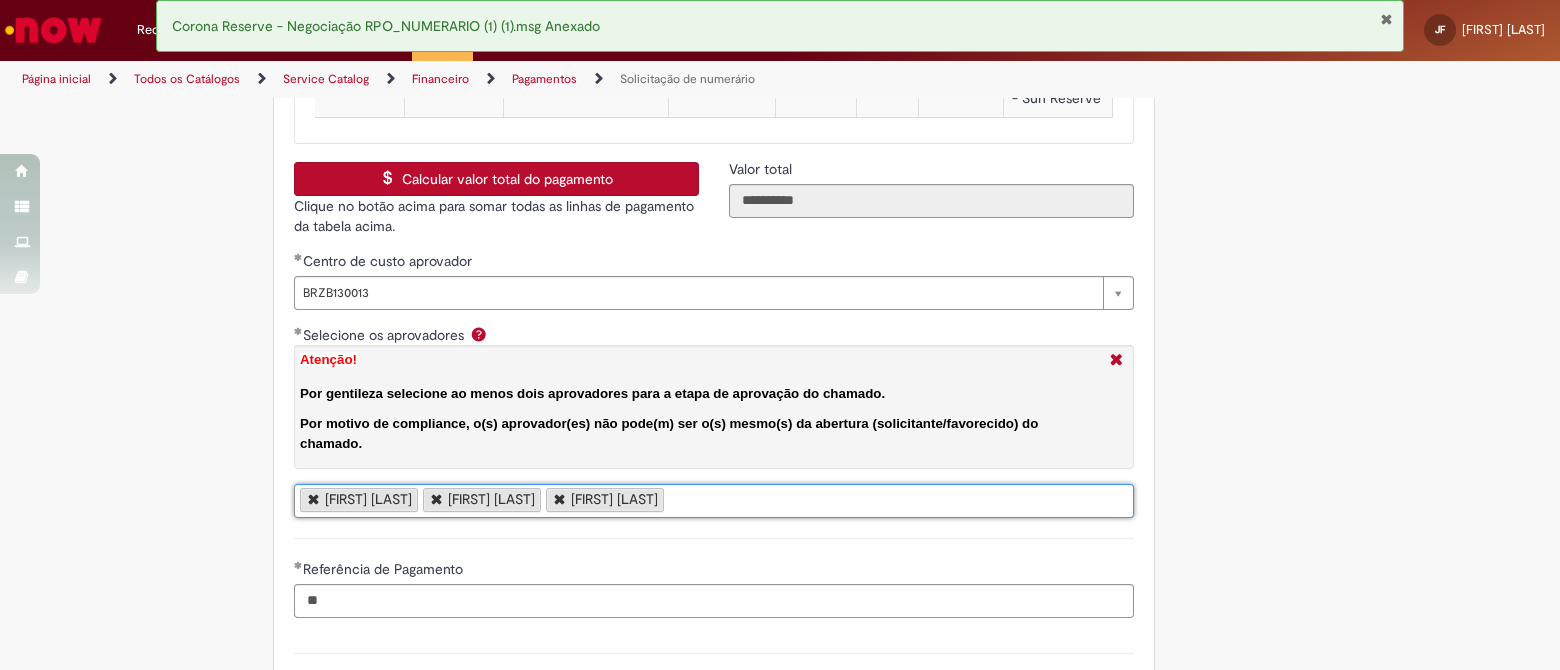 click on "Alexis Antoine Rayon           Andreia Tiemi Pinheiro           Kevin Lange" at bounding box center (714, 501) 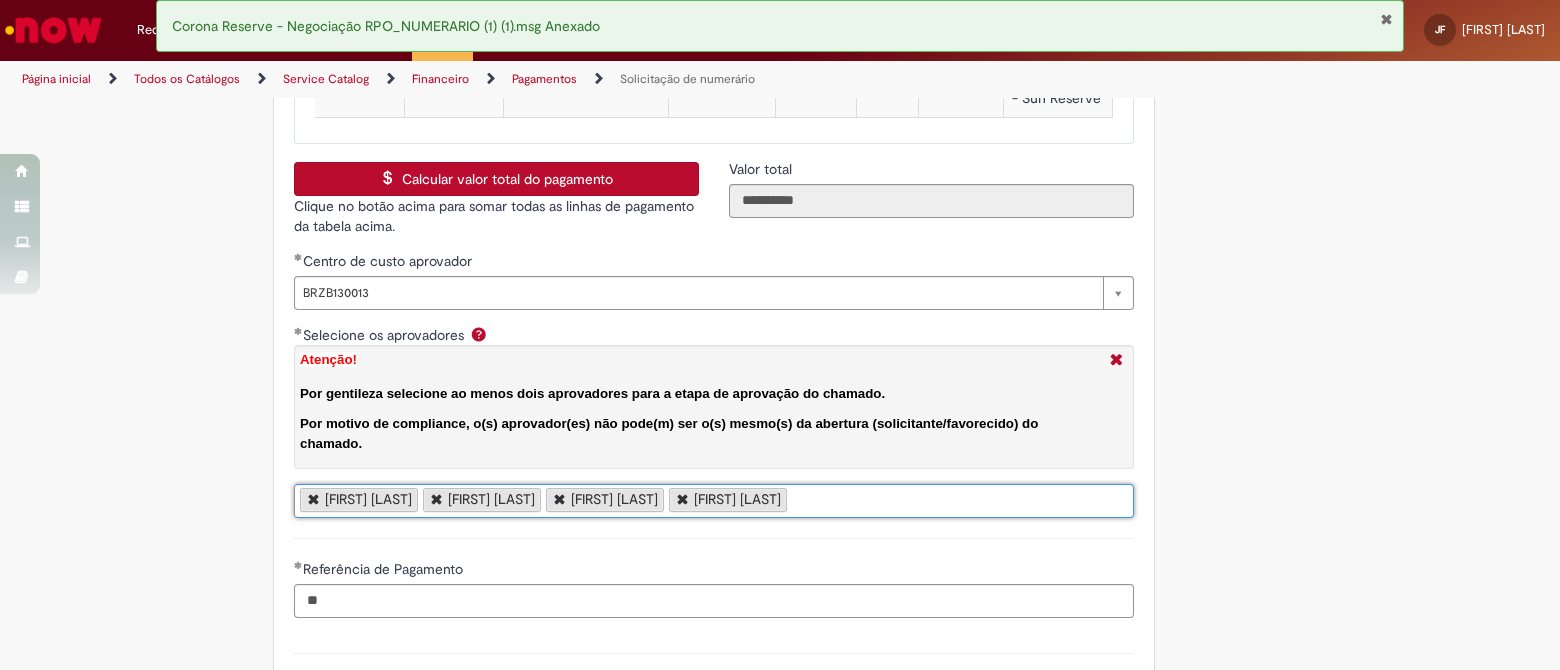click on "Selecione os aprovadores Atenção!
Por gentileza selecione ao menos dois aprovadores para a etapa de aprovação do chamado.
Por motivo de compliance, o(s) aprovador(es) não pode(m) ser o(s) mesmo(s) da abertura (solicitante/favorecido) do chamado." at bounding box center [797, 501] 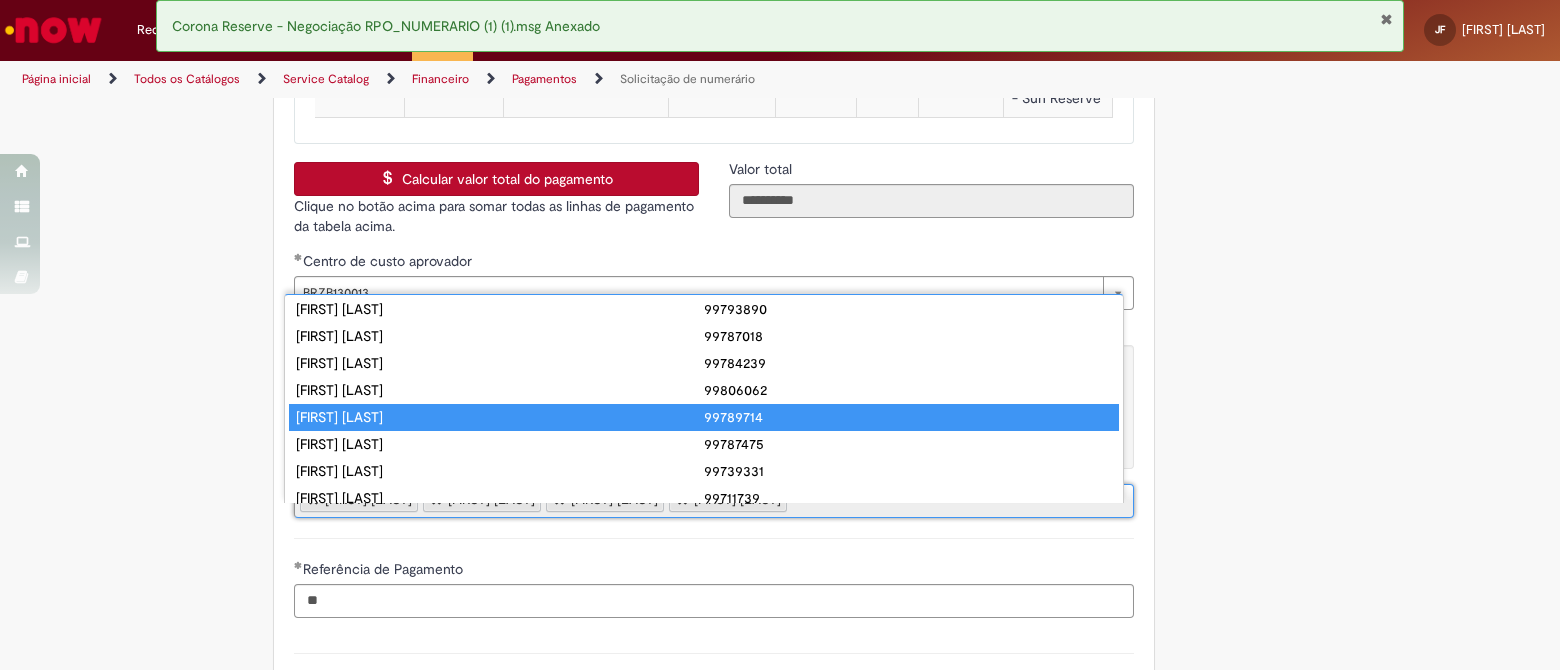 scroll, scrollTop: 50, scrollLeft: 0, axis: vertical 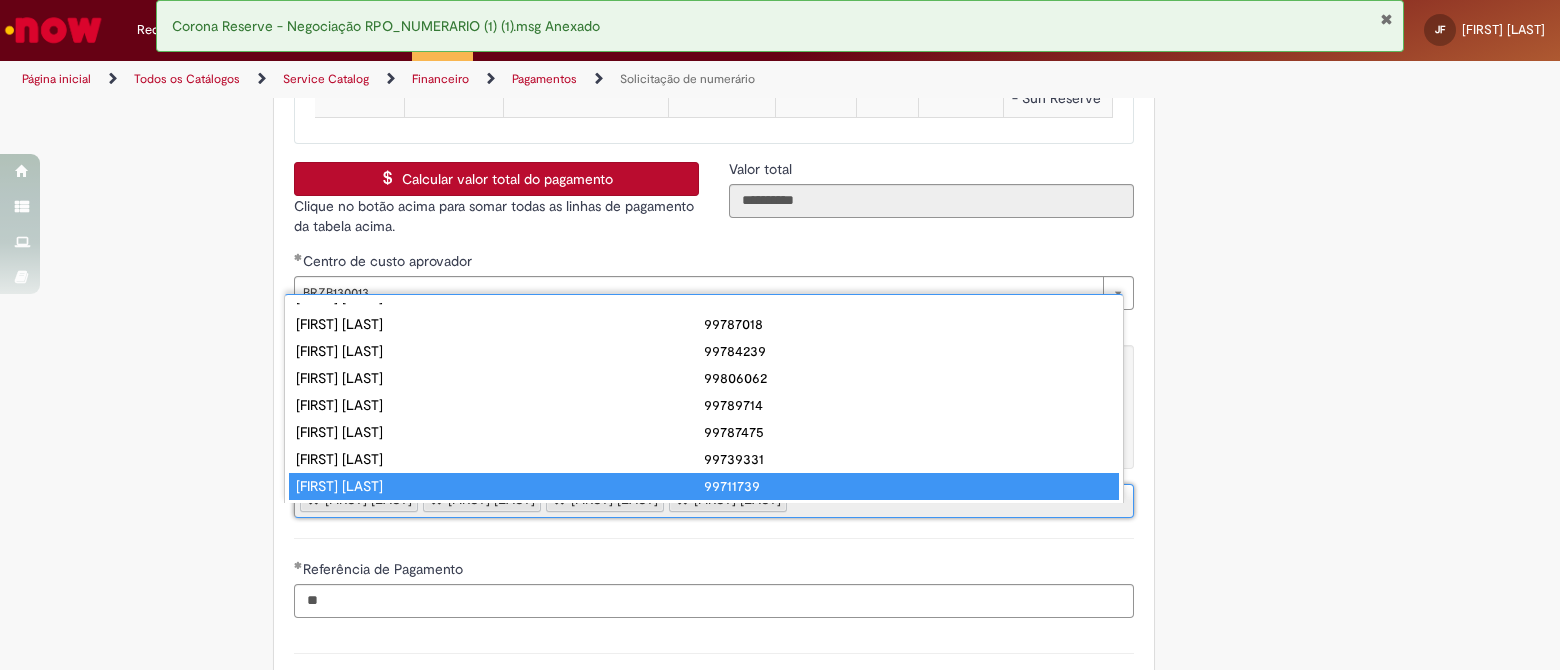 type on "**********" 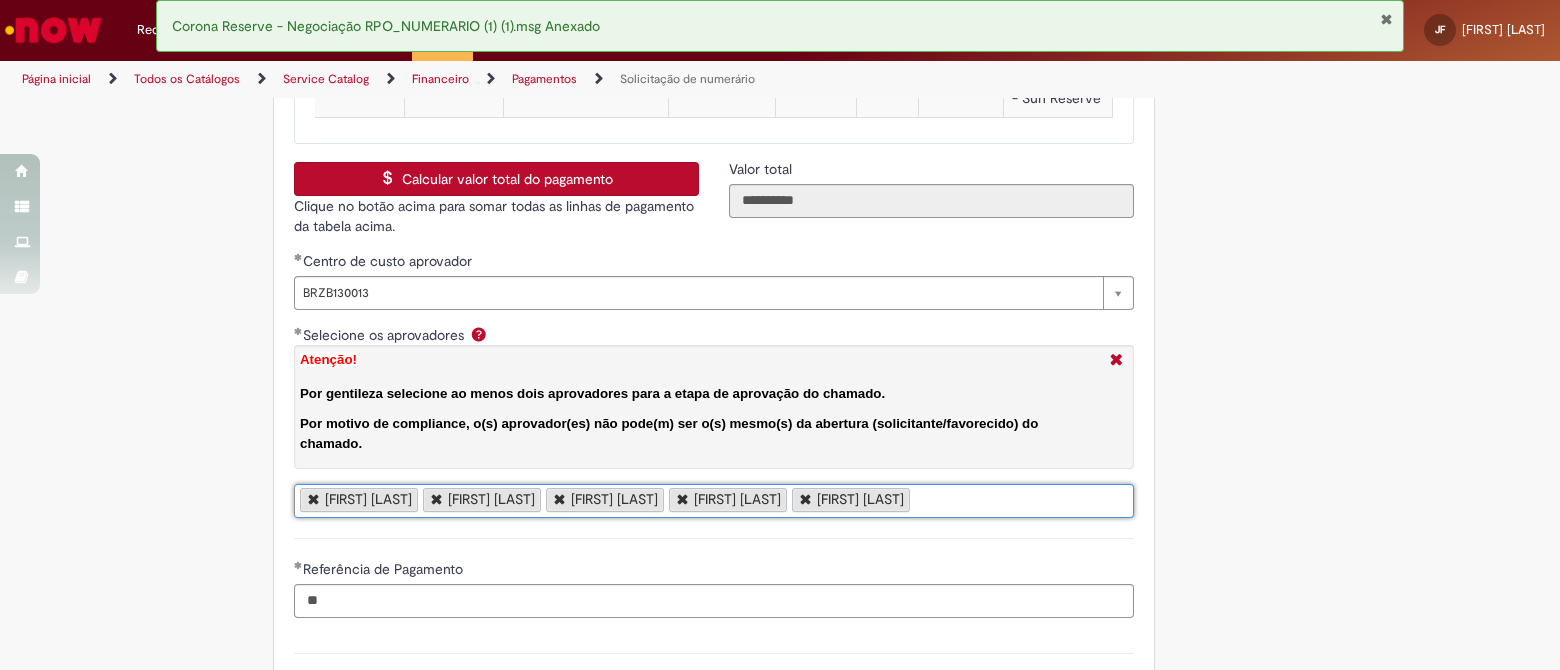 scroll, scrollTop: 0, scrollLeft: 0, axis: both 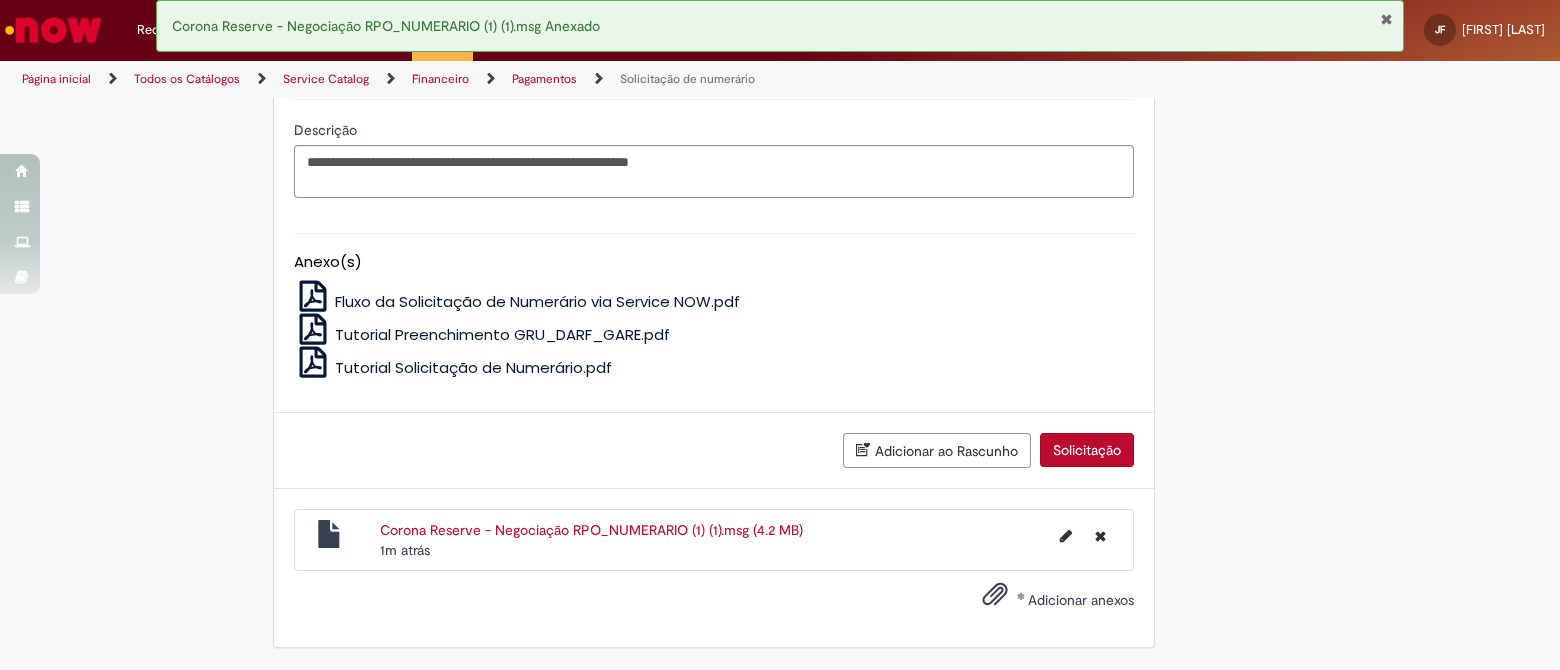 click on "Adicionar ao Rascunho        Solicitação" at bounding box center (714, 450) 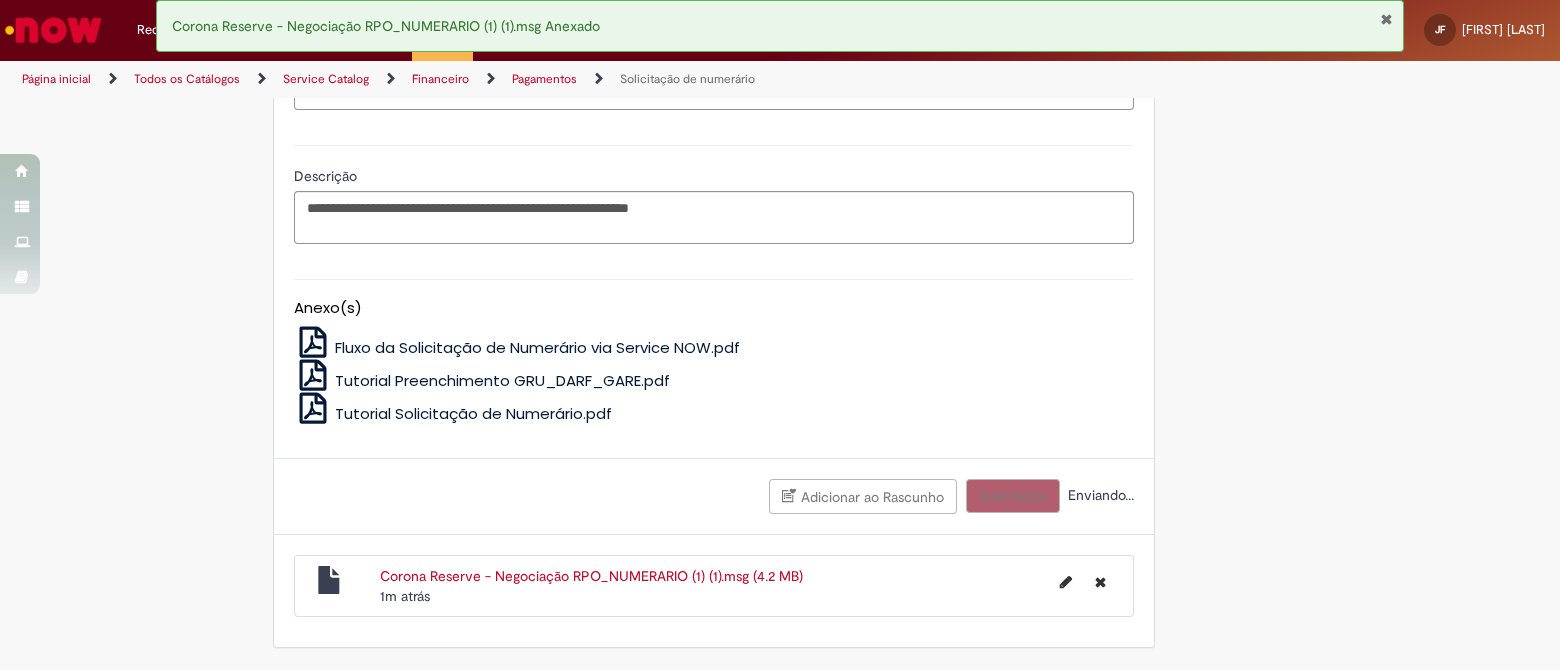 scroll, scrollTop: 3811, scrollLeft: 0, axis: vertical 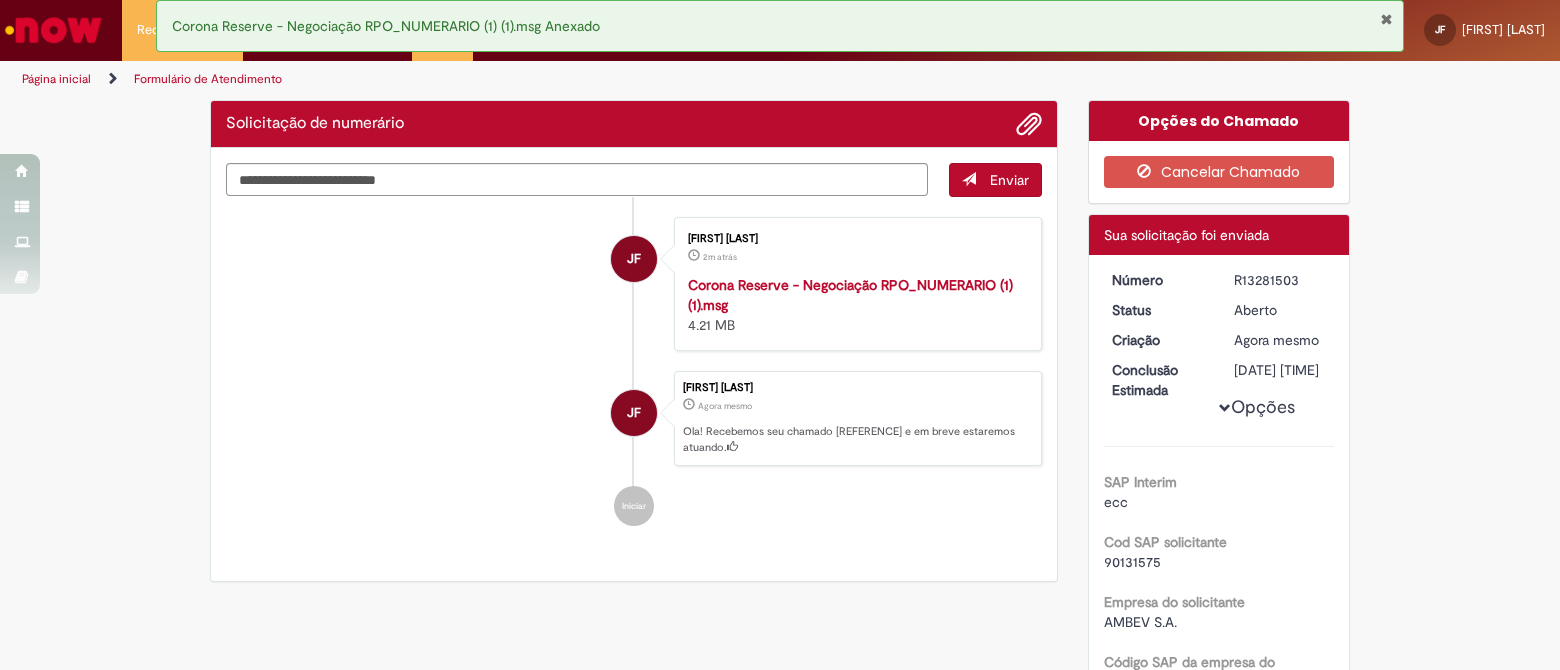 click at bounding box center [53, 30] 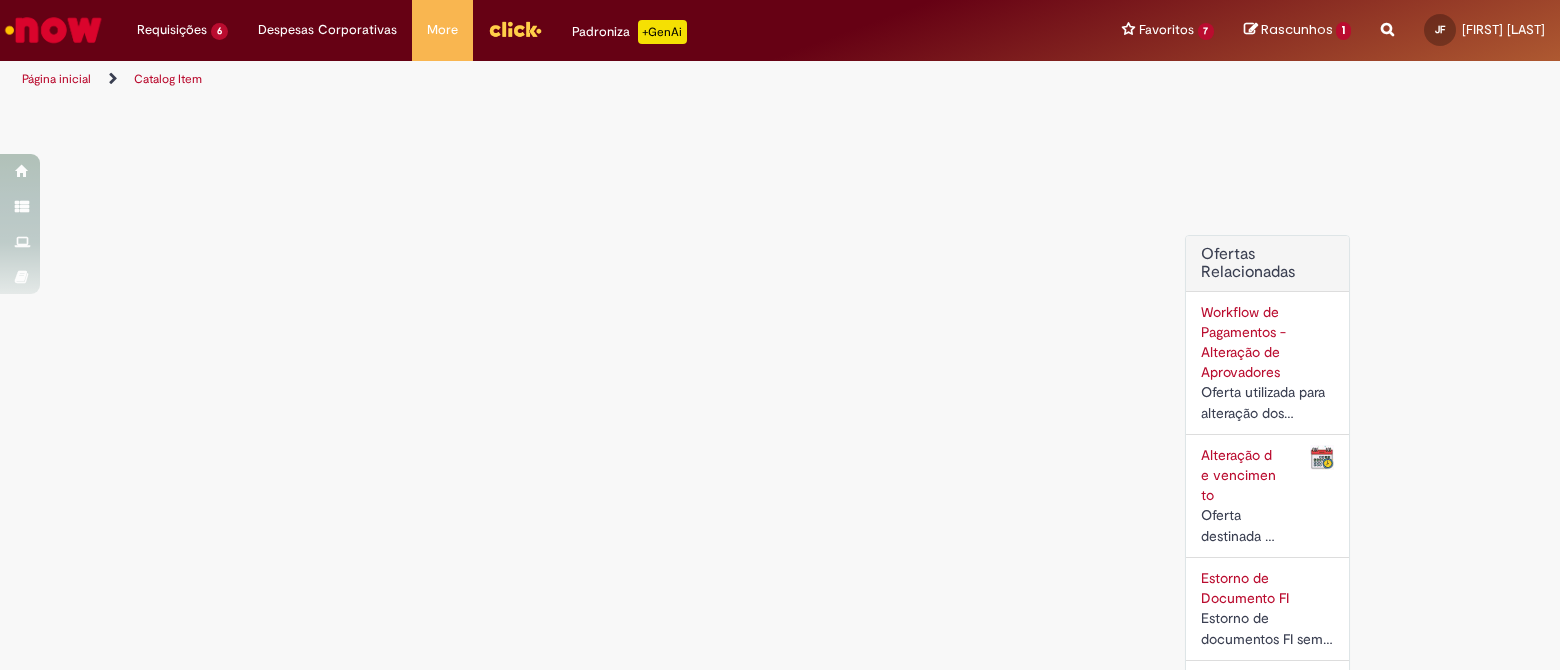 scroll, scrollTop: 0, scrollLeft: 0, axis: both 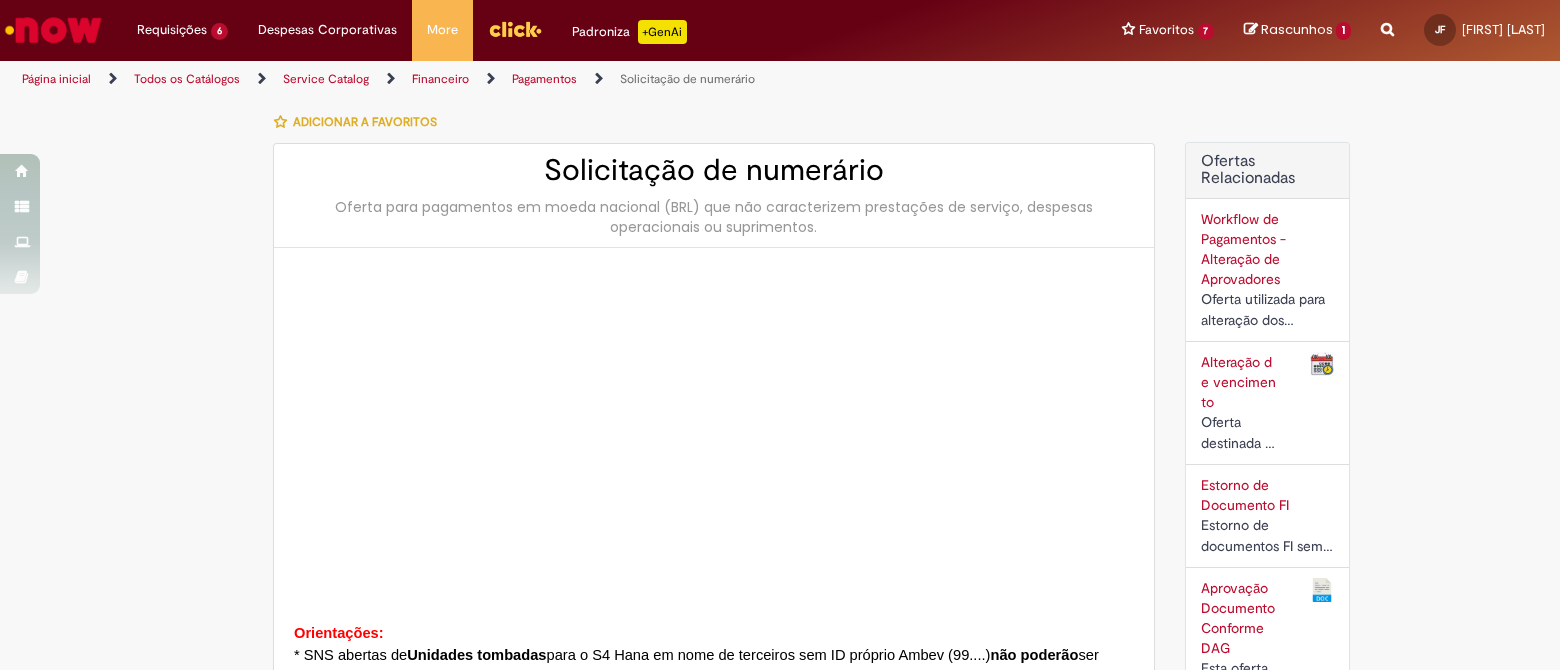 type on "********" 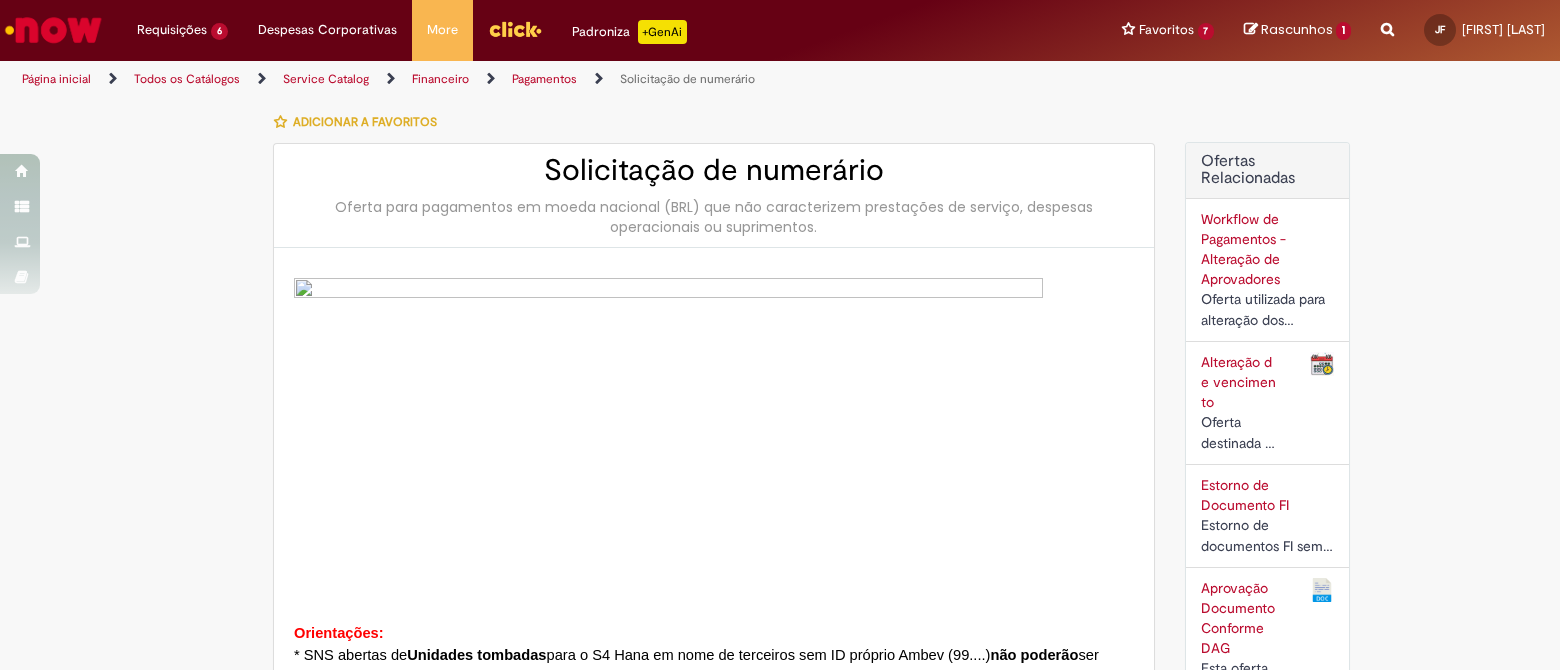 type on "**********" 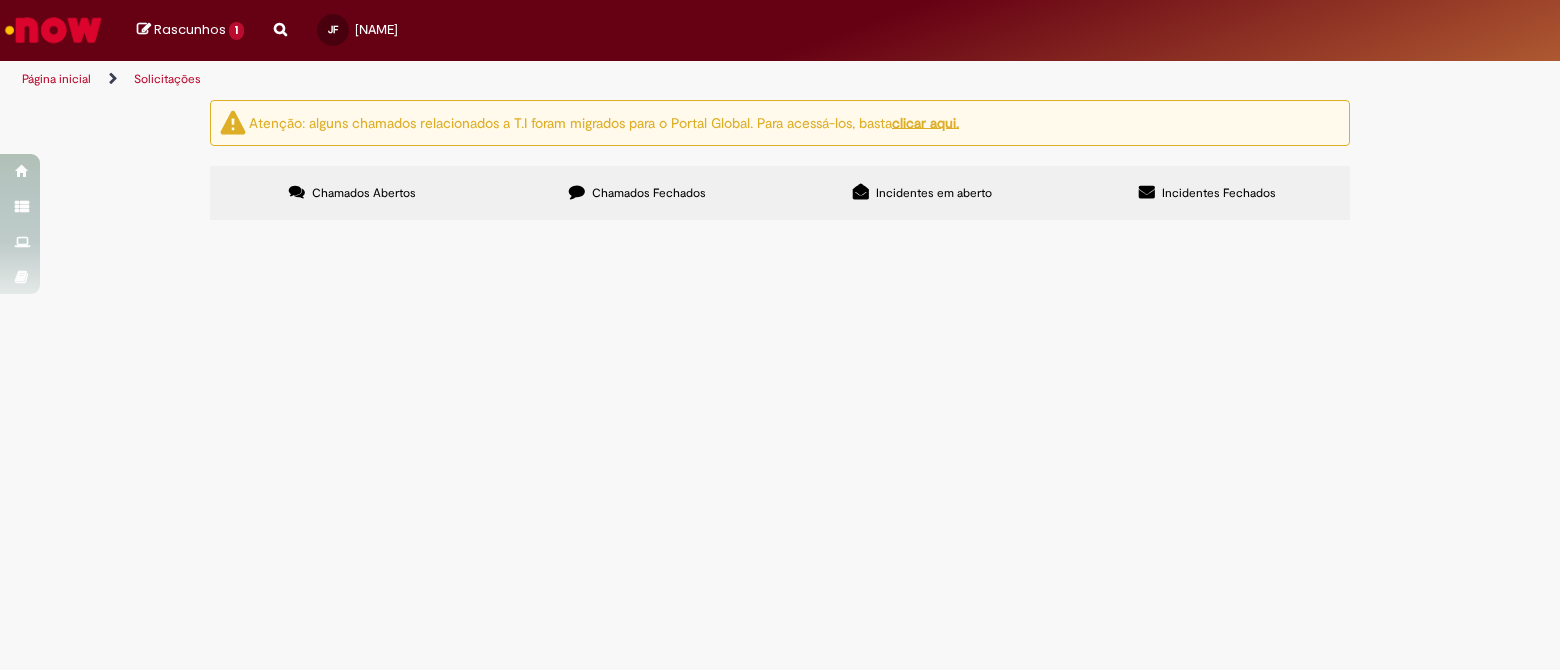 scroll, scrollTop: 0, scrollLeft: 0, axis: both 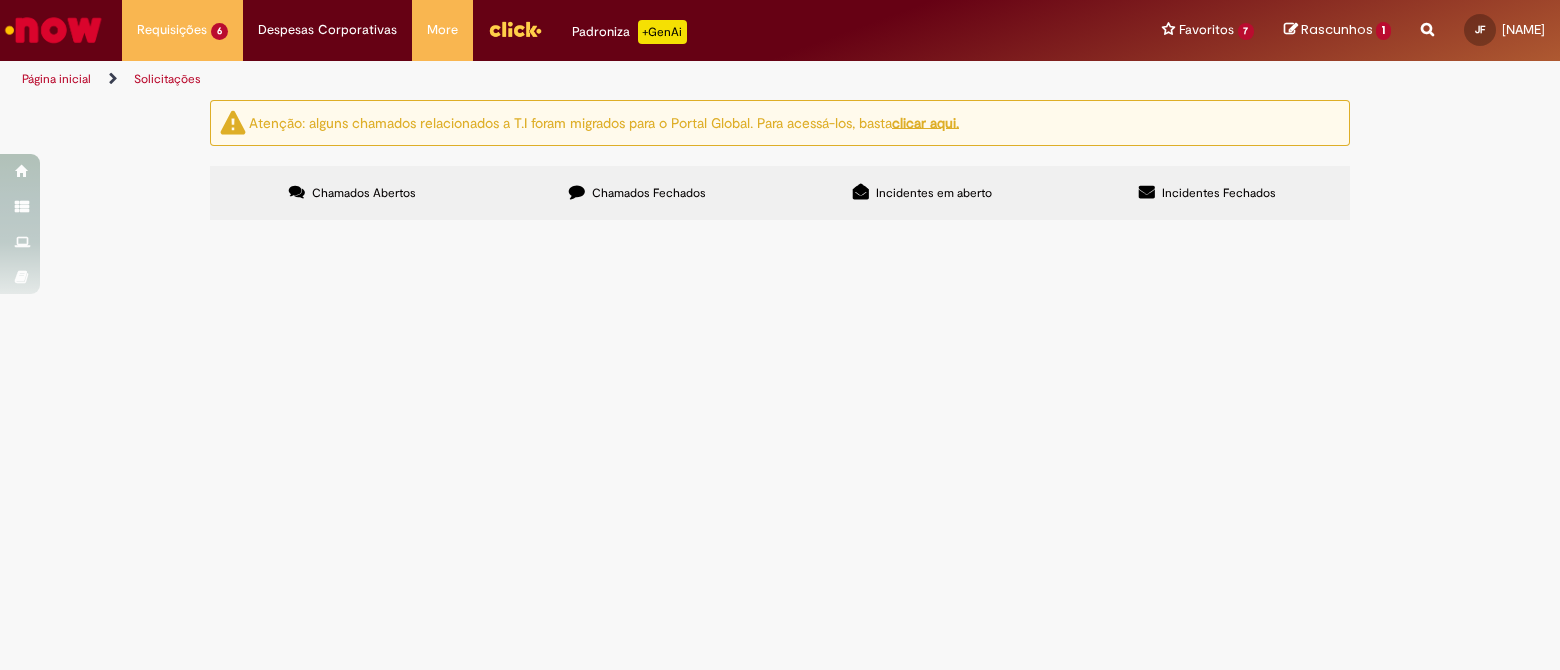 click on "Não recebi o meu vale transporte esse mês e estou tentando recarregar há alguns dias" at bounding box center (0, 0) 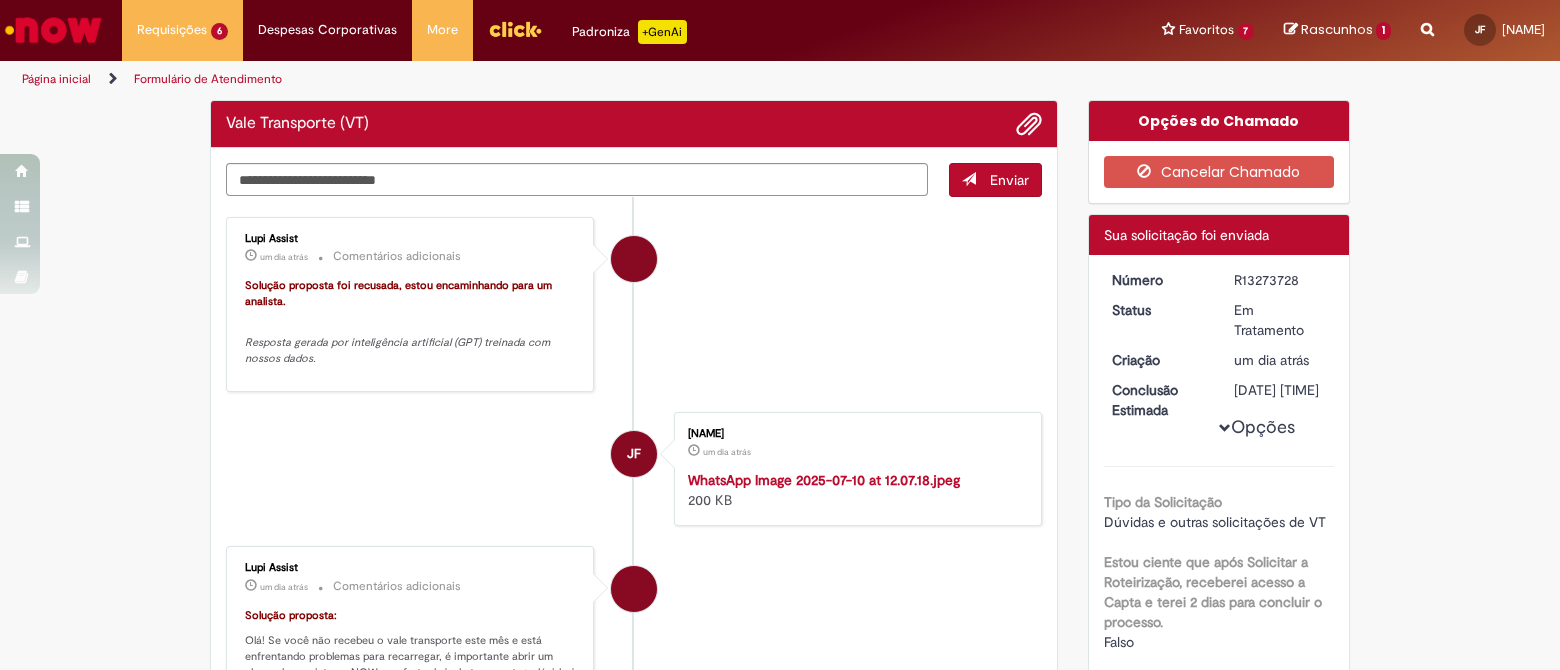 click on "[FIRST] [LAST]" at bounding box center [854, 434] 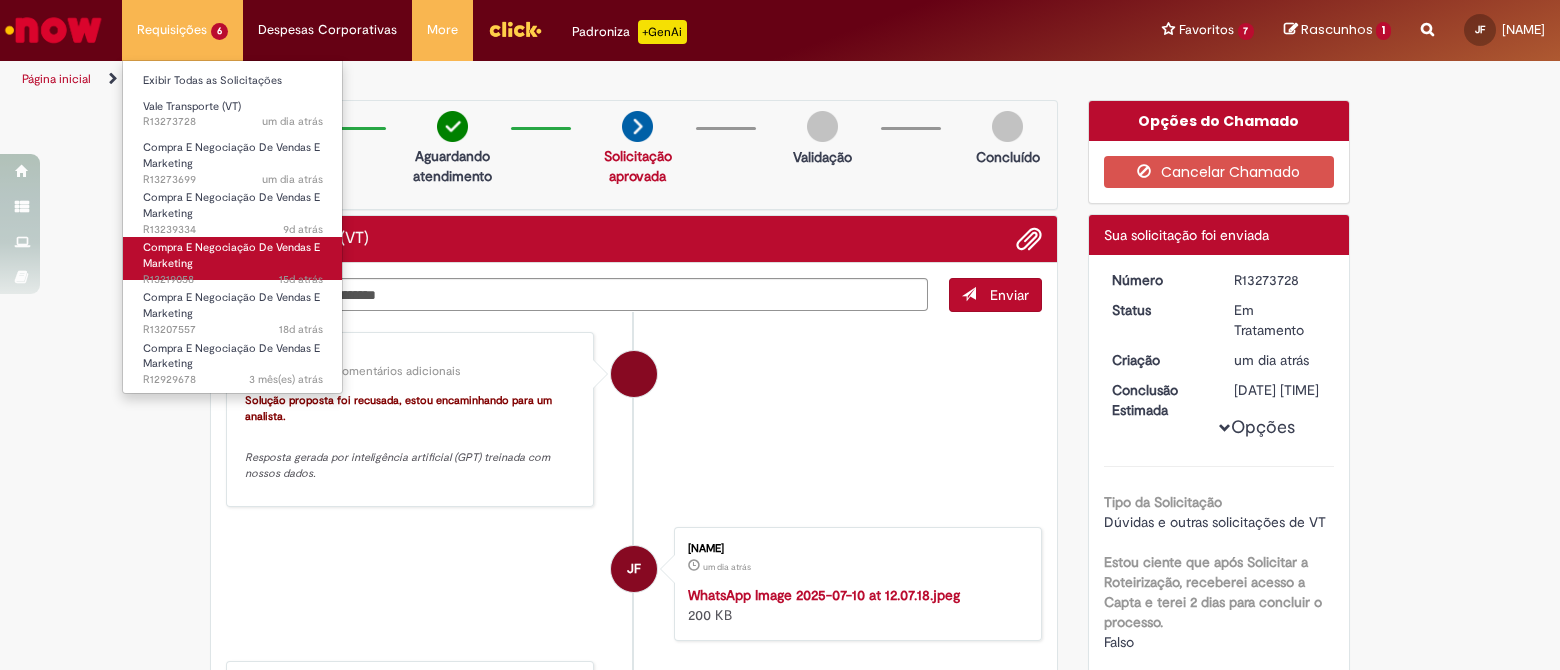 click on "Compra E Negociação De Vendas E Marketing
15d atrás 15 dias atrás  R13219058" at bounding box center [233, 258] 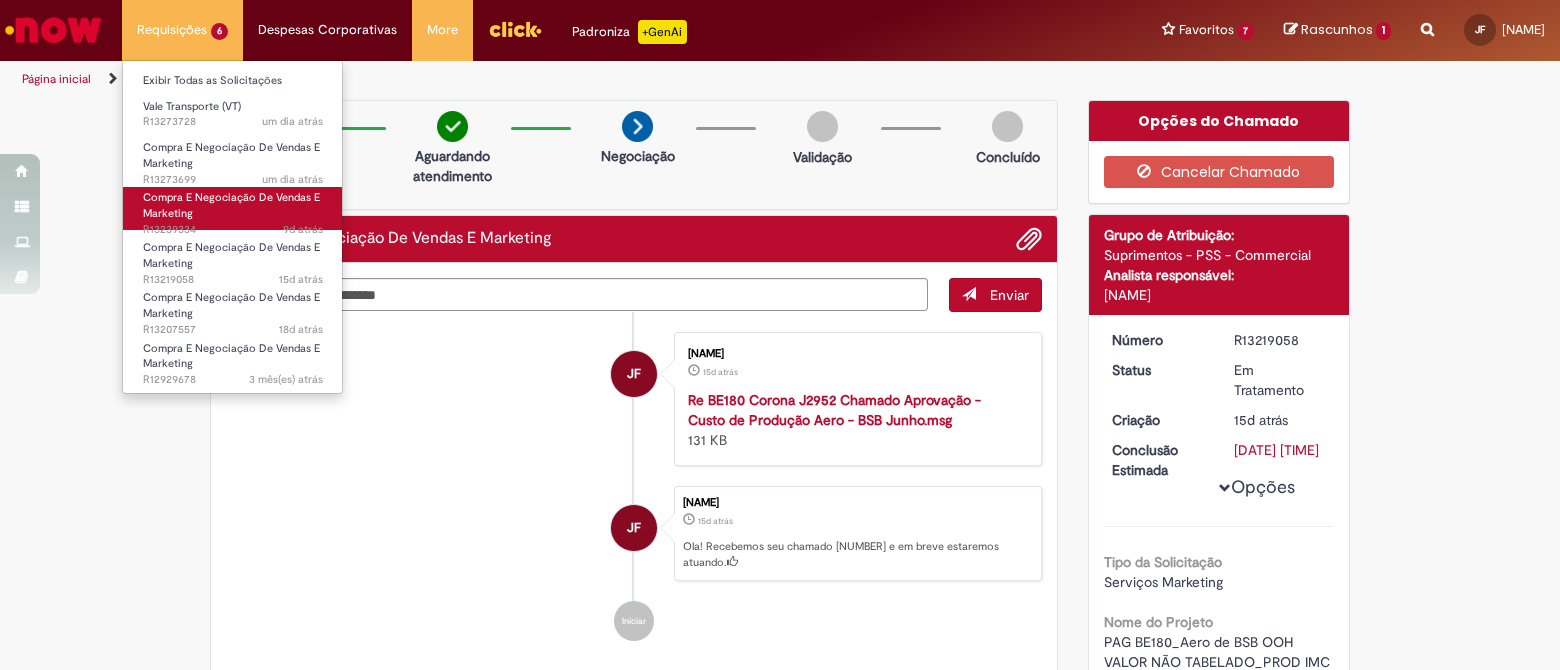click on "Compra E Negociação De Vendas E Marketing
9d atrás 9 dias atrás  R13239334" at bounding box center [233, 208] 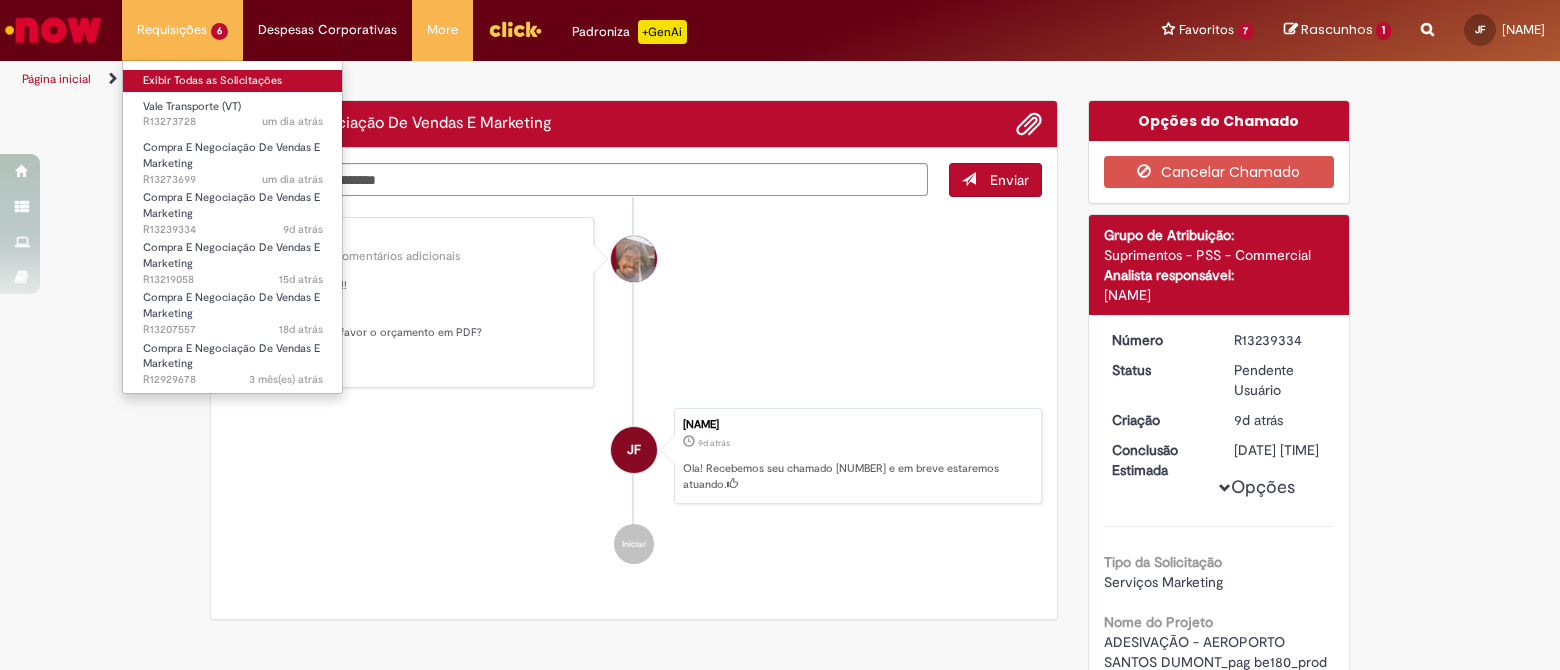 click on "Exibir Todas as Solicitações" at bounding box center [233, 81] 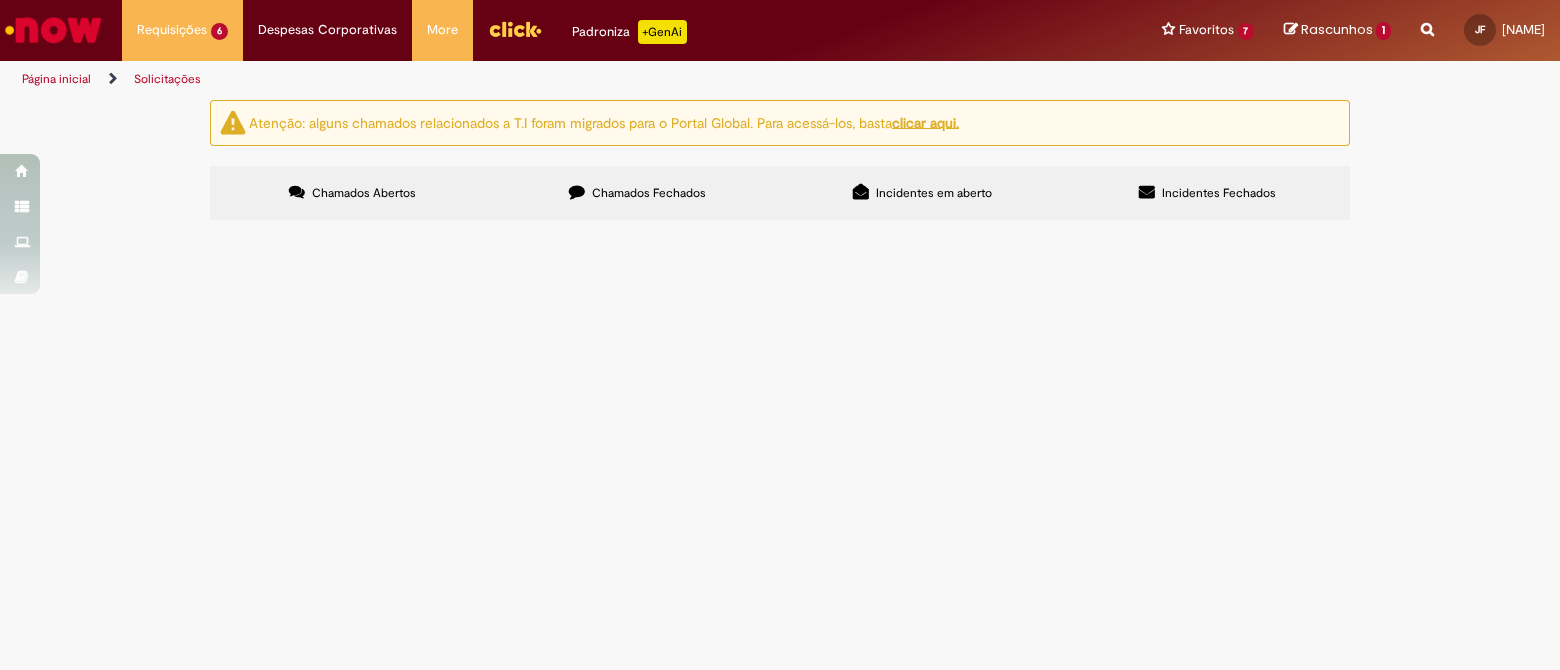 click on "Chamados Fechados" at bounding box center [649, 193] 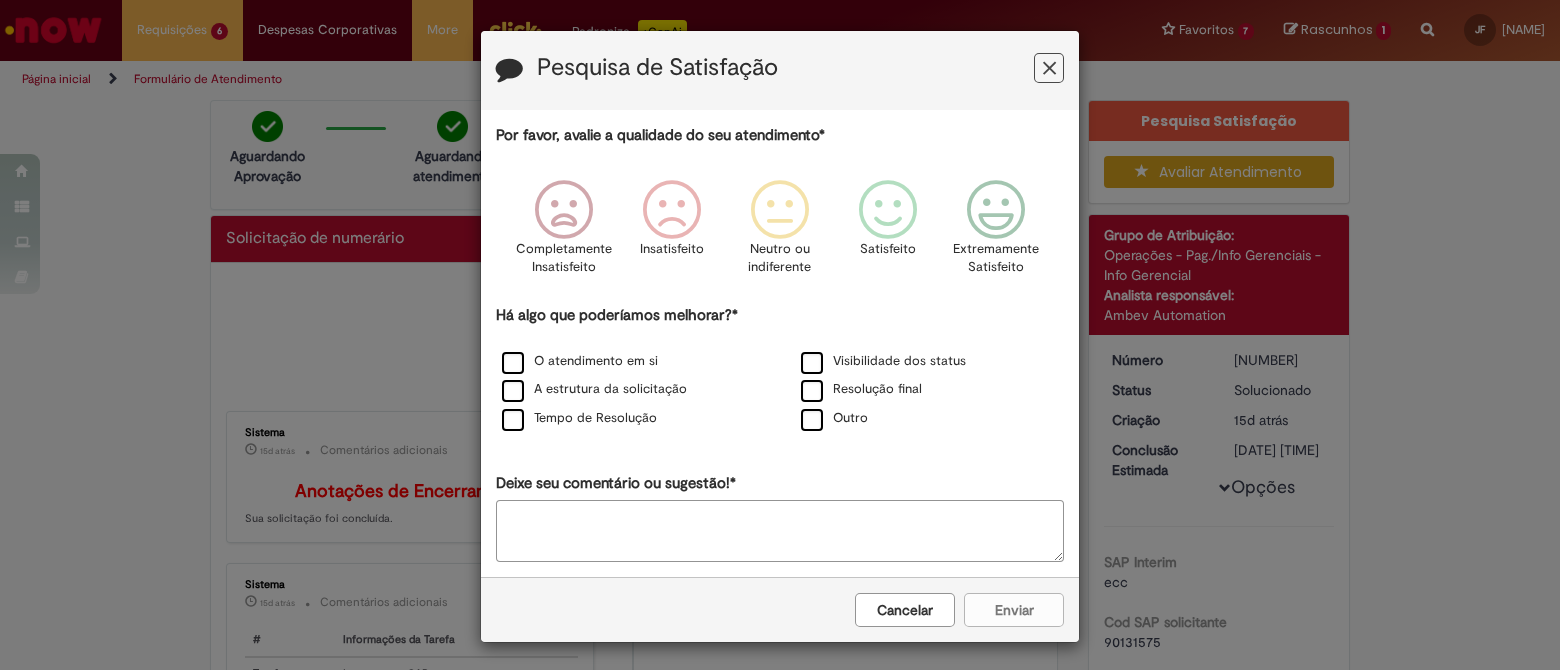 click at bounding box center [1049, 68] 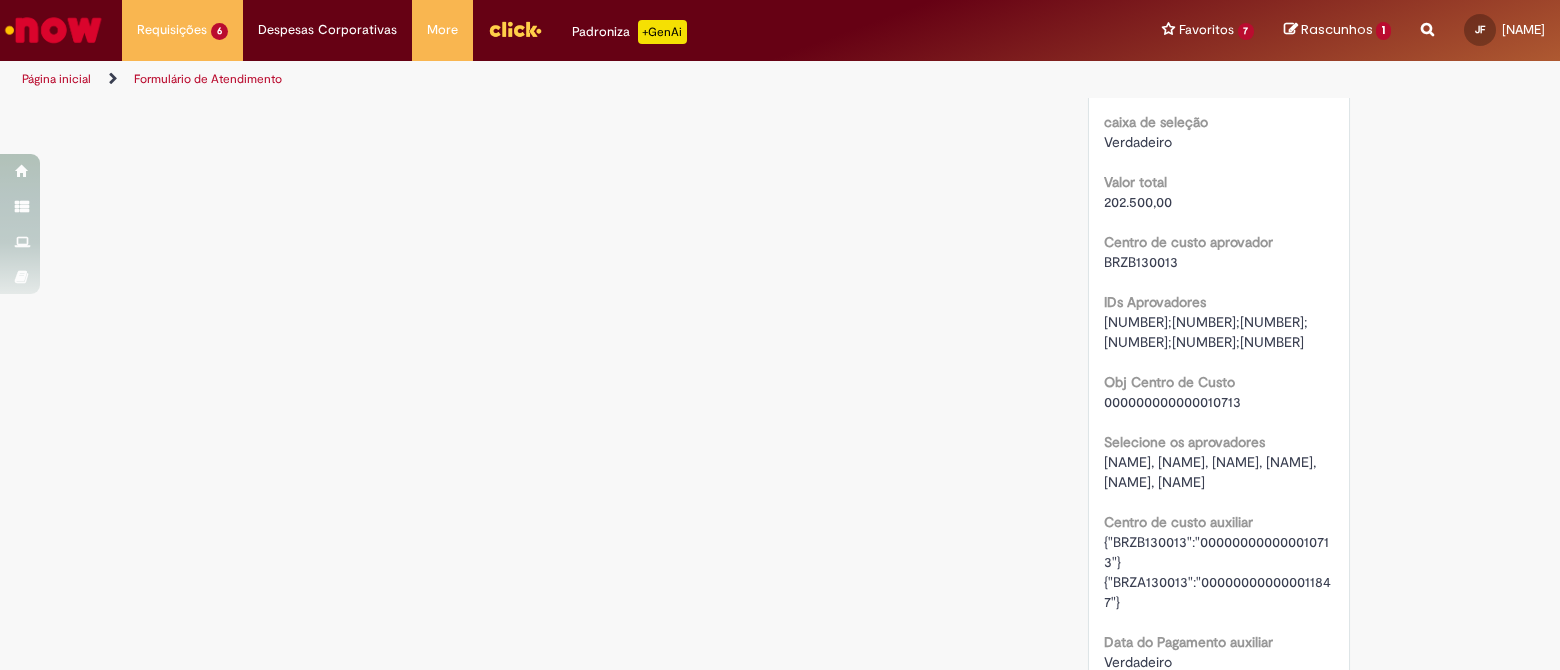 scroll, scrollTop: 1999, scrollLeft: 0, axis: vertical 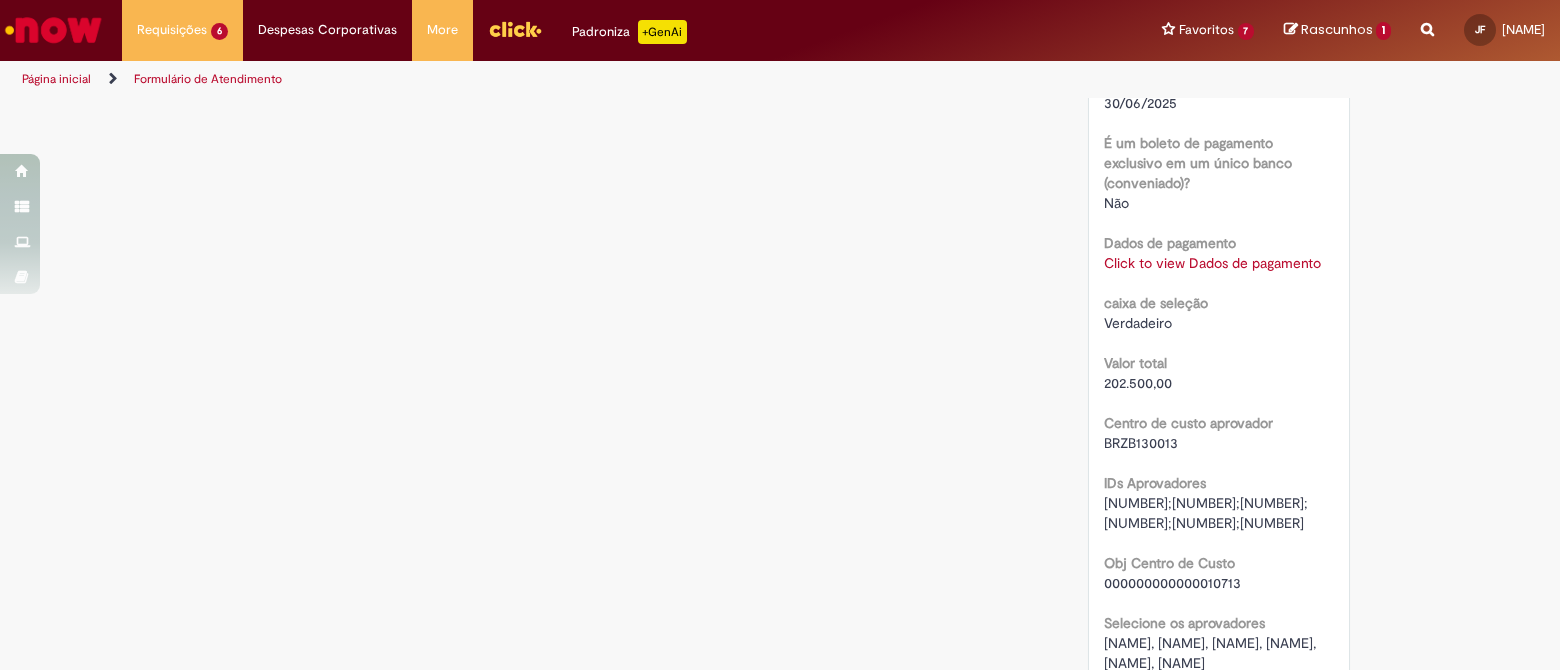 click on "Click to view Dados de pagamento" at bounding box center [1212, 263] 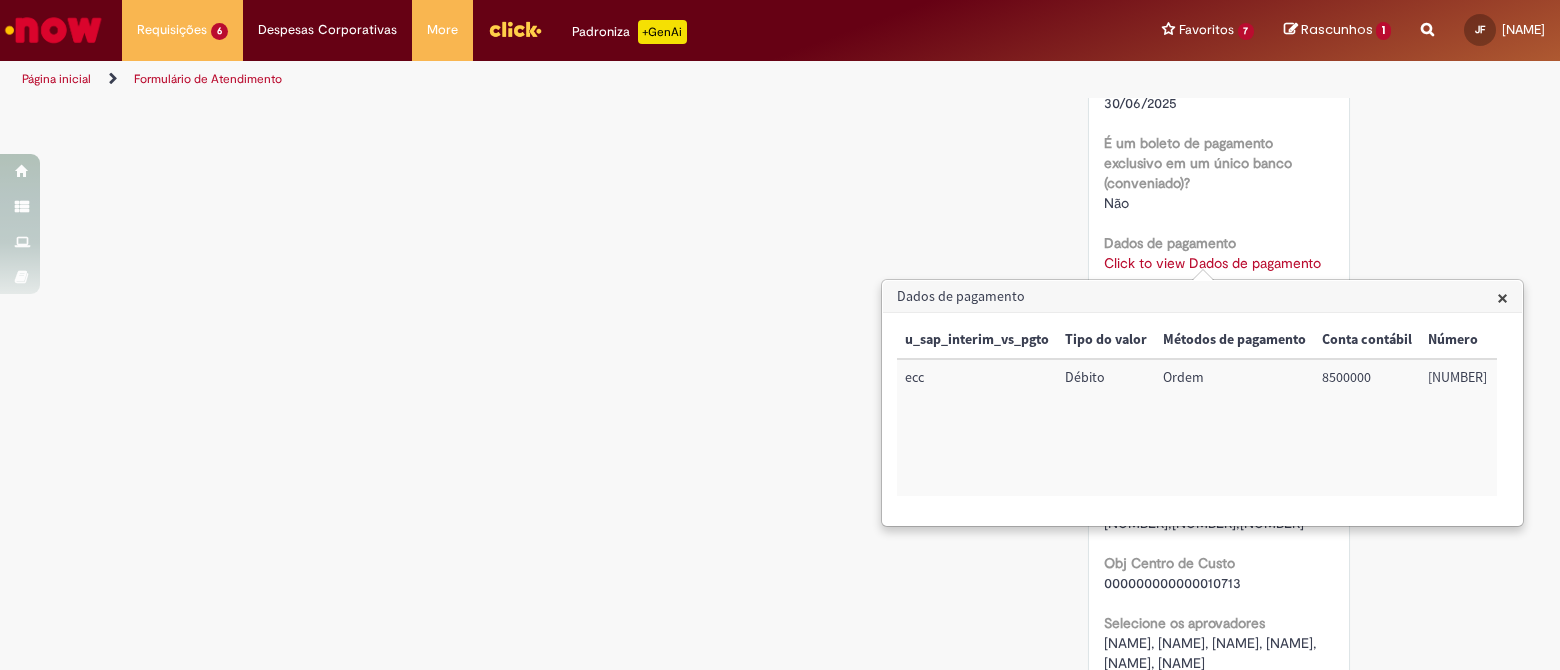 click on "Verificar Código de Barras
Aguardando Aprovação
Aguardando atendimento
Em andamento
Validação
Concluído
Solicitação de numerário
Enviar
JF
Jaine Fonseca
15d atrás 15 dias atrás     Comentários adicionais
Solução Proposta aceita.
S" at bounding box center (780, -218) 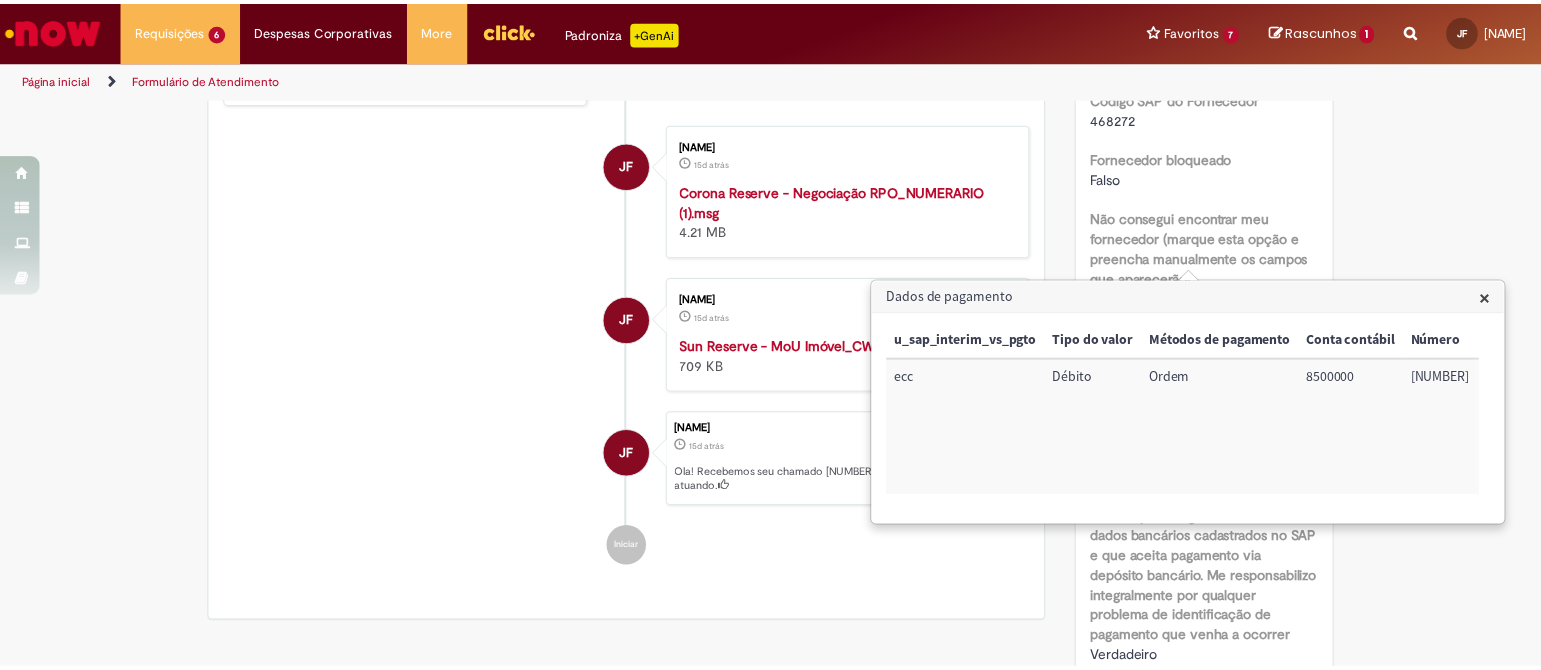 scroll, scrollTop: 1125, scrollLeft: 0, axis: vertical 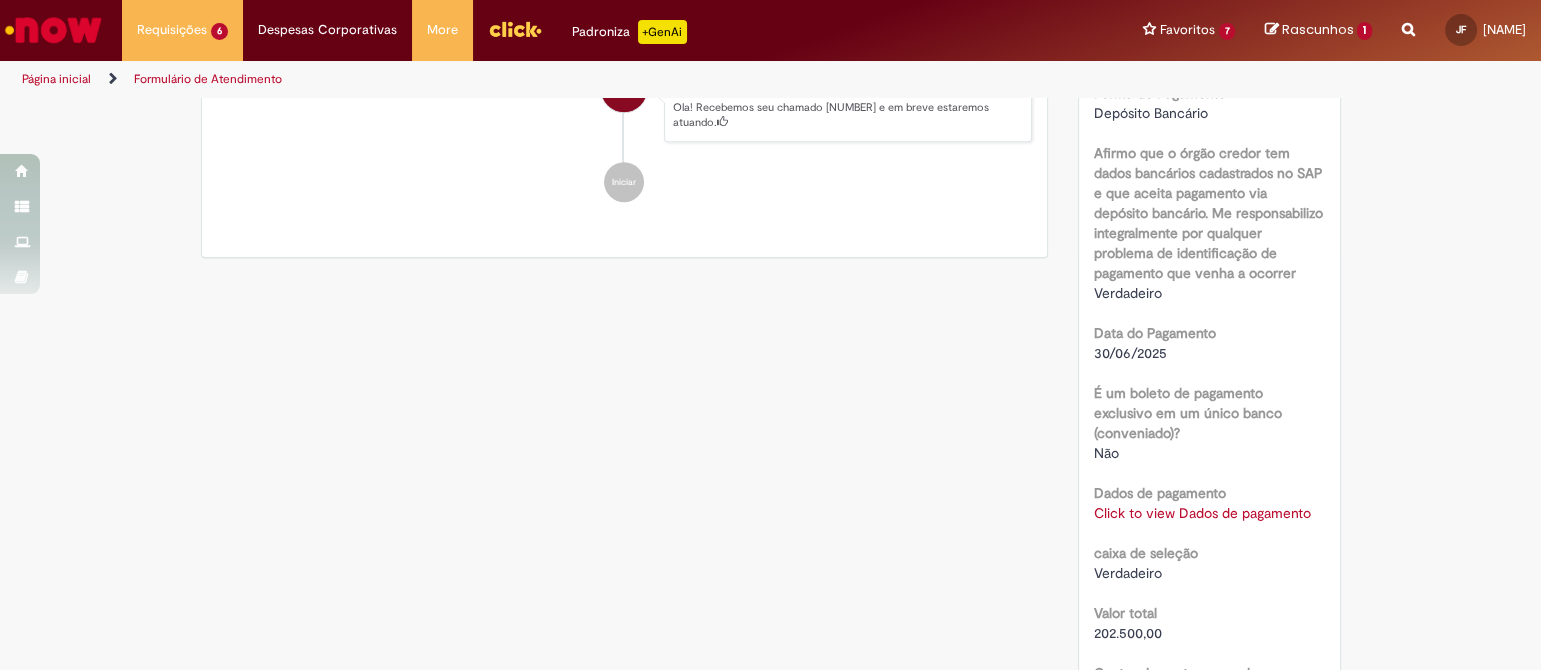 click on "Dados de pagamento" at bounding box center [1160, 493] 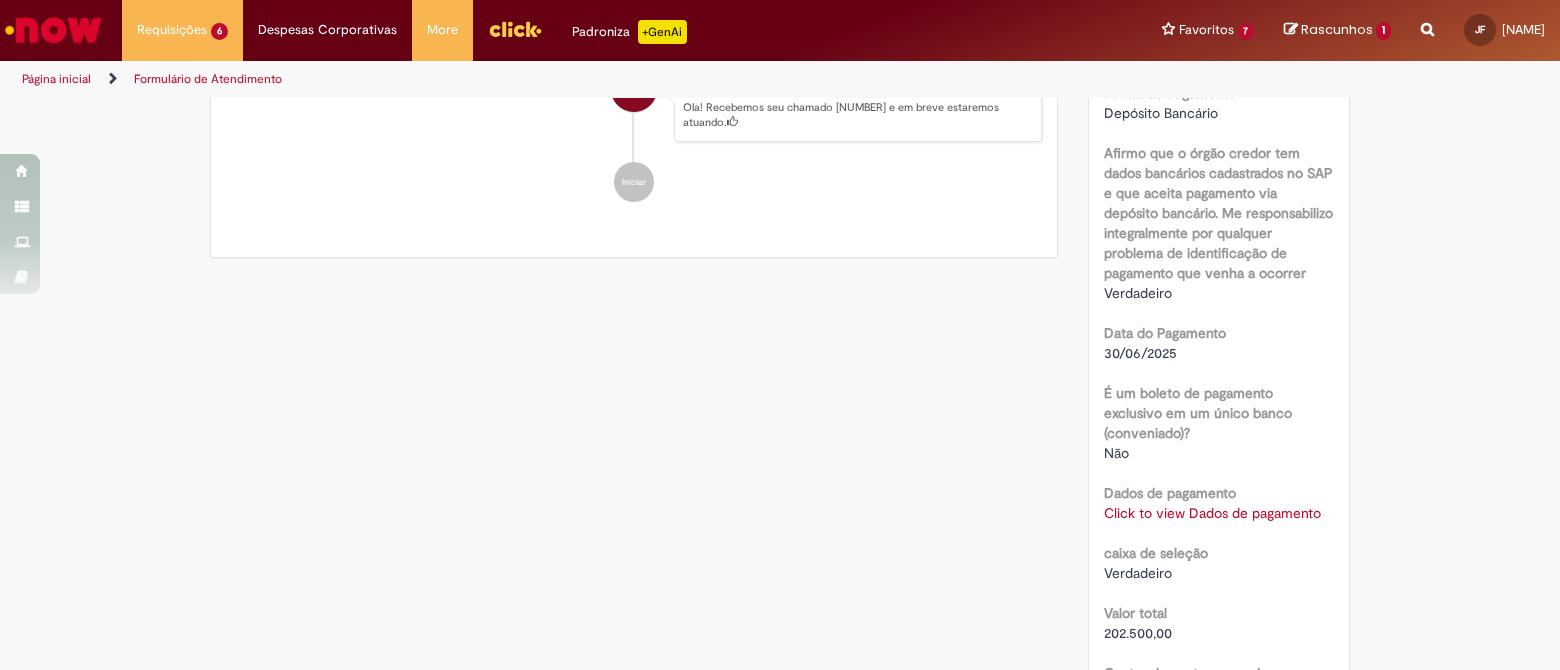 click on "Click to view Dados de pagamento" at bounding box center [1212, 513] 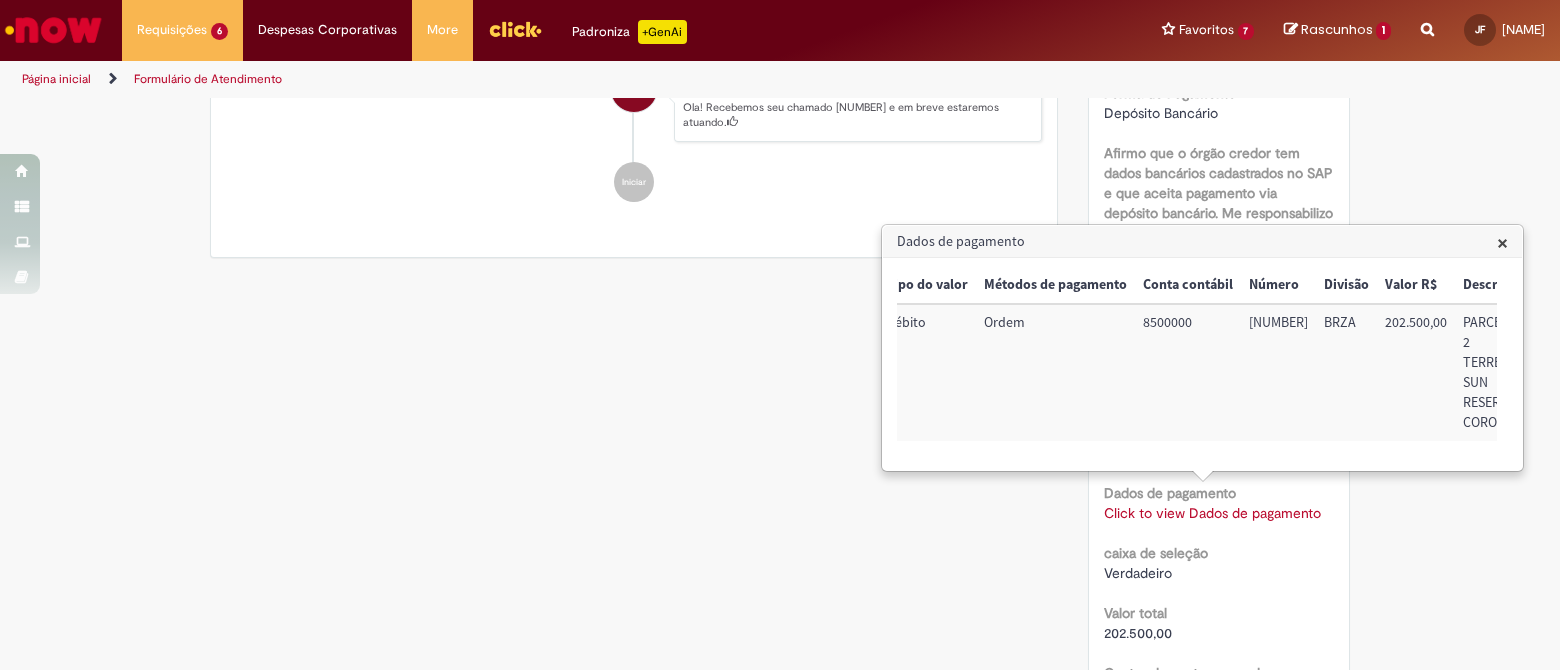 scroll, scrollTop: 0, scrollLeft: 182, axis: horizontal 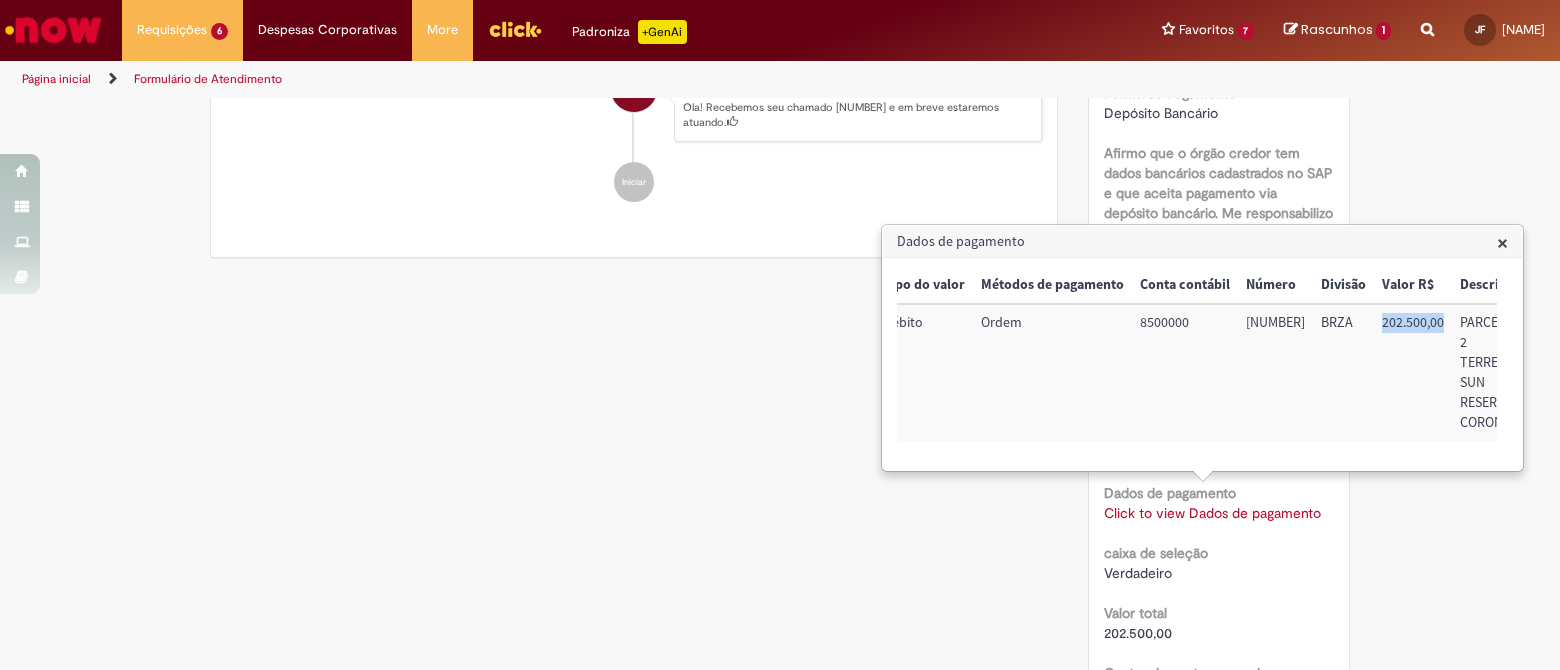 drag, startPoint x: 1402, startPoint y: 317, endPoint x: 1465, endPoint y: 317, distance: 63 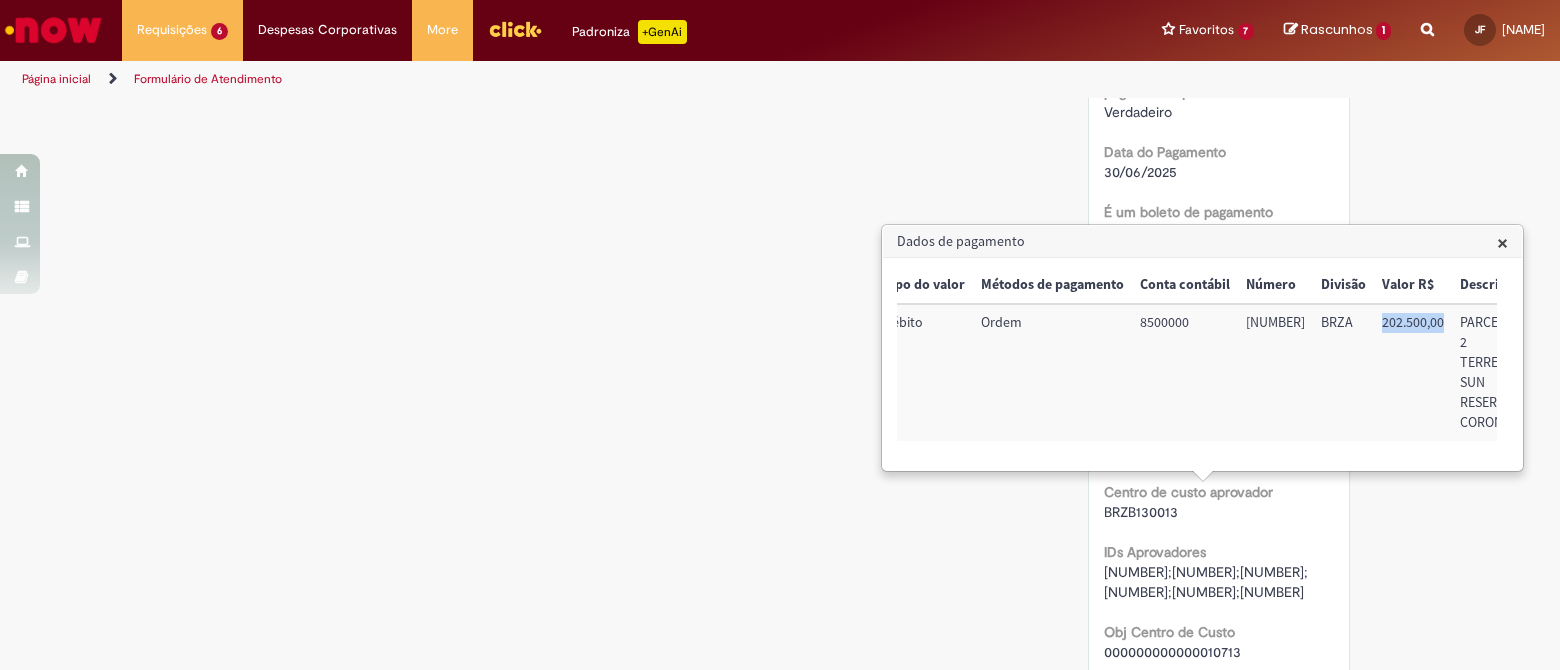 scroll, scrollTop: 1874, scrollLeft: 0, axis: vertical 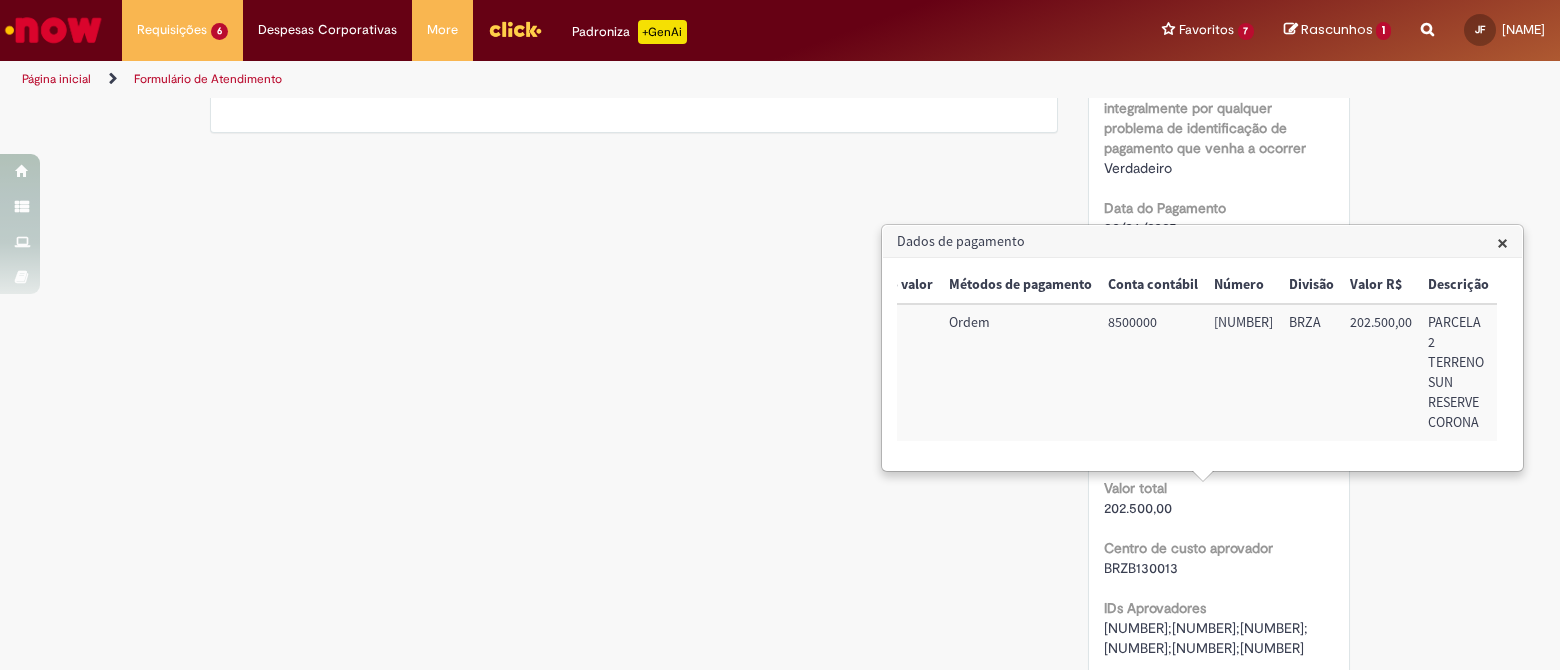 click on "Verificar Código de Barras
Aguardando Aprovação
Aguardando atendimento
Em andamento
Validação
Concluído
Solicitação de numerário
Enviar
JF
Jaine Fonseca
15d atrás 15 dias atrás     Comentários adicionais
Solução Proposta aceita.
S" at bounding box center (780, -93) 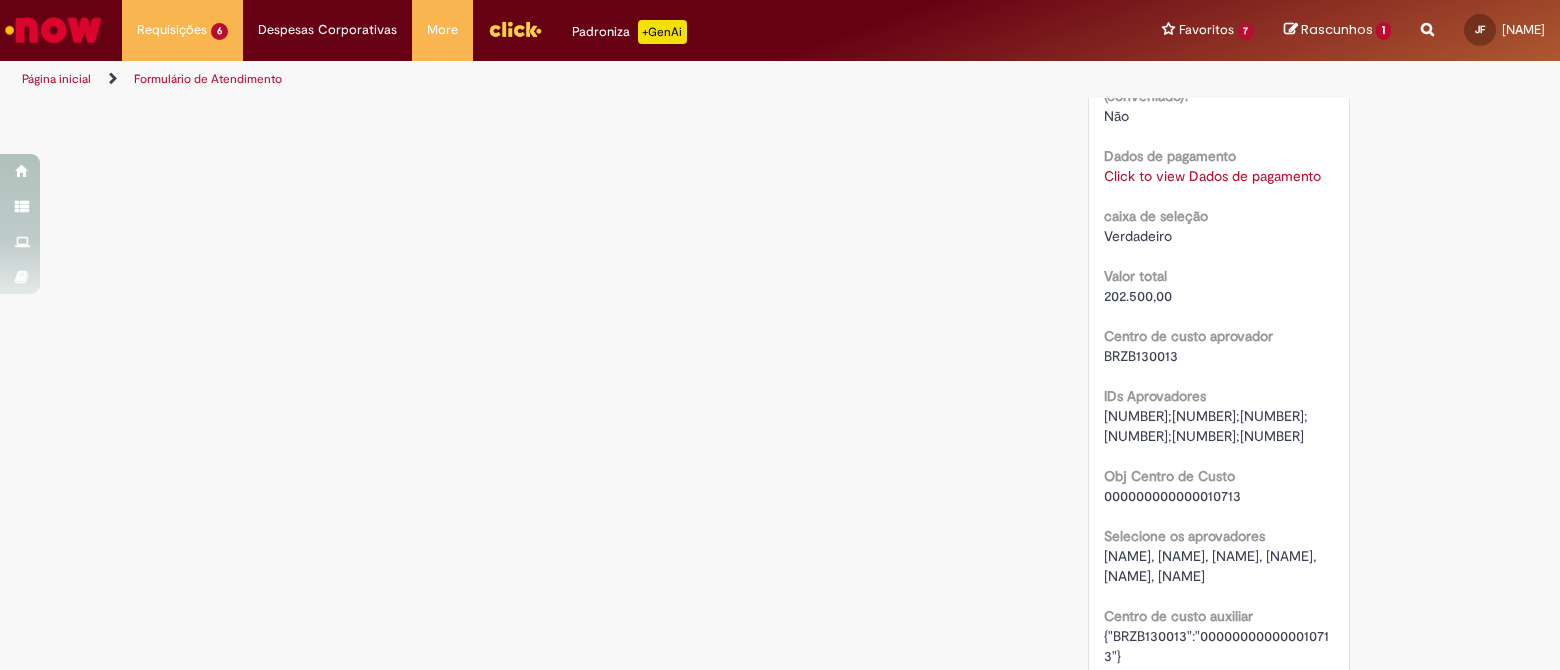 scroll, scrollTop: 2125, scrollLeft: 0, axis: vertical 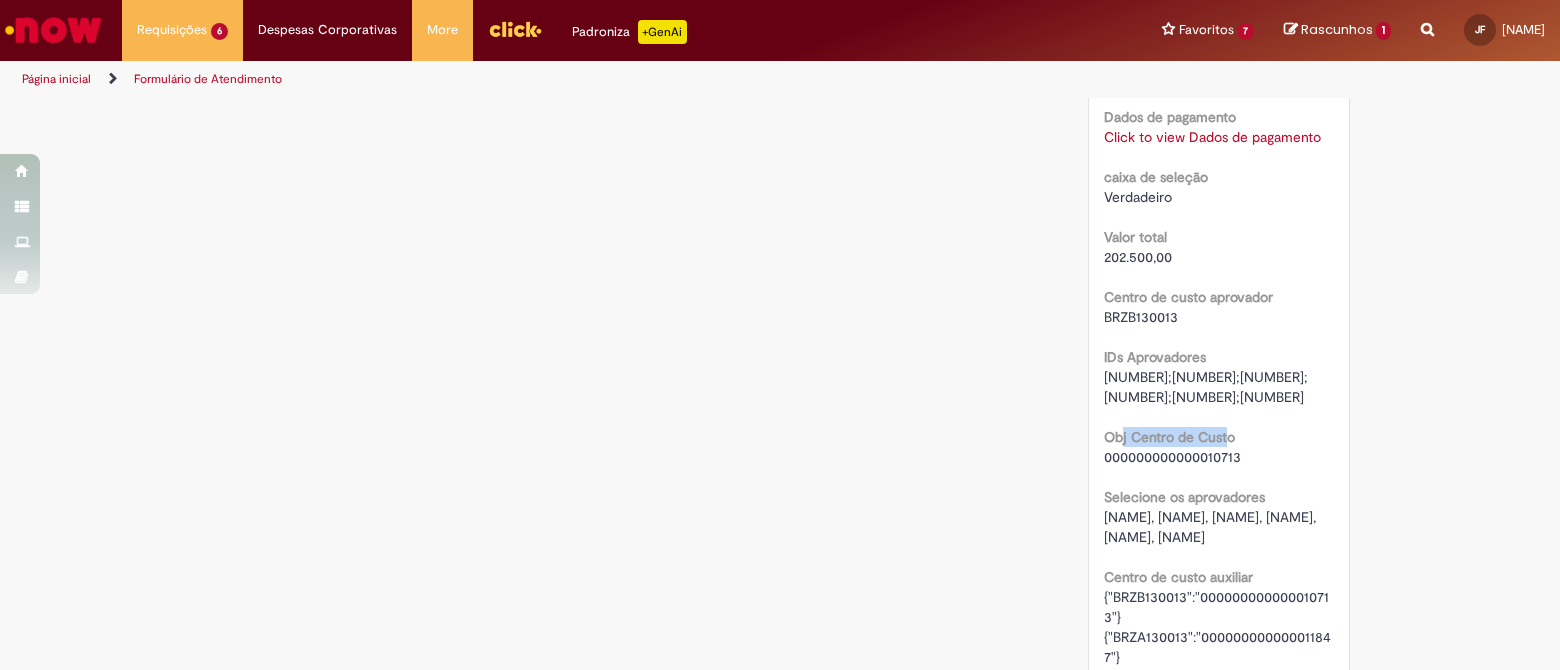 drag, startPoint x: 1110, startPoint y: 437, endPoint x: 1217, endPoint y: 440, distance: 107.042046 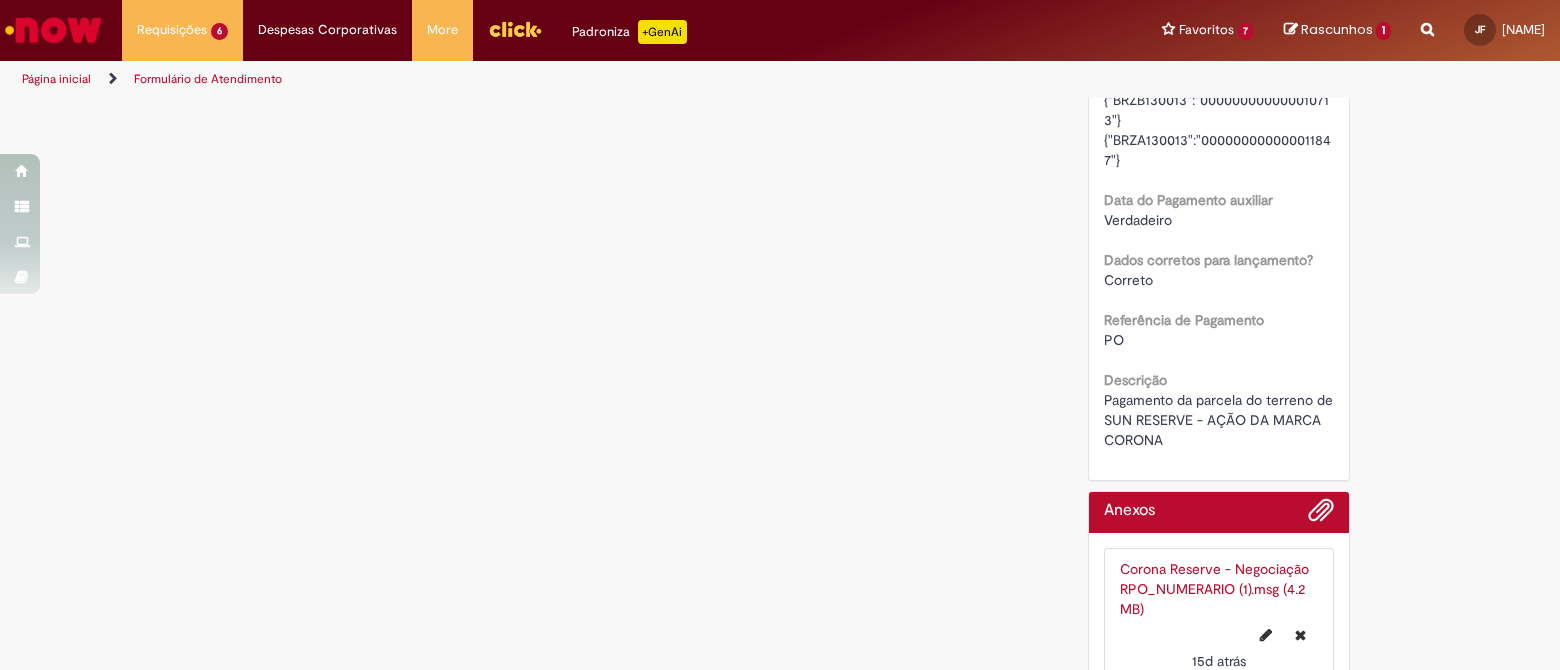 scroll, scrollTop: 2625, scrollLeft: 0, axis: vertical 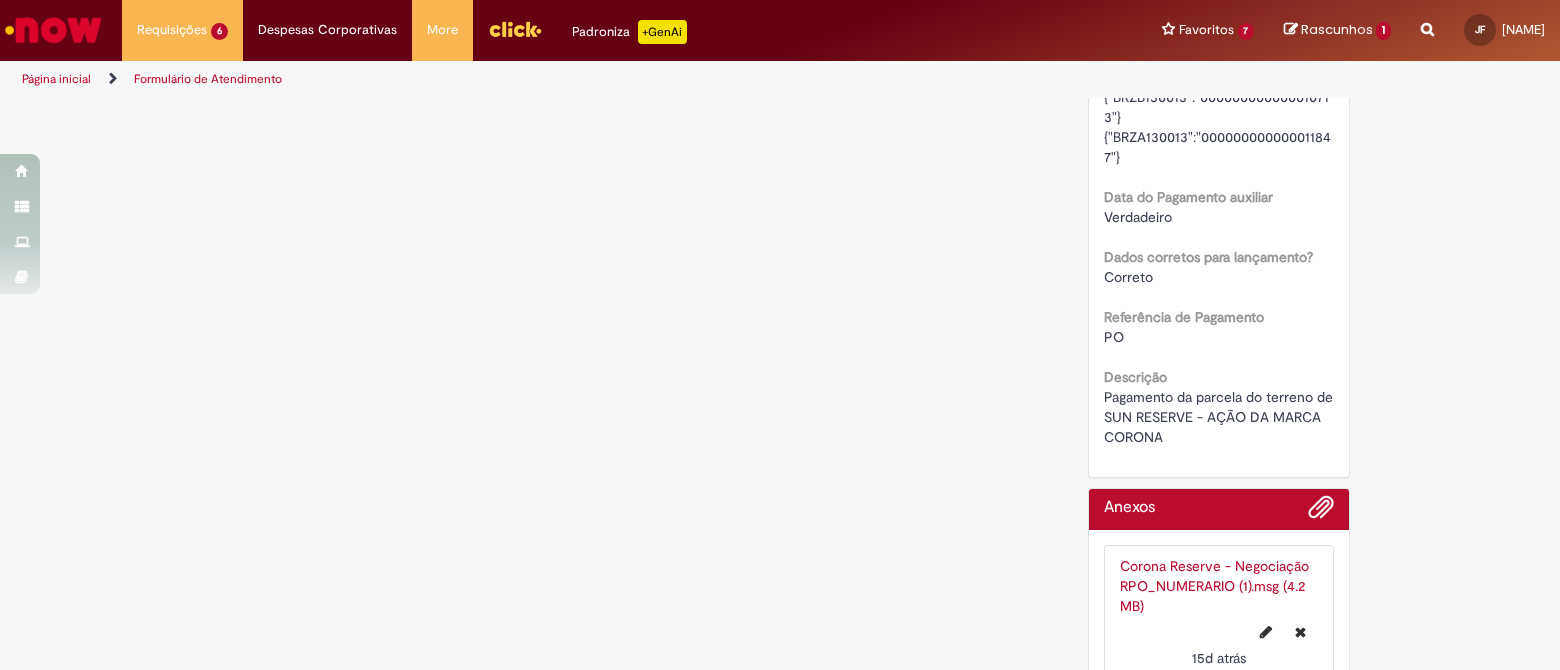 click on "Corona Reserve - Negociação RPO_NUMERARIO (1).msg (4.2 MB)" at bounding box center (1214, 586) 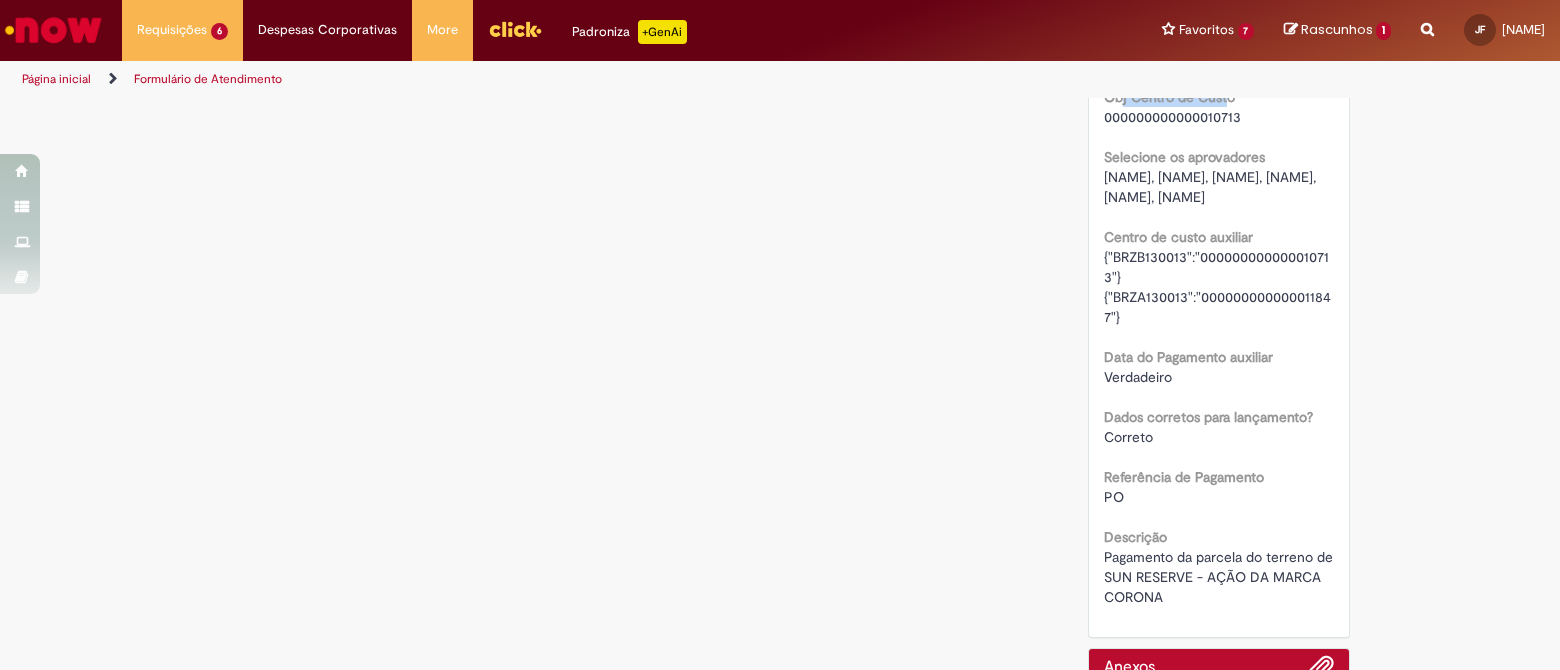 scroll, scrollTop: 2375, scrollLeft: 0, axis: vertical 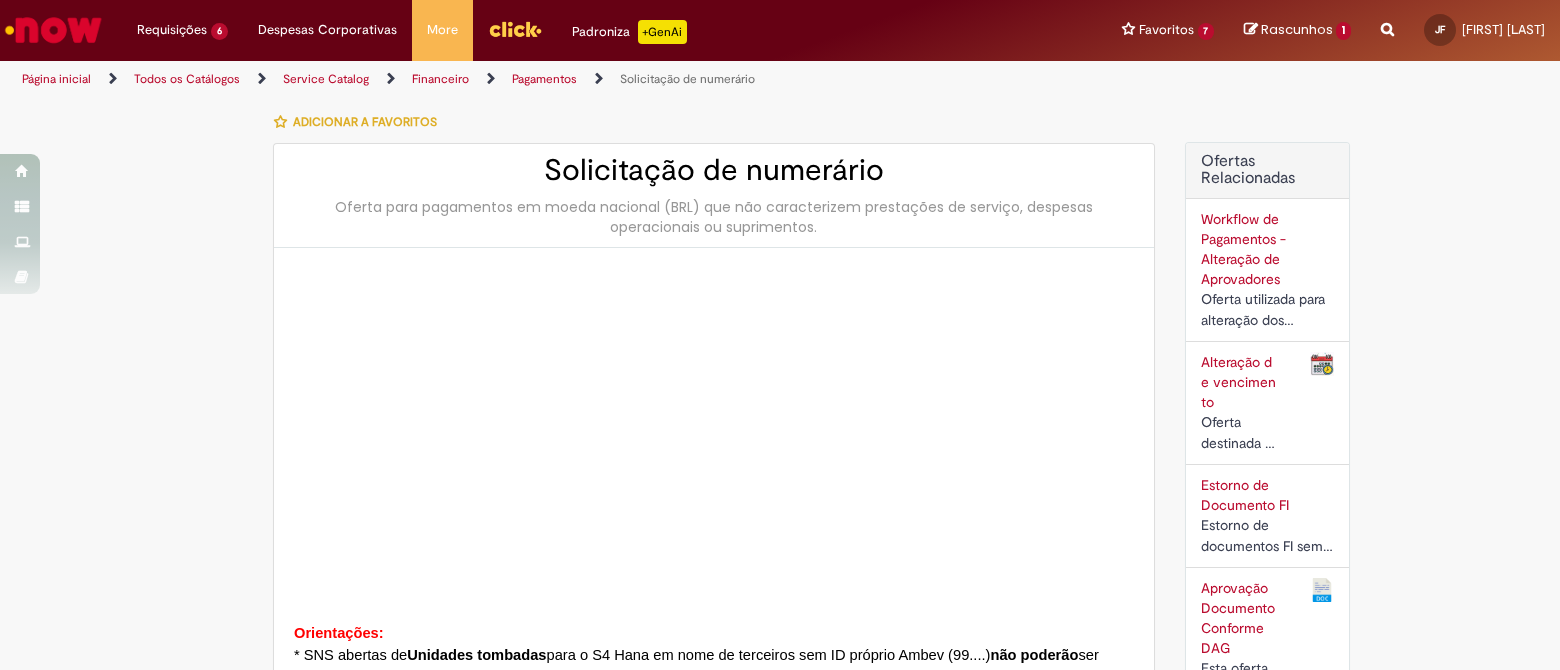 type on "********" 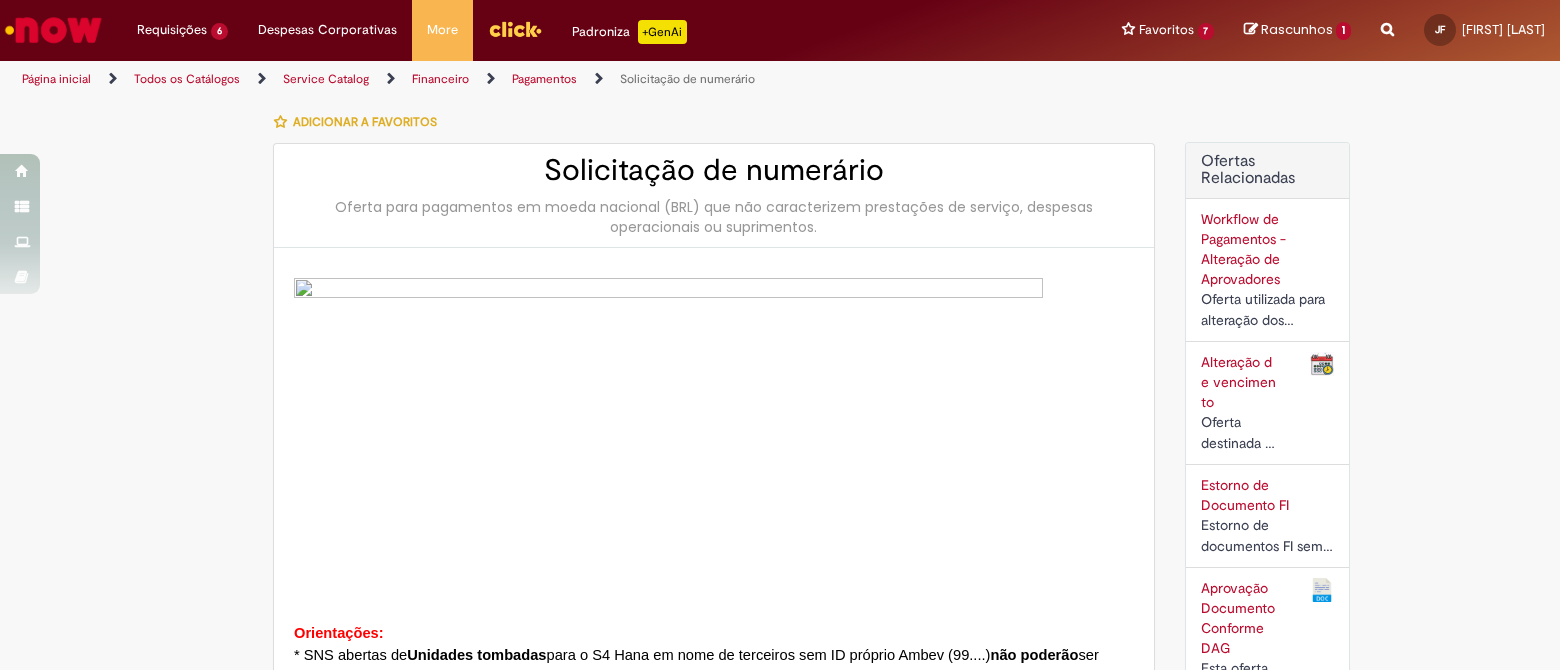 type on "**********" 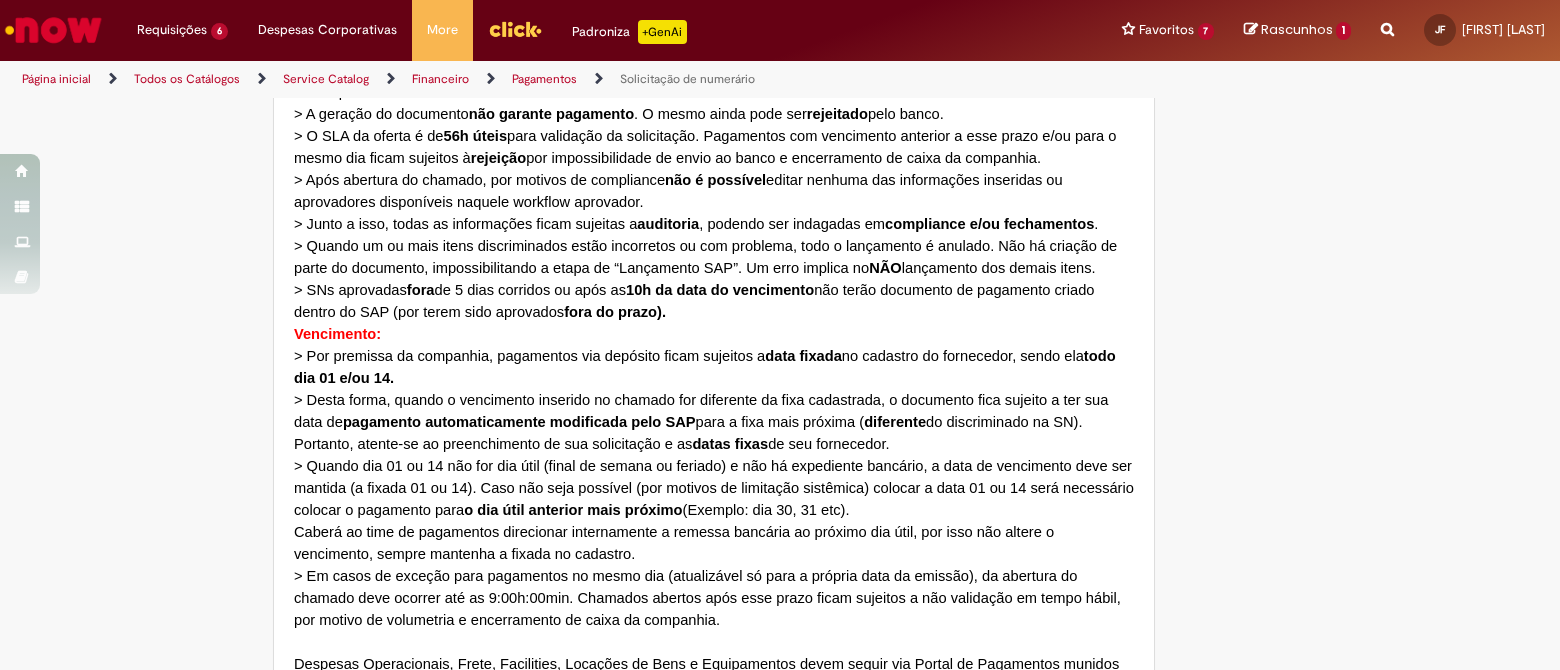 type on "**********" 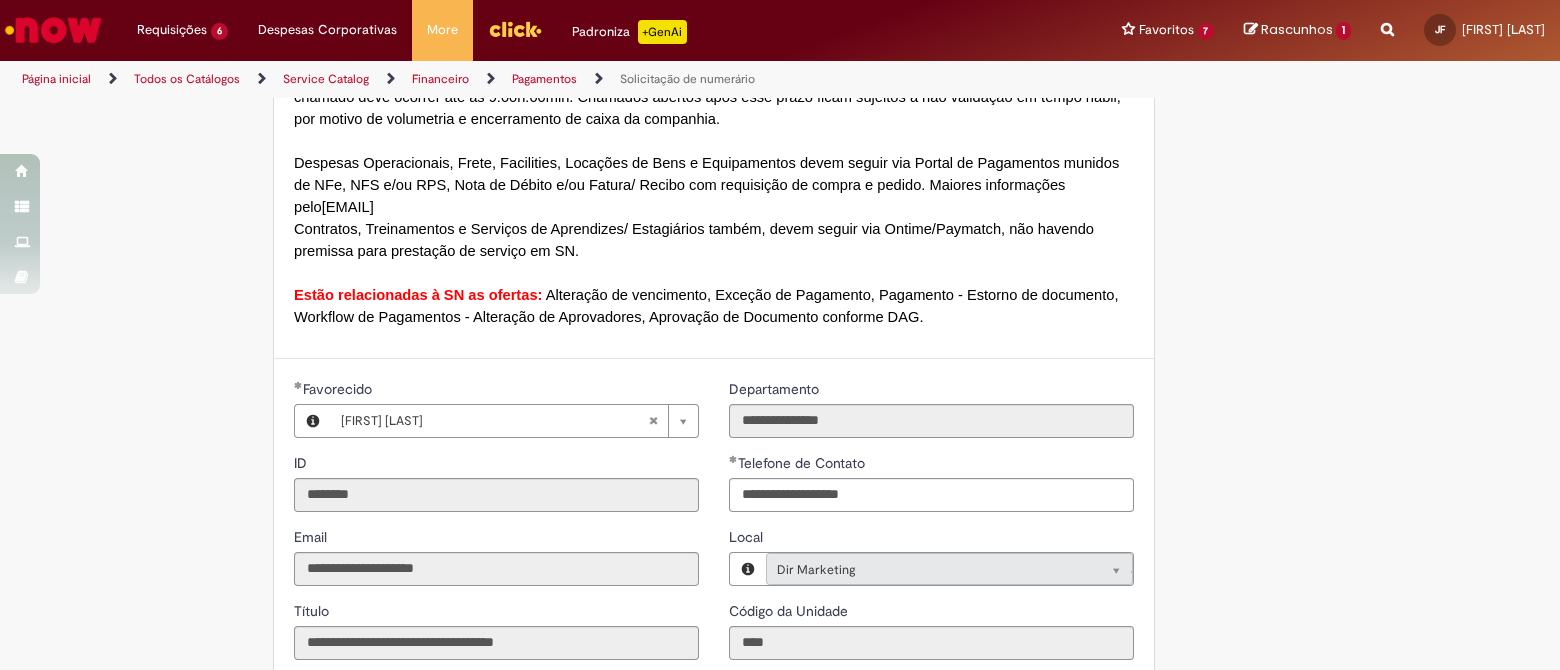 scroll, scrollTop: 1999, scrollLeft: 0, axis: vertical 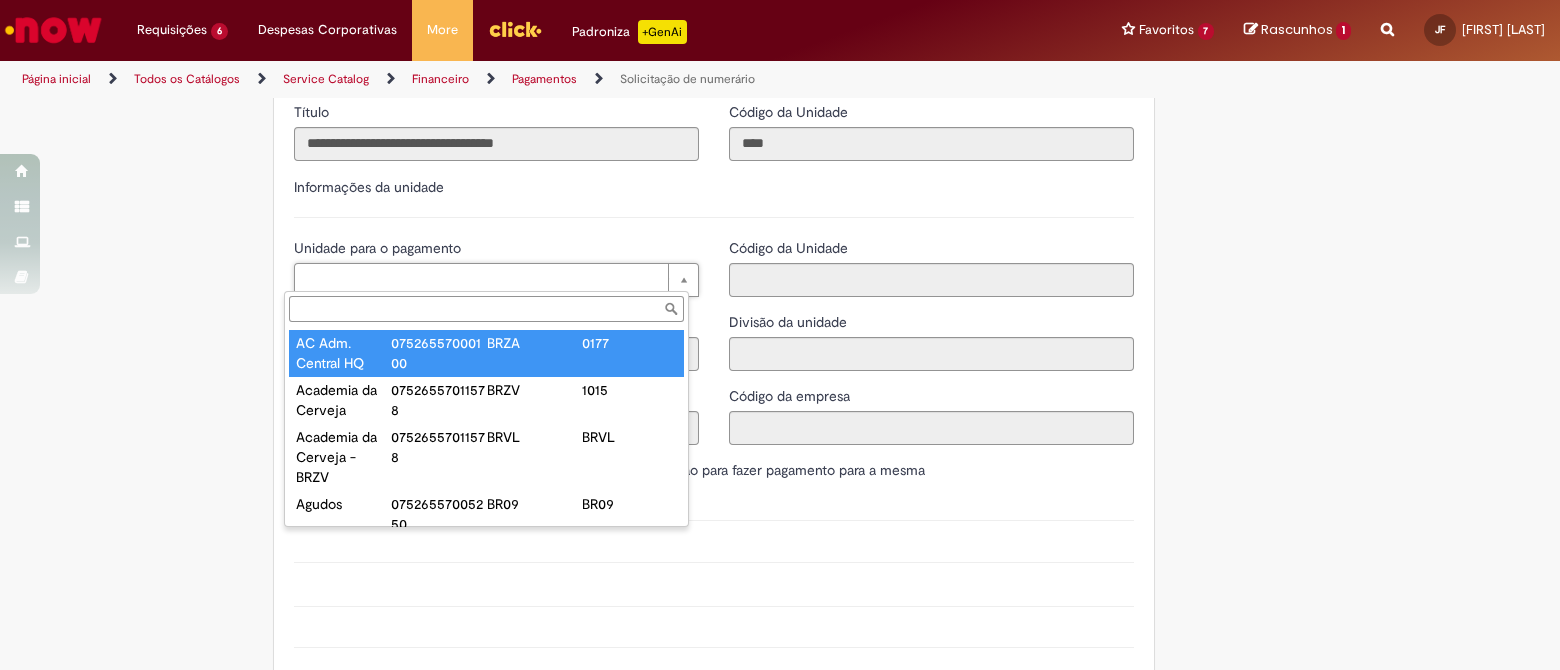 type on "**********" 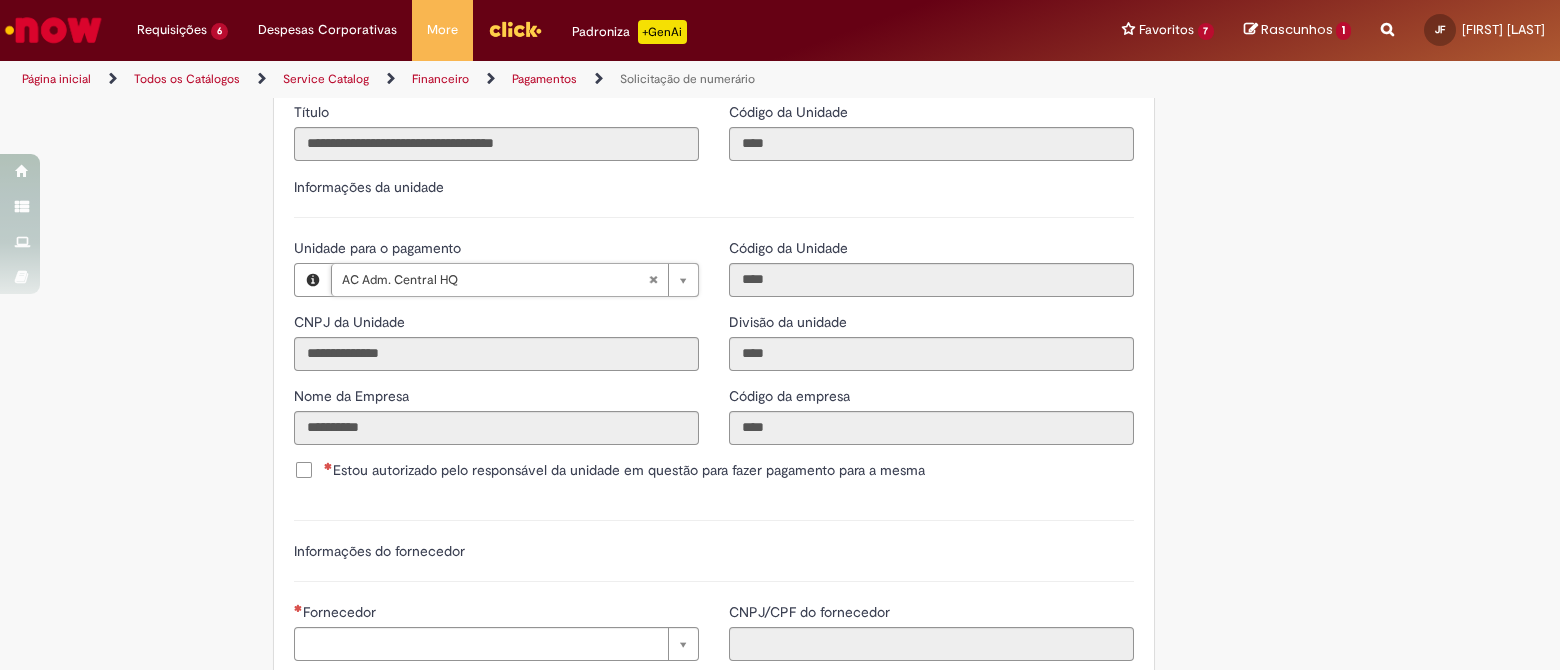 click at bounding box center (328, 466) 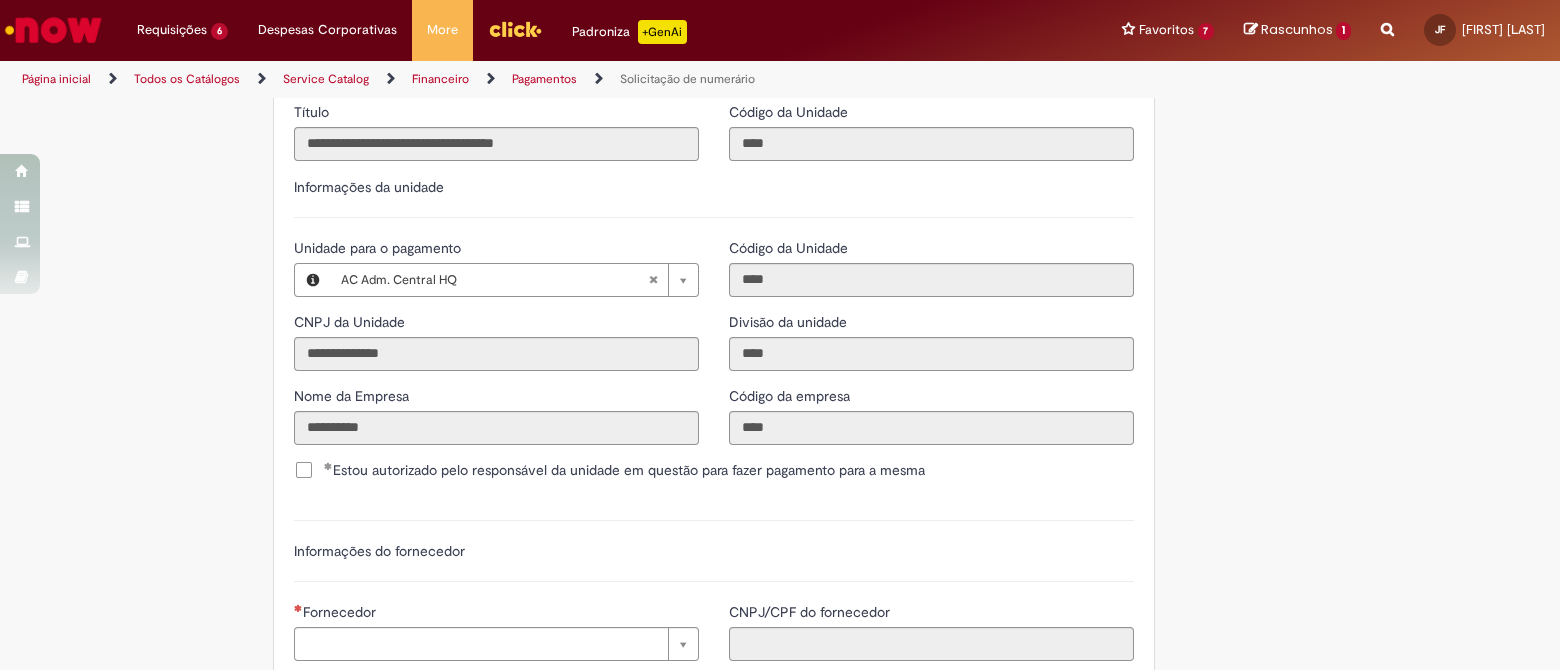 scroll, scrollTop: 2375, scrollLeft: 0, axis: vertical 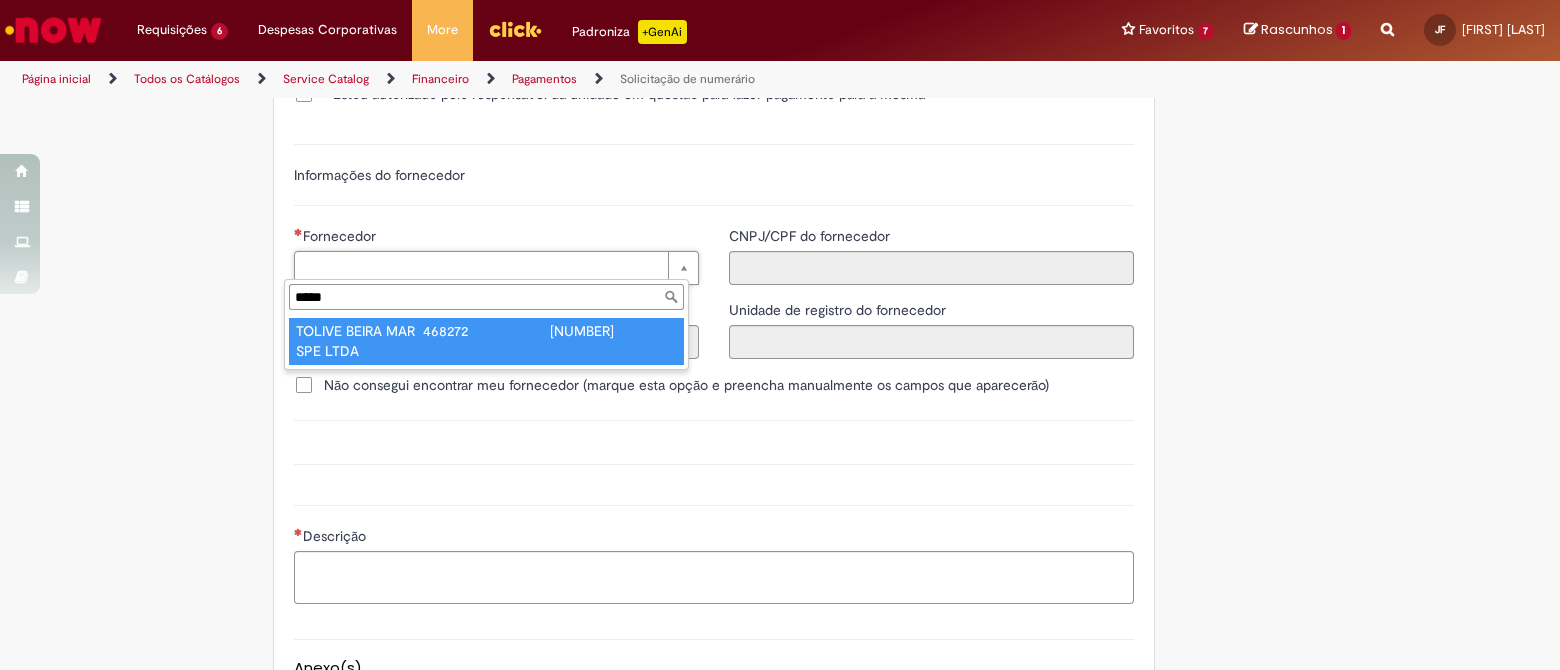 type on "*****" 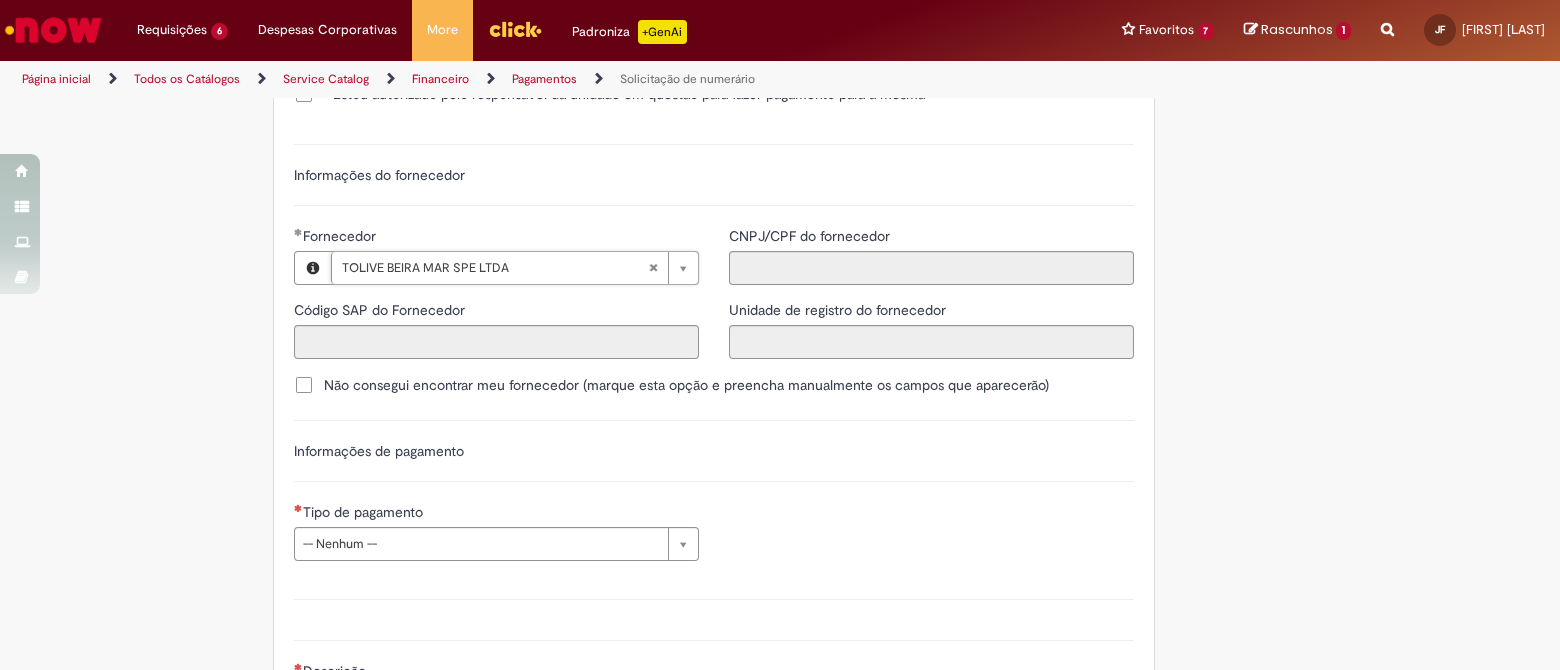 type on "******" 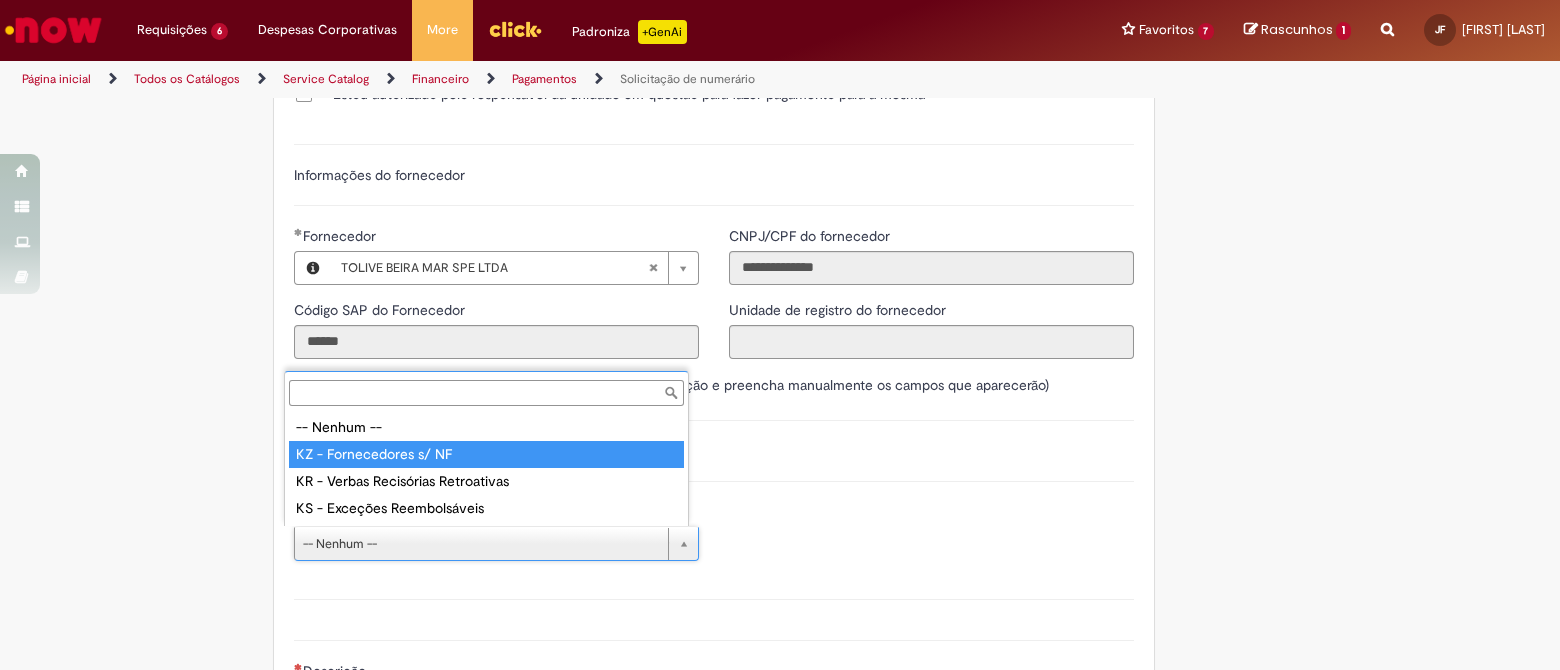 type on "**********" 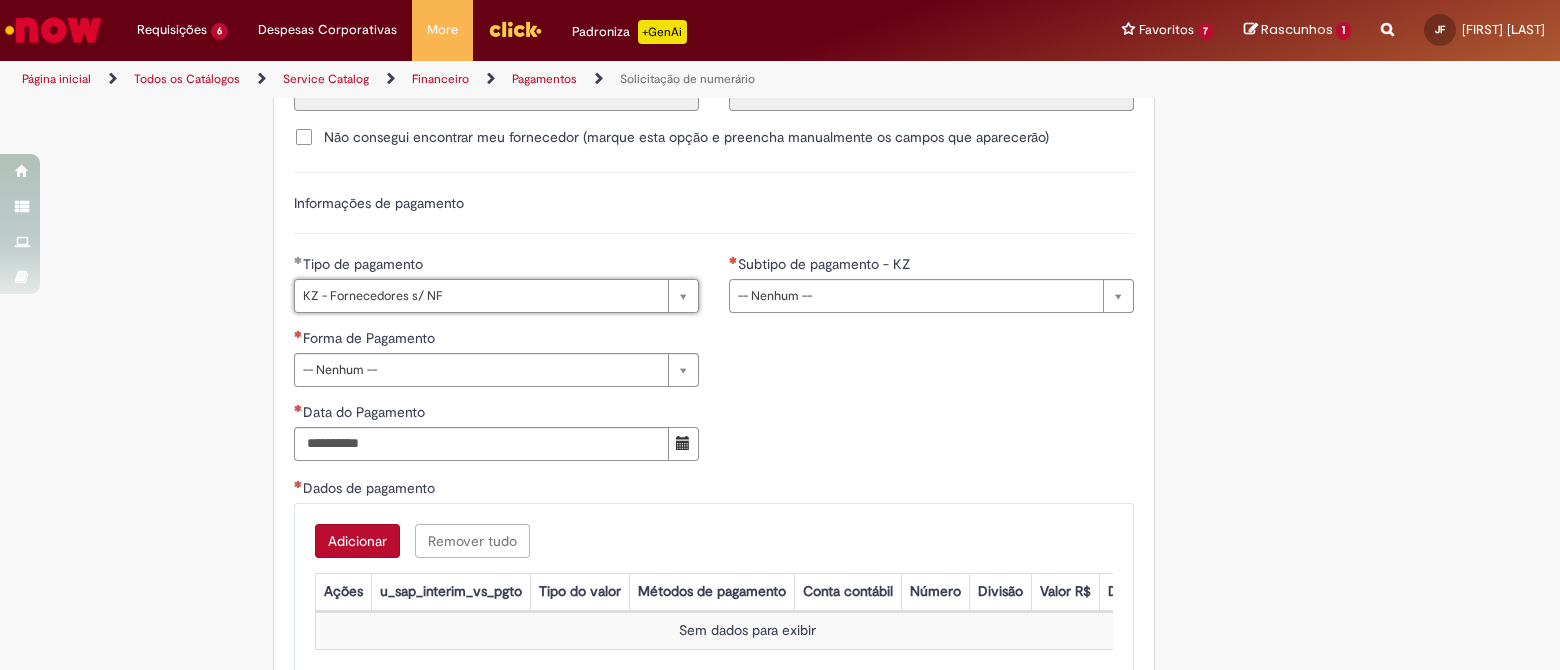scroll, scrollTop: 2625, scrollLeft: 0, axis: vertical 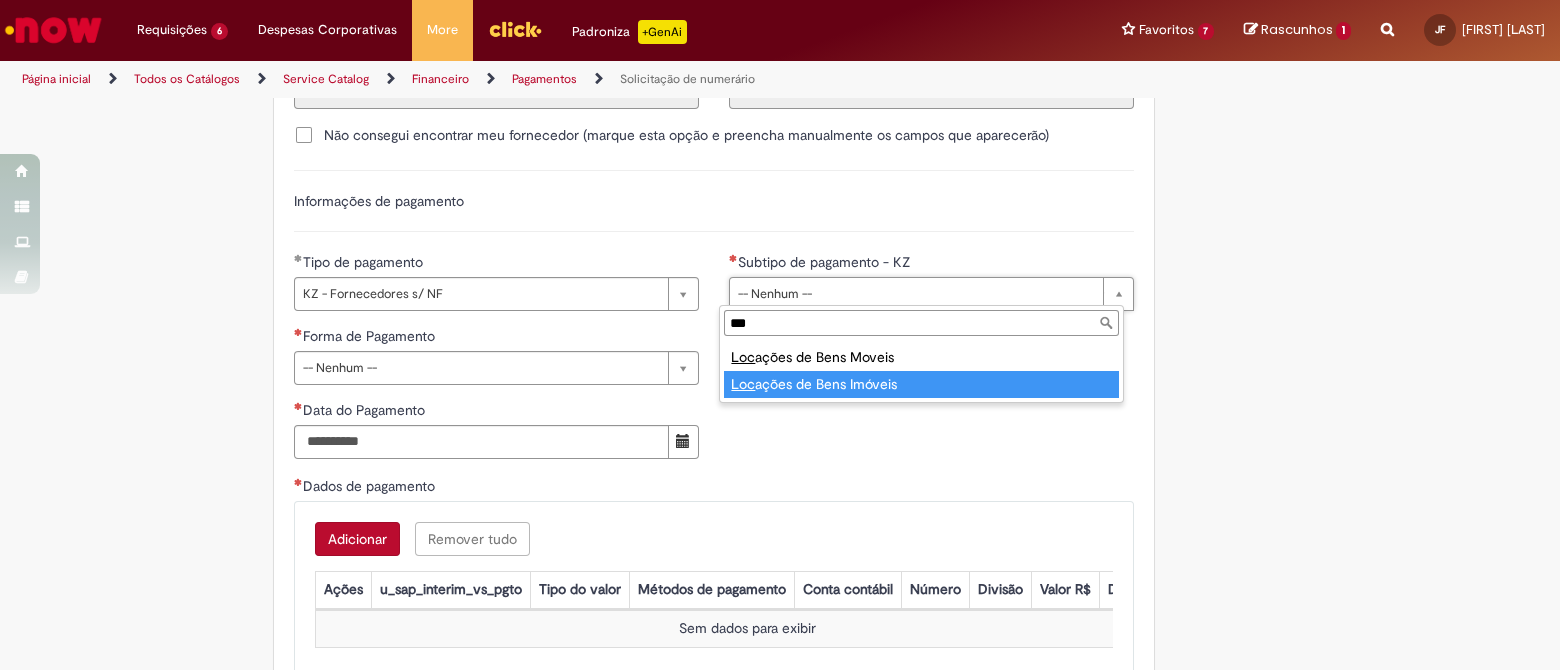 type on "***" 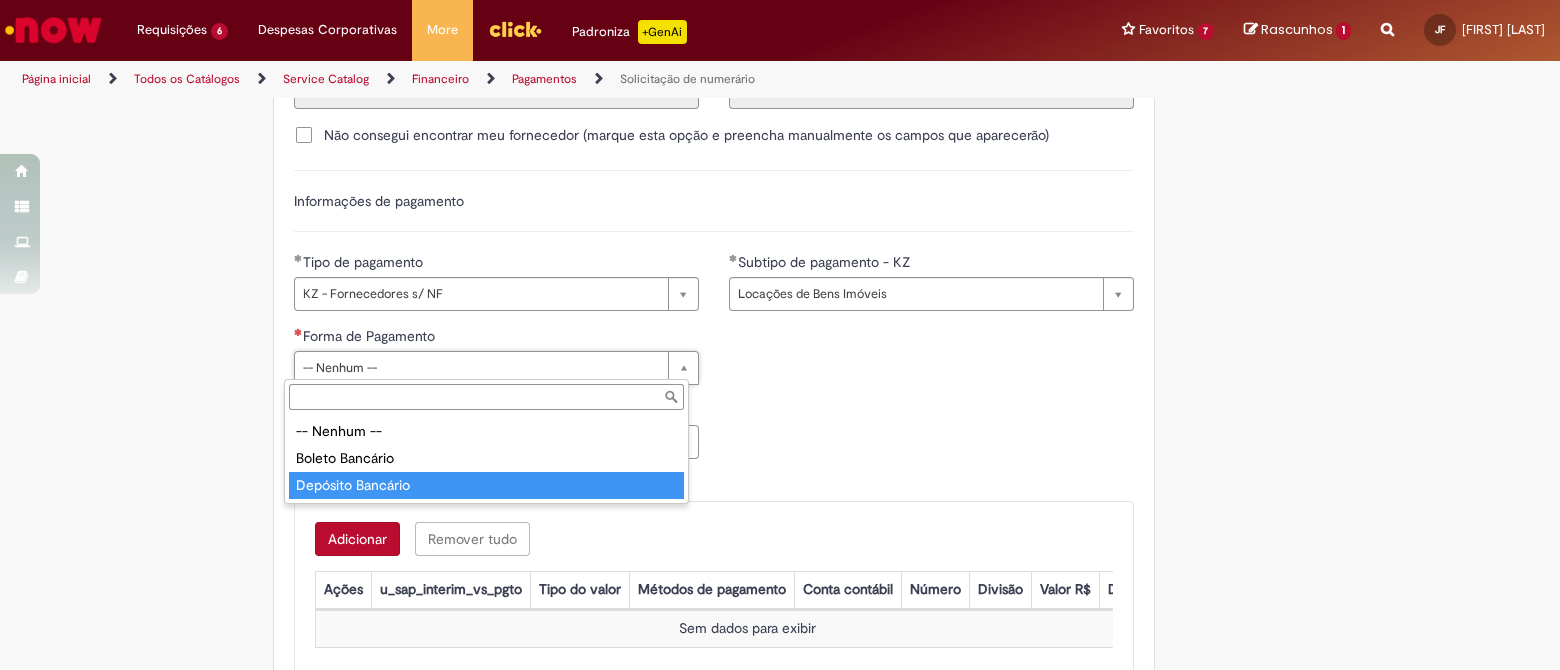 type on "**********" 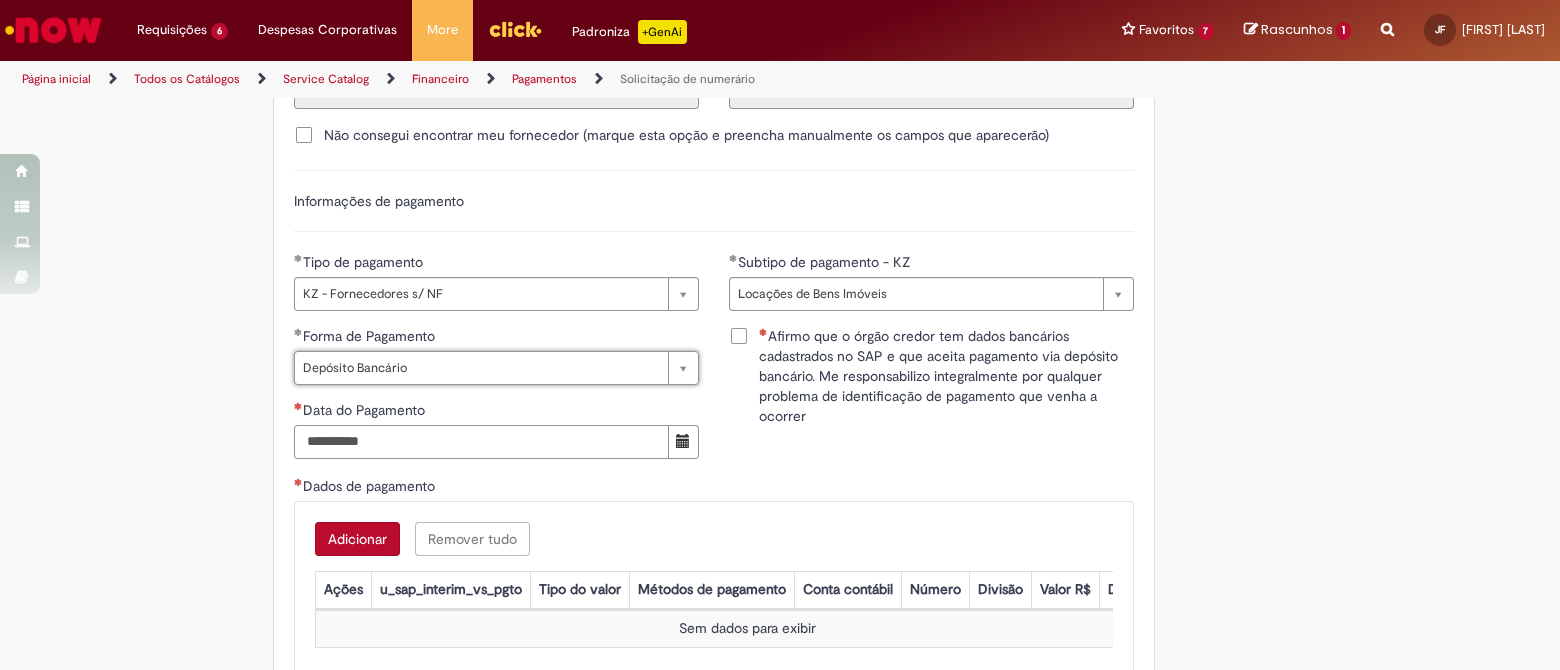click on "Data do Pagamento" at bounding box center (481, 442) 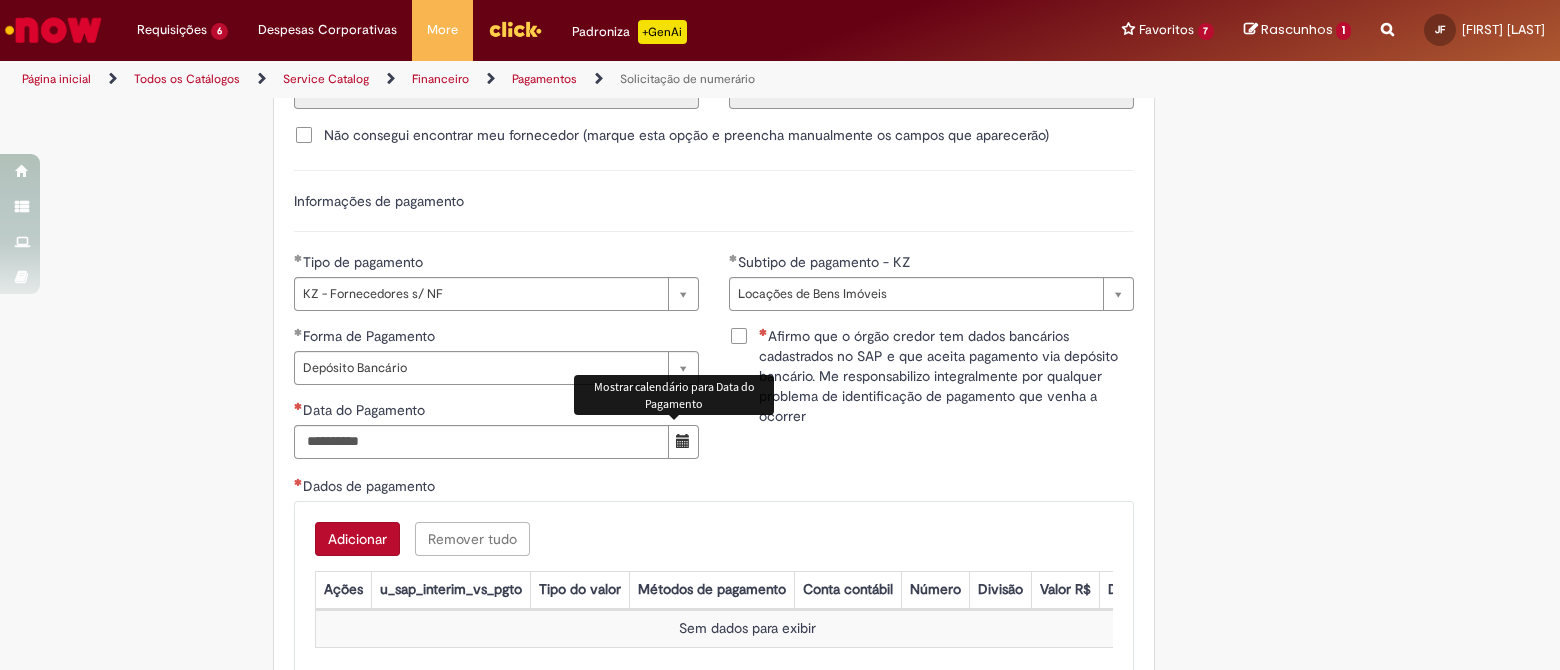 click at bounding box center [683, 441] 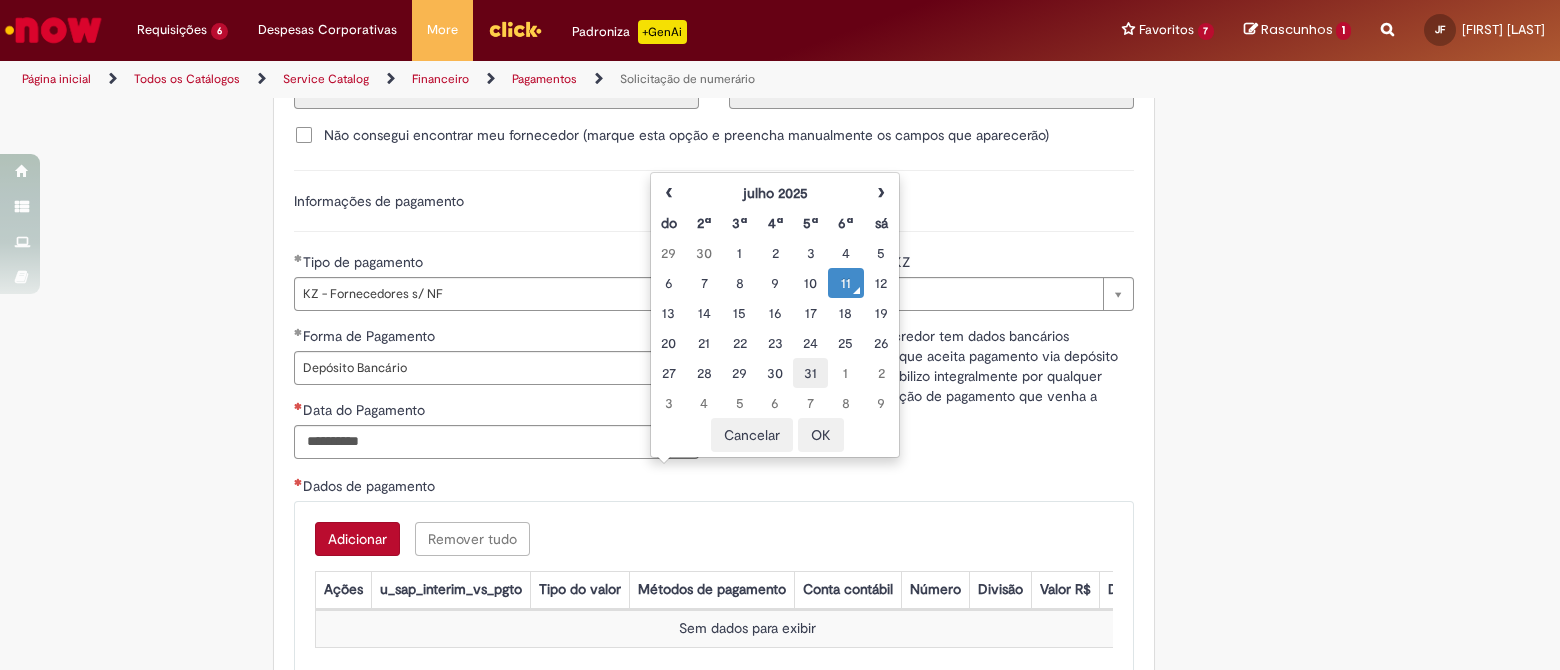 click on "31" at bounding box center (810, 373) 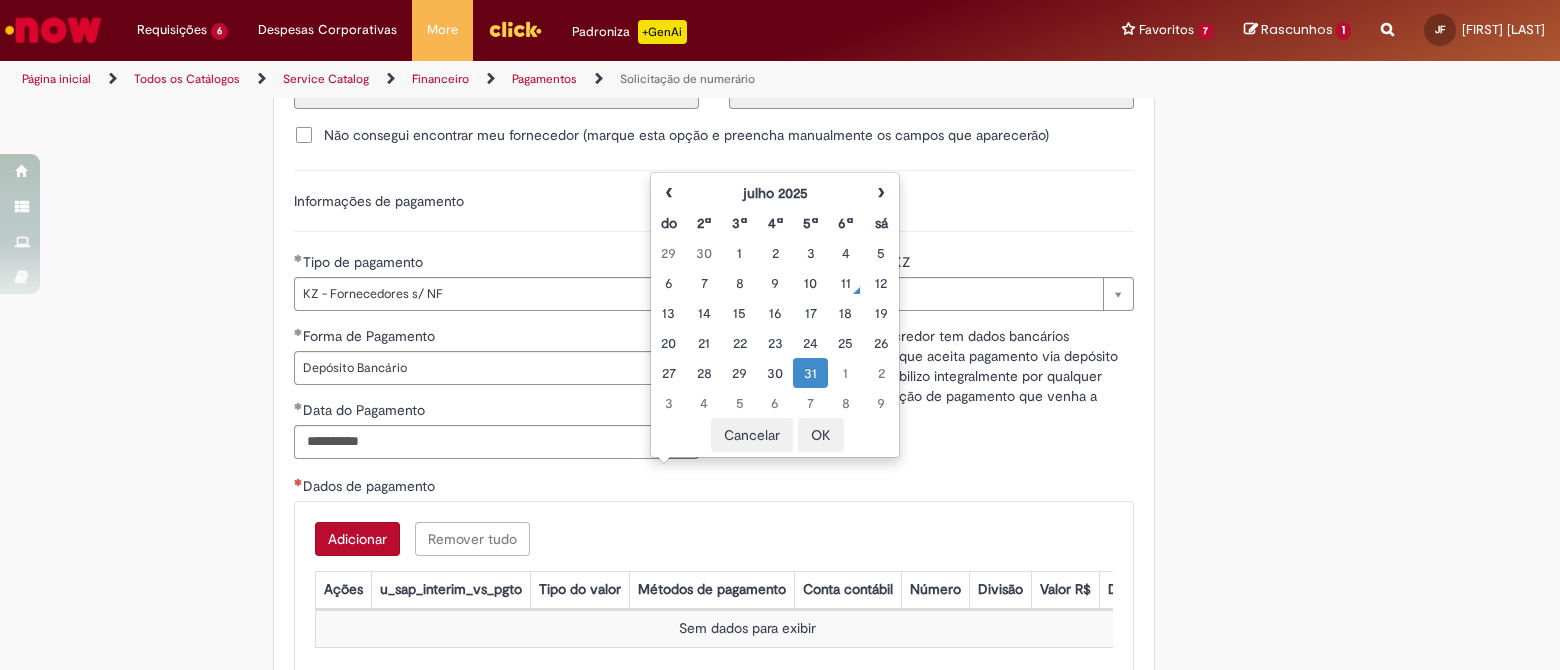 click on "Adicionar Remover tudo Dados de pagamento Ações u_sap_interim_vs_pgto Tipo do valor Métodos de pagamento Conta contábil Número Divisão Valor R$ Descrição Sem dados para exibir" at bounding box center (714, 587) 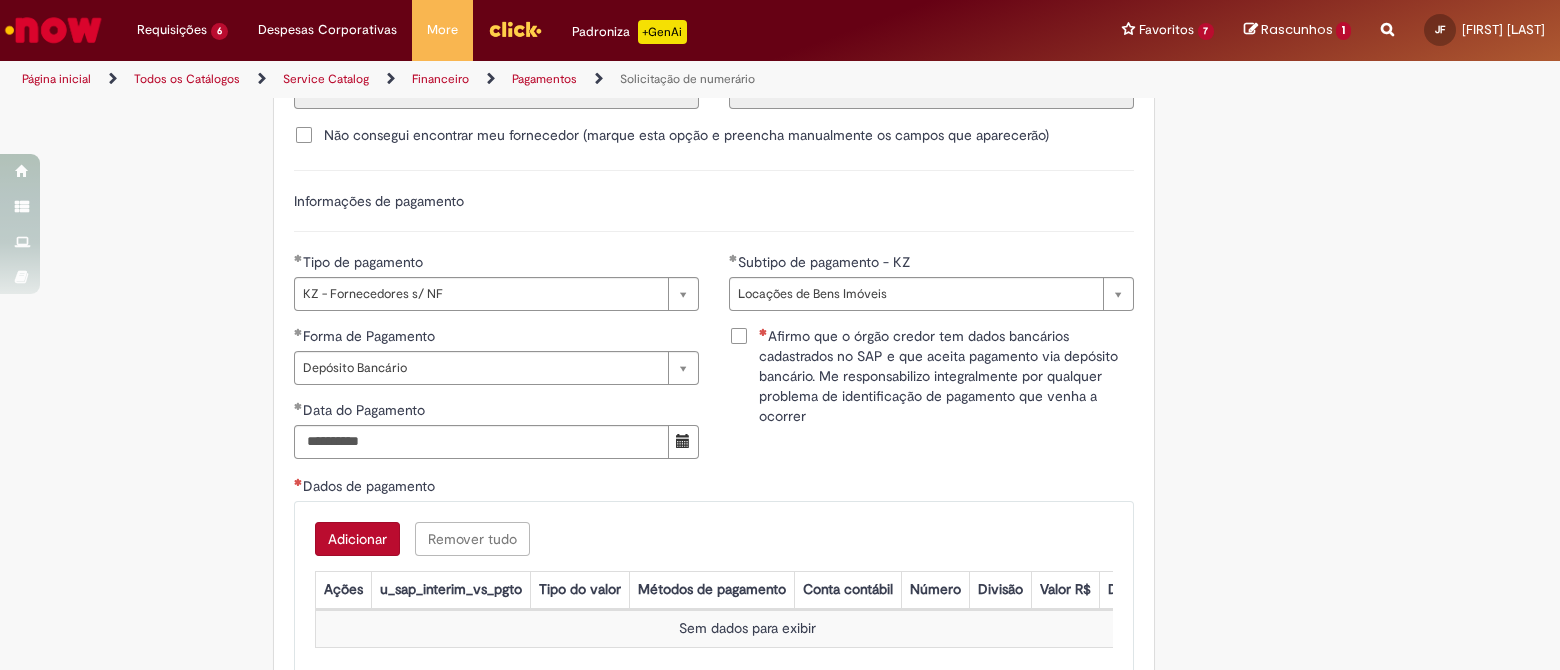 click on "Afirmo que o órgão credor tem dados bancários cadastrados no SAP e que aceita pagamento via depósito bancário. Me responsabilizo integralmente por qualquer problema de identificação de pagamento que venha a ocorrer" at bounding box center [946, 376] 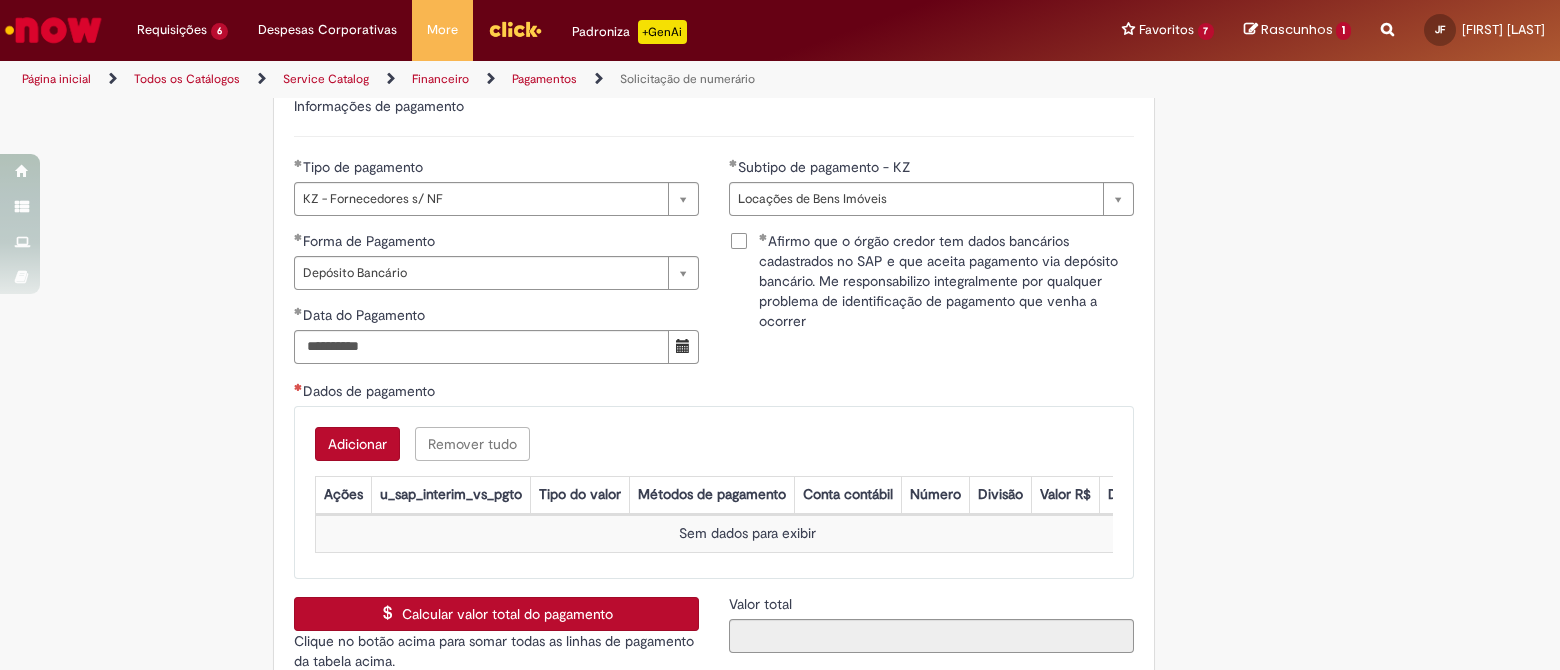 scroll, scrollTop: 2875, scrollLeft: 0, axis: vertical 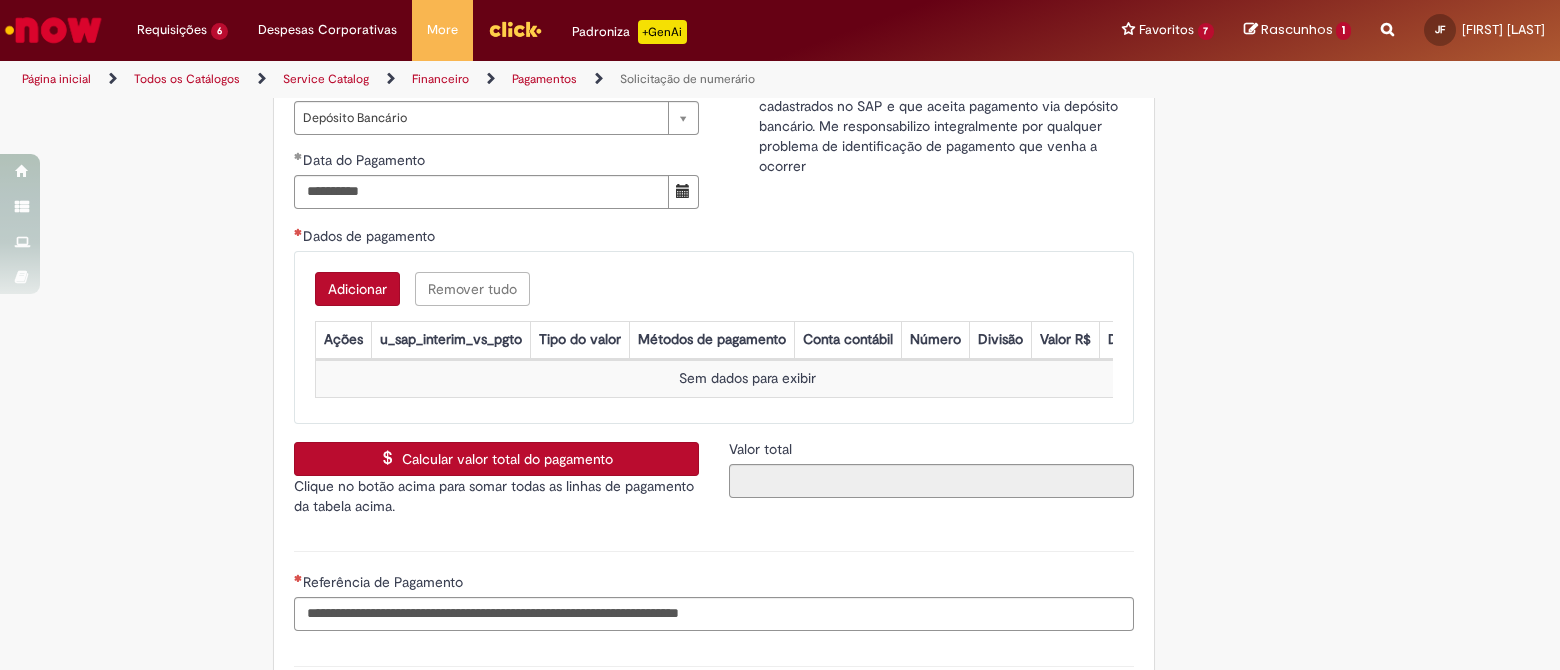 click on "Adicionar" at bounding box center (357, 289) 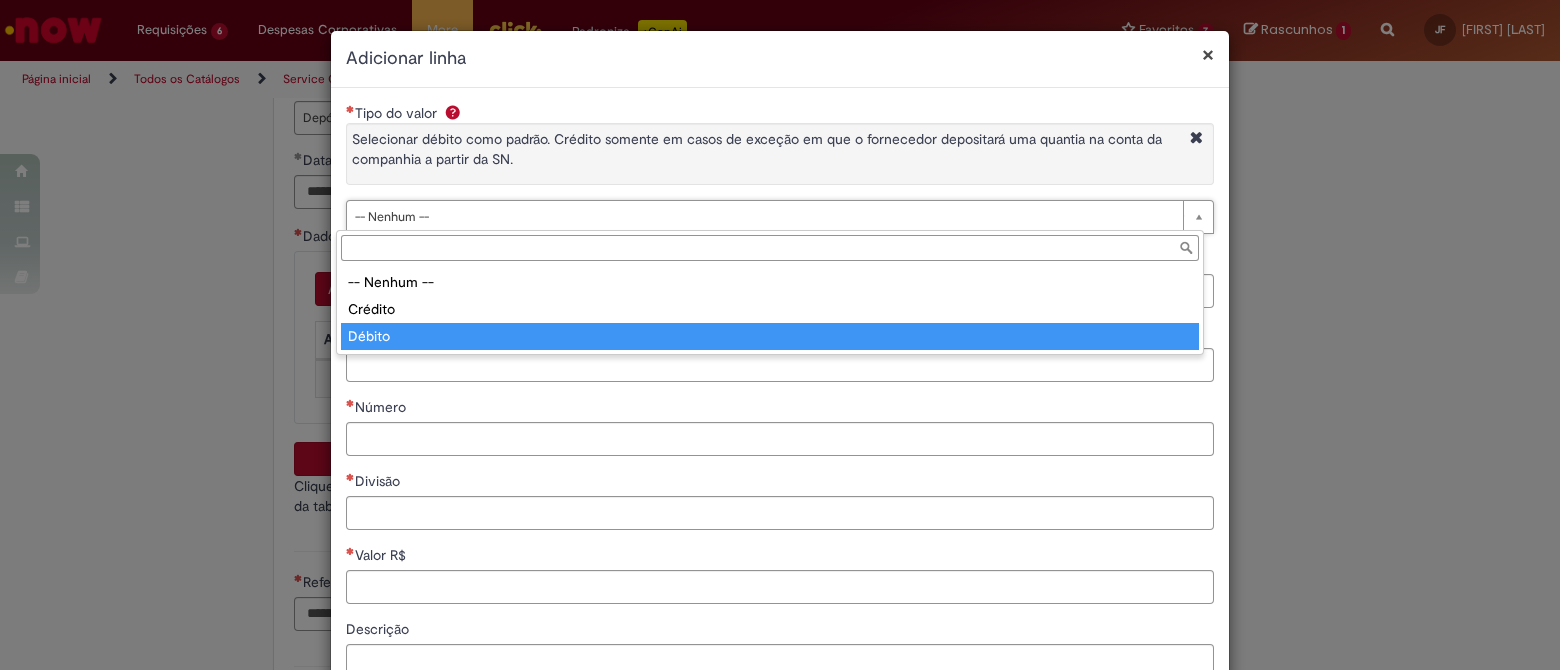 type on "******" 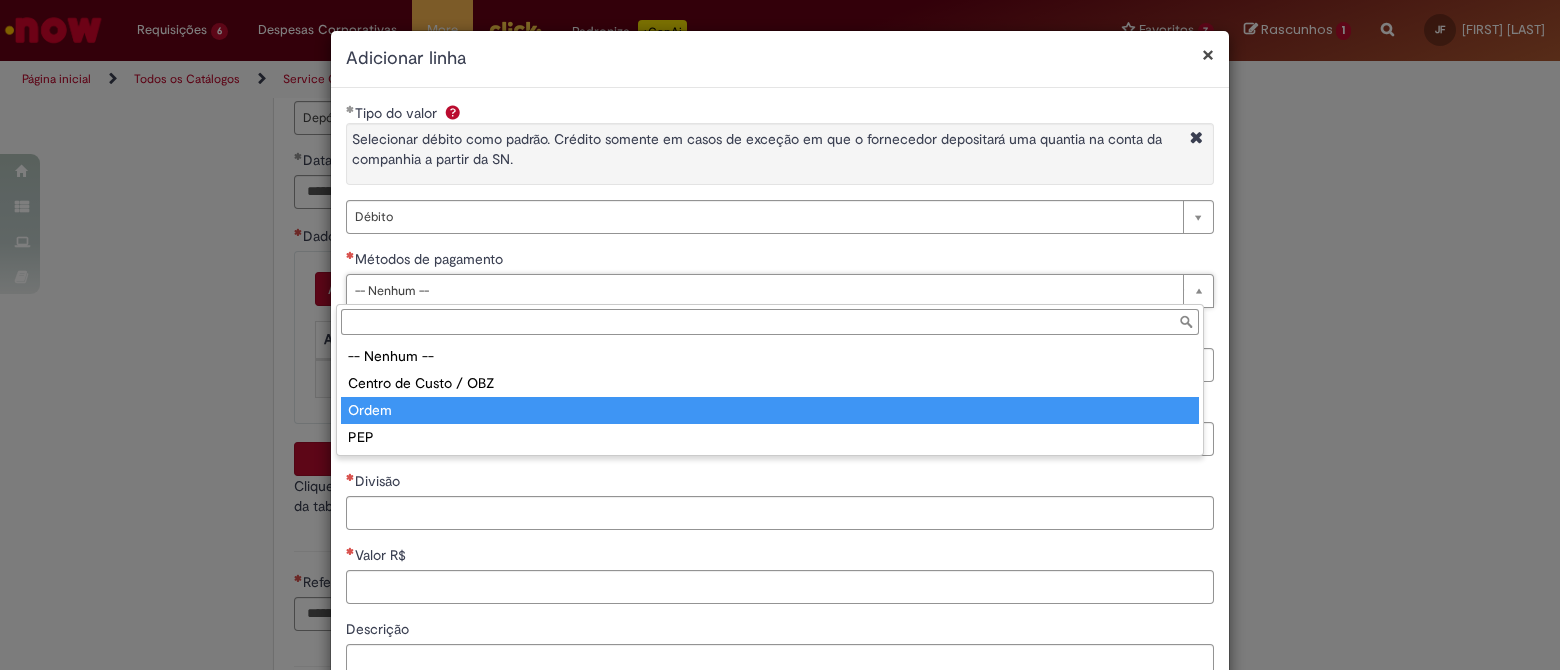 type on "*****" 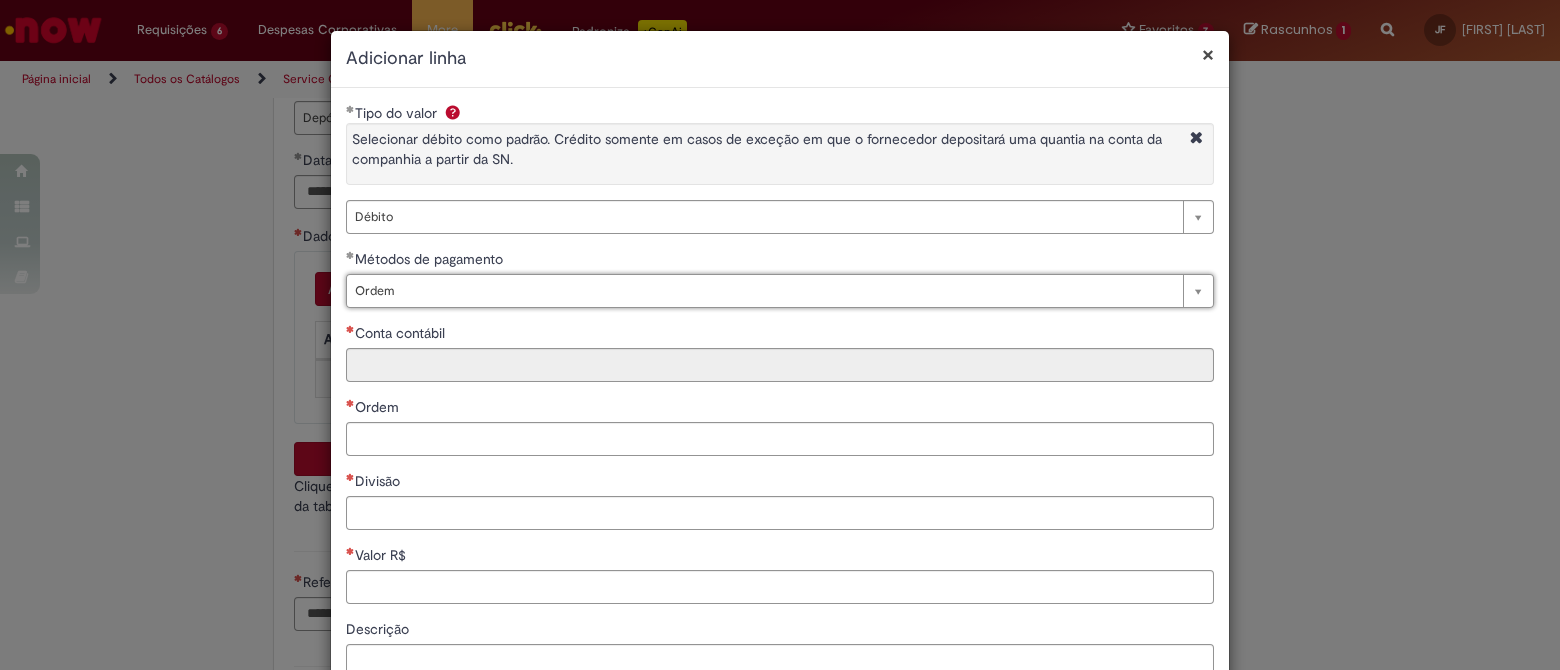 type on "*******" 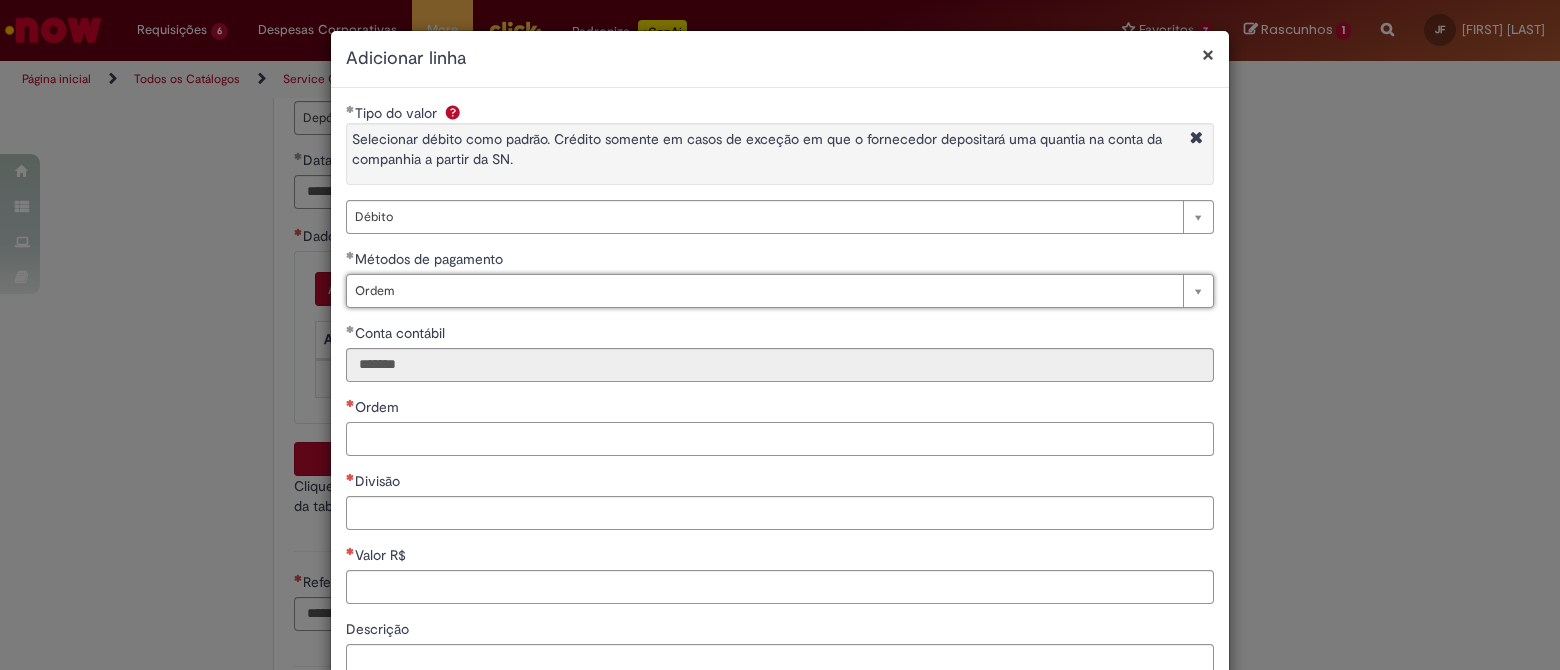 drag, startPoint x: 508, startPoint y: 438, endPoint x: 564, endPoint y: 454, distance: 58.24088 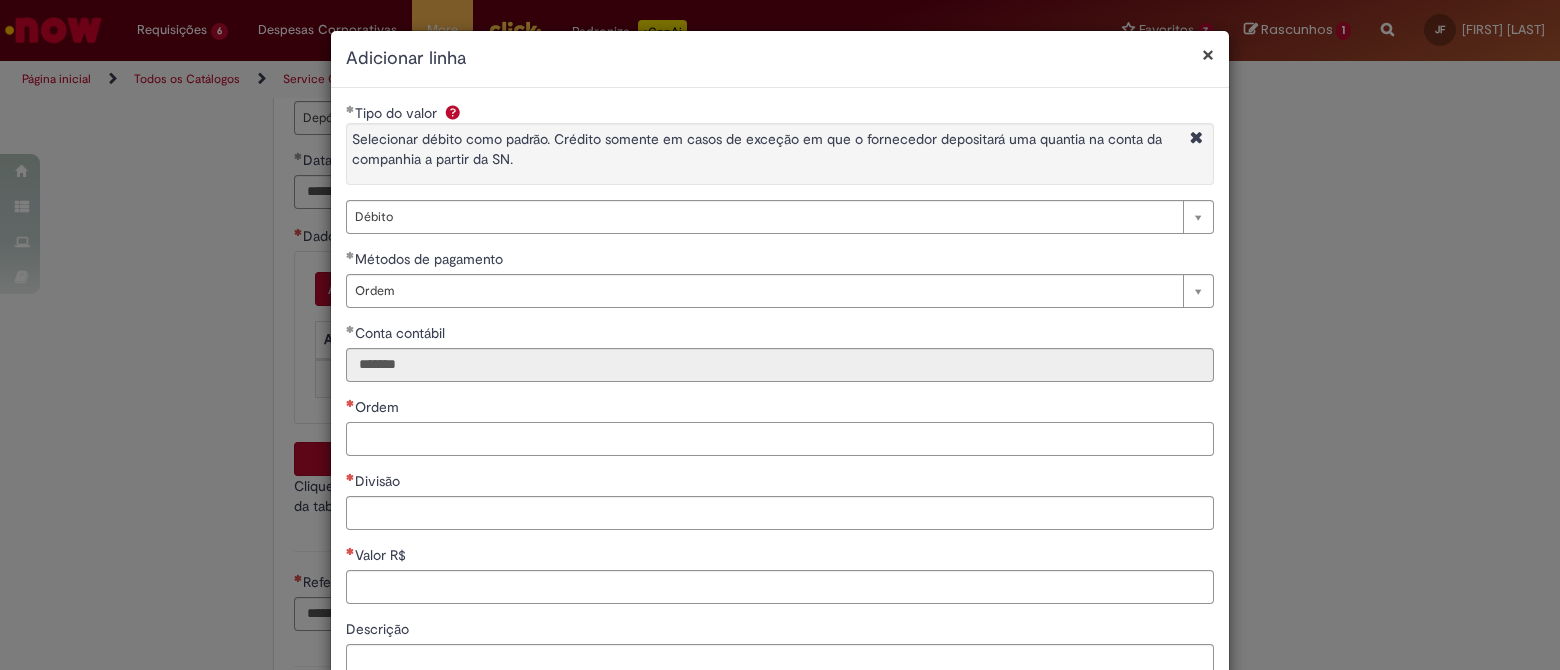 paste on "**********" 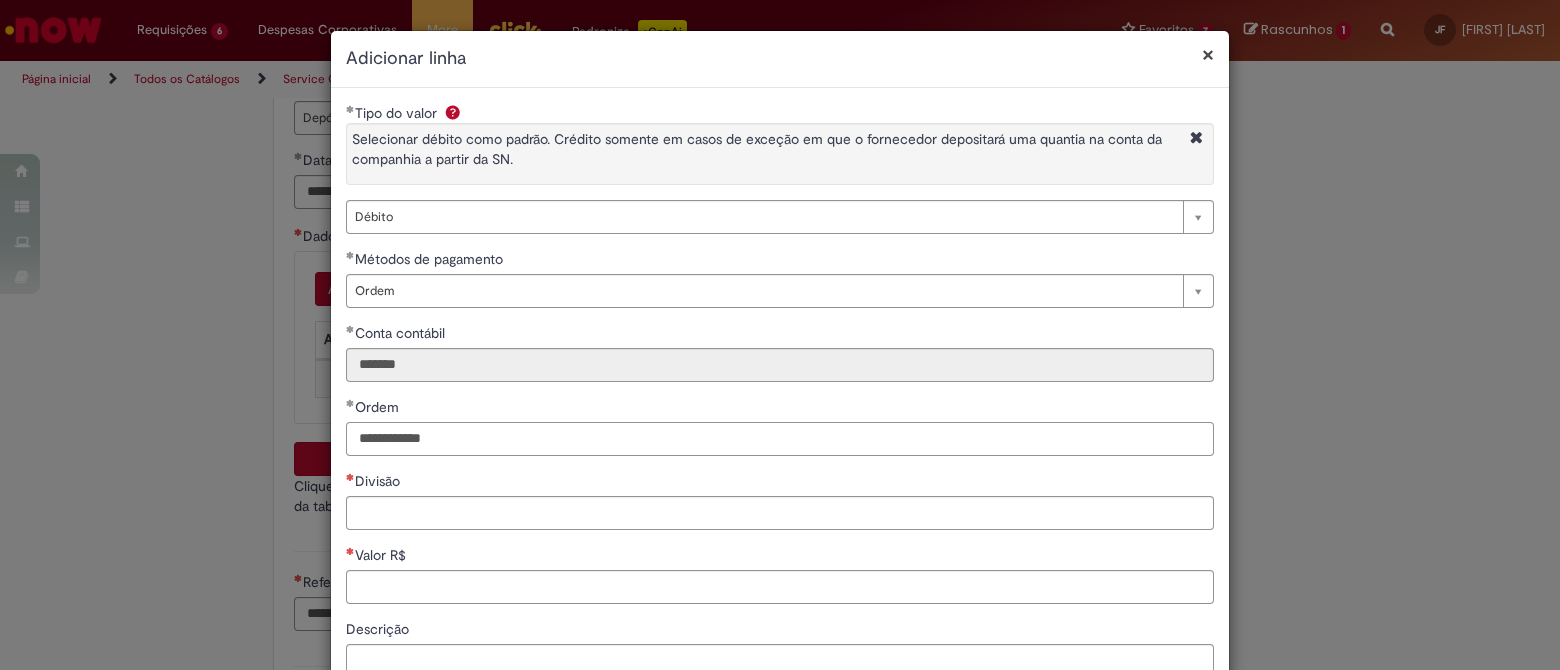 type on "**********" 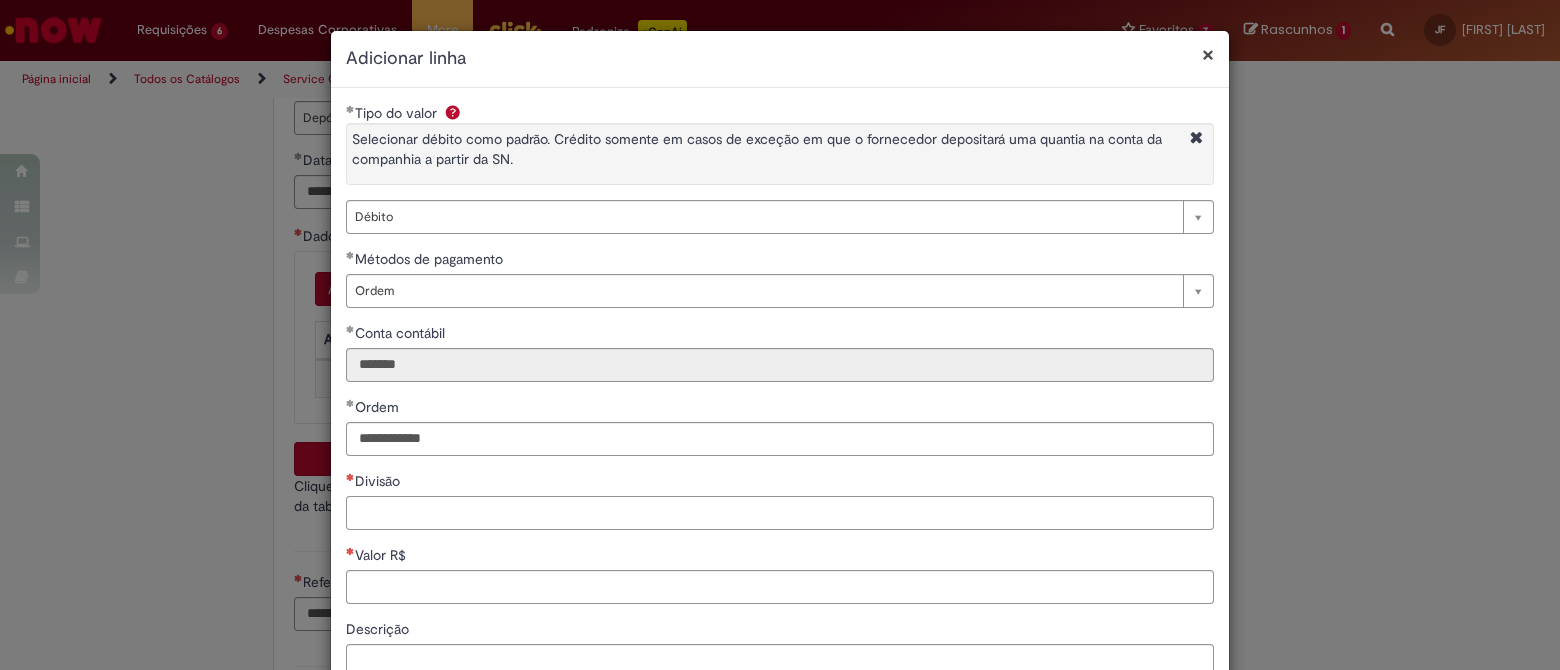 click on "Divisão" at bounding box center (780, 513) 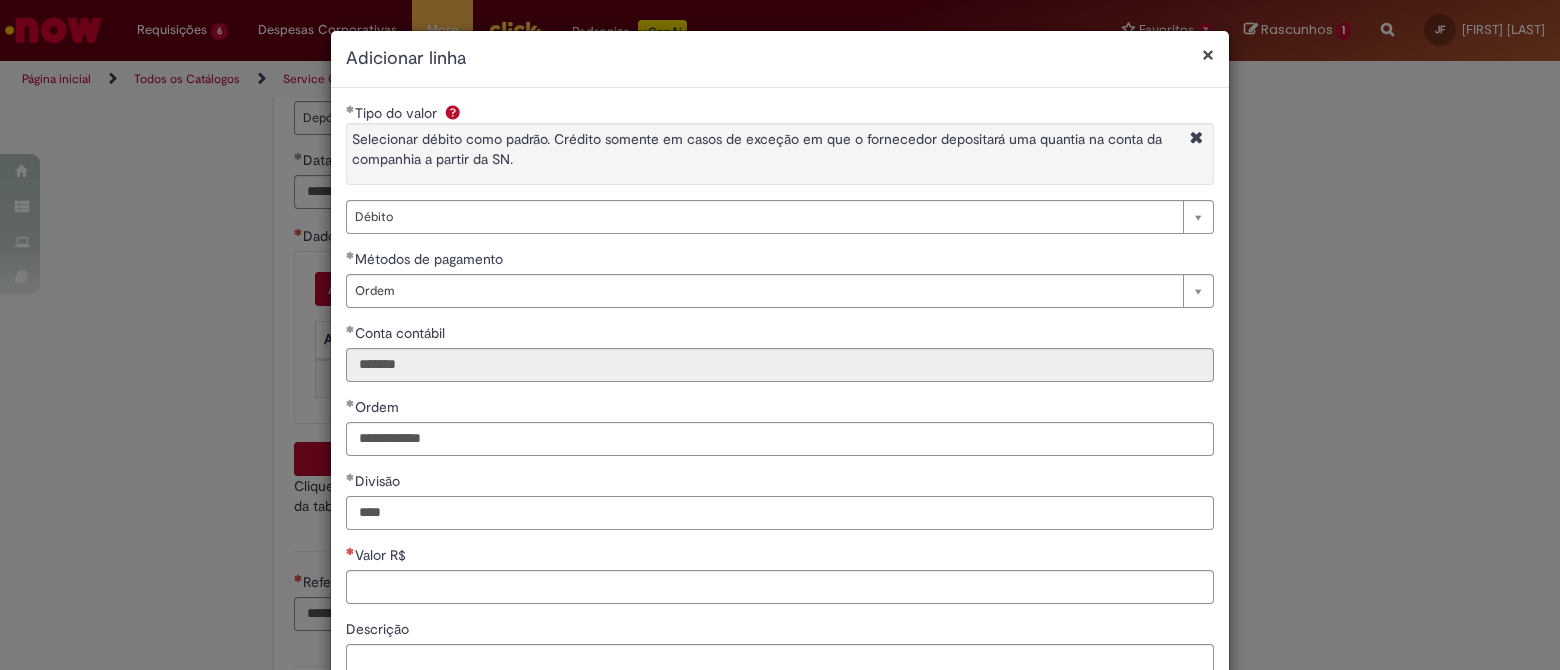 type on "****" 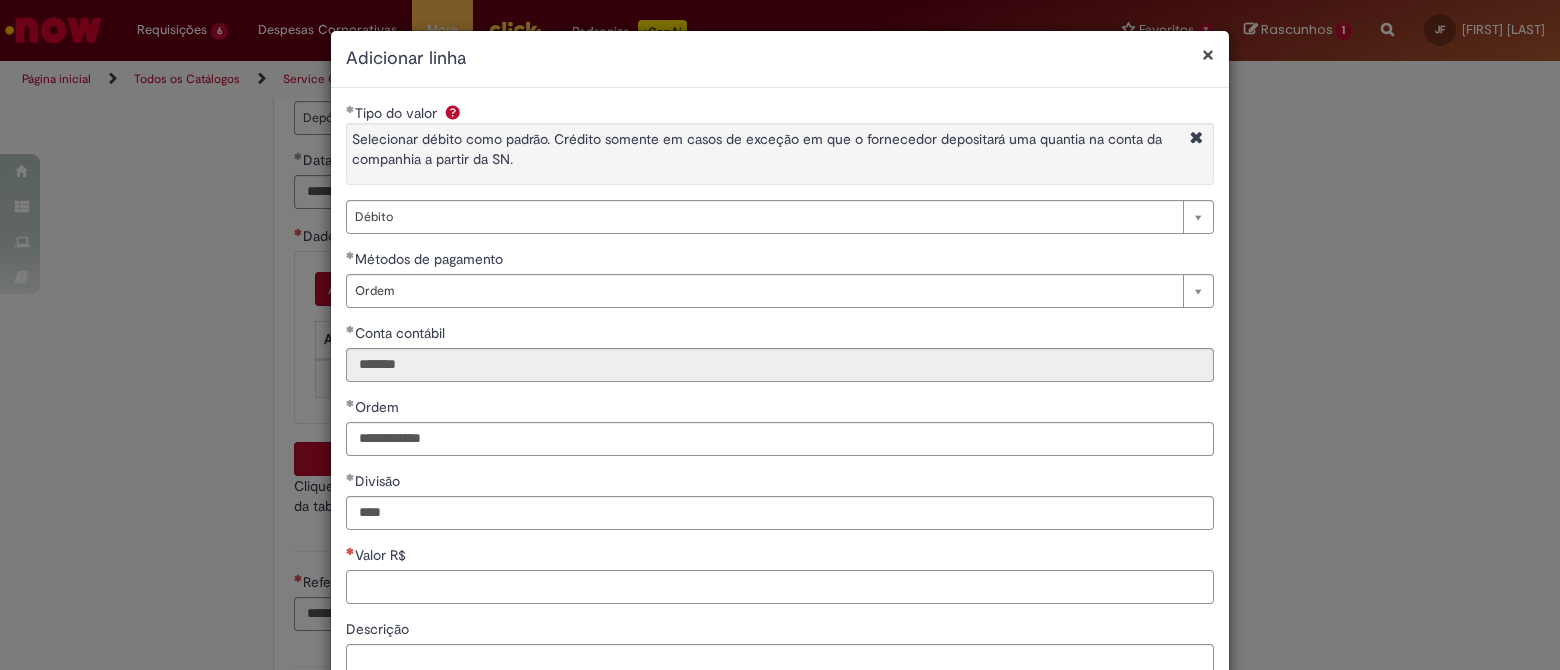 click on "Valor R$" at bounding box center (780, 587) 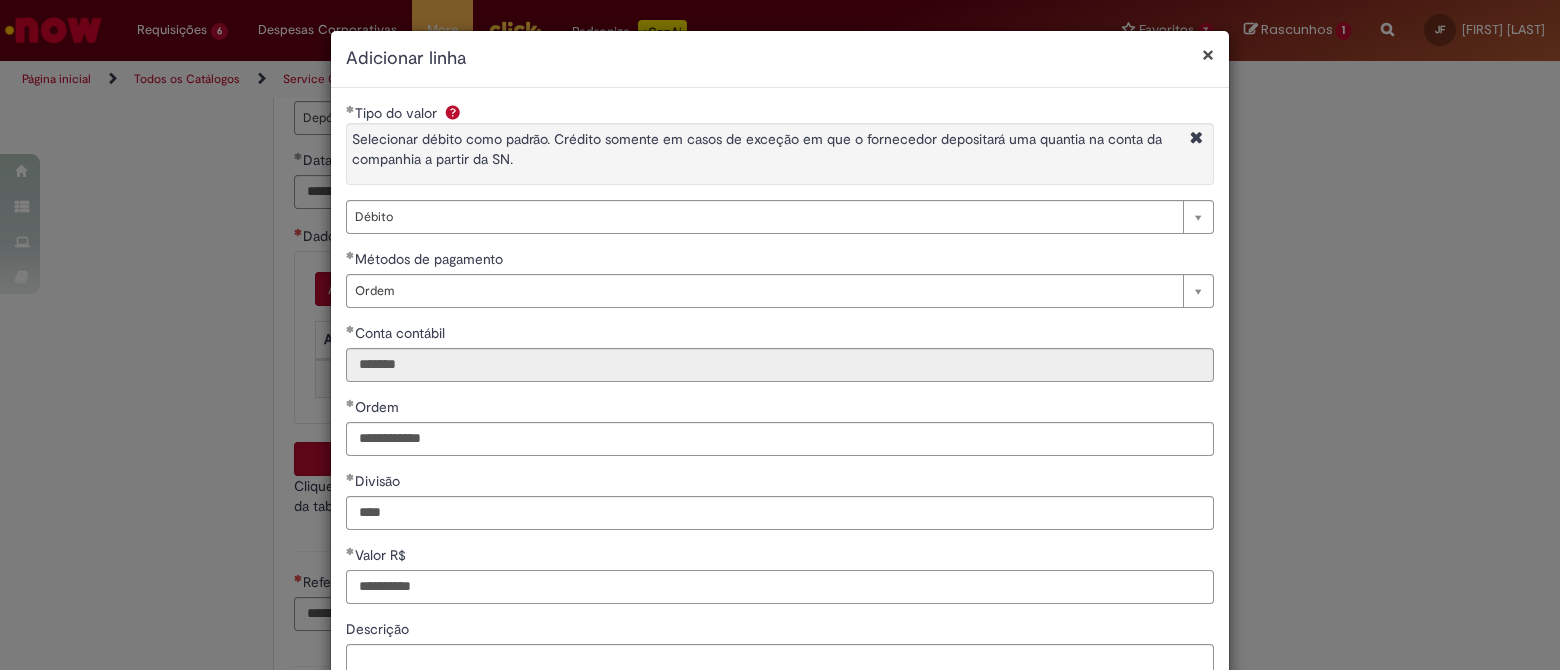 scroll, scrollTop: 124, scrollLeft: 0, axis: vertical 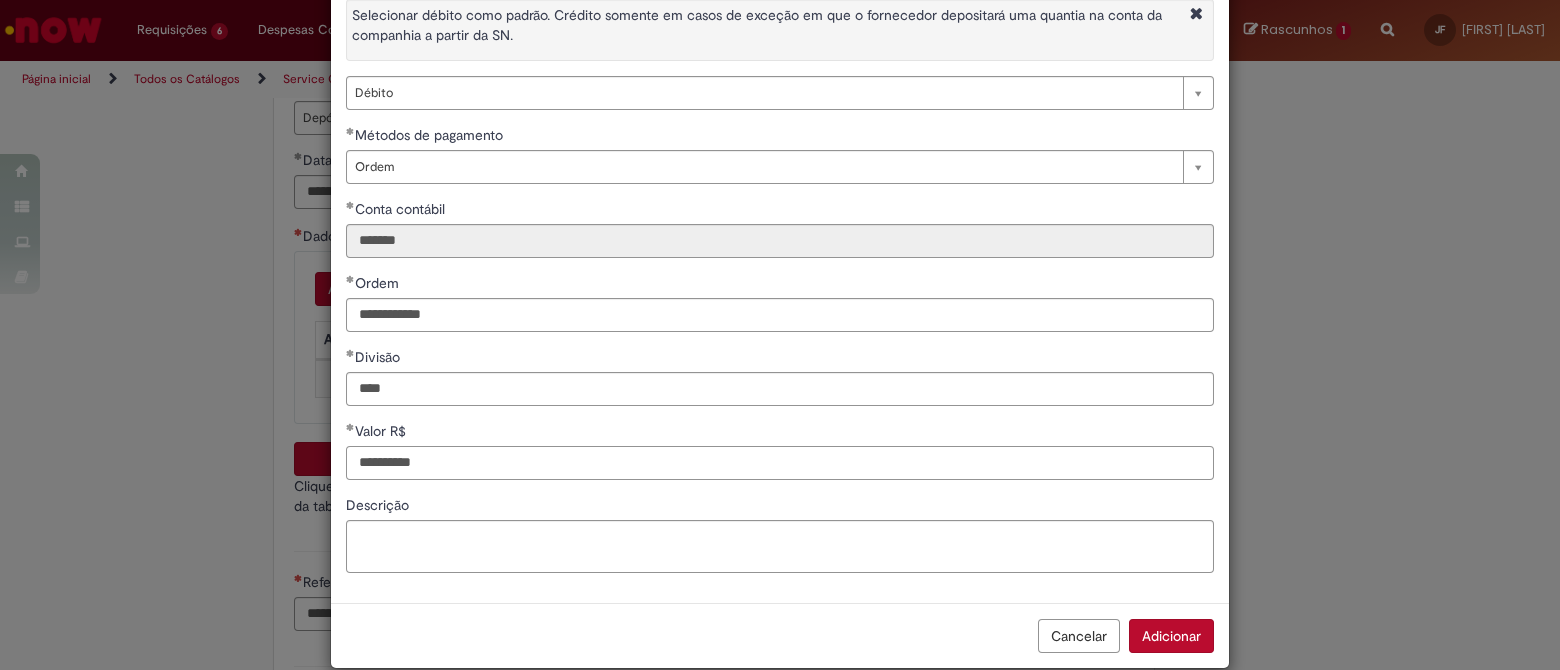 type on "**********" 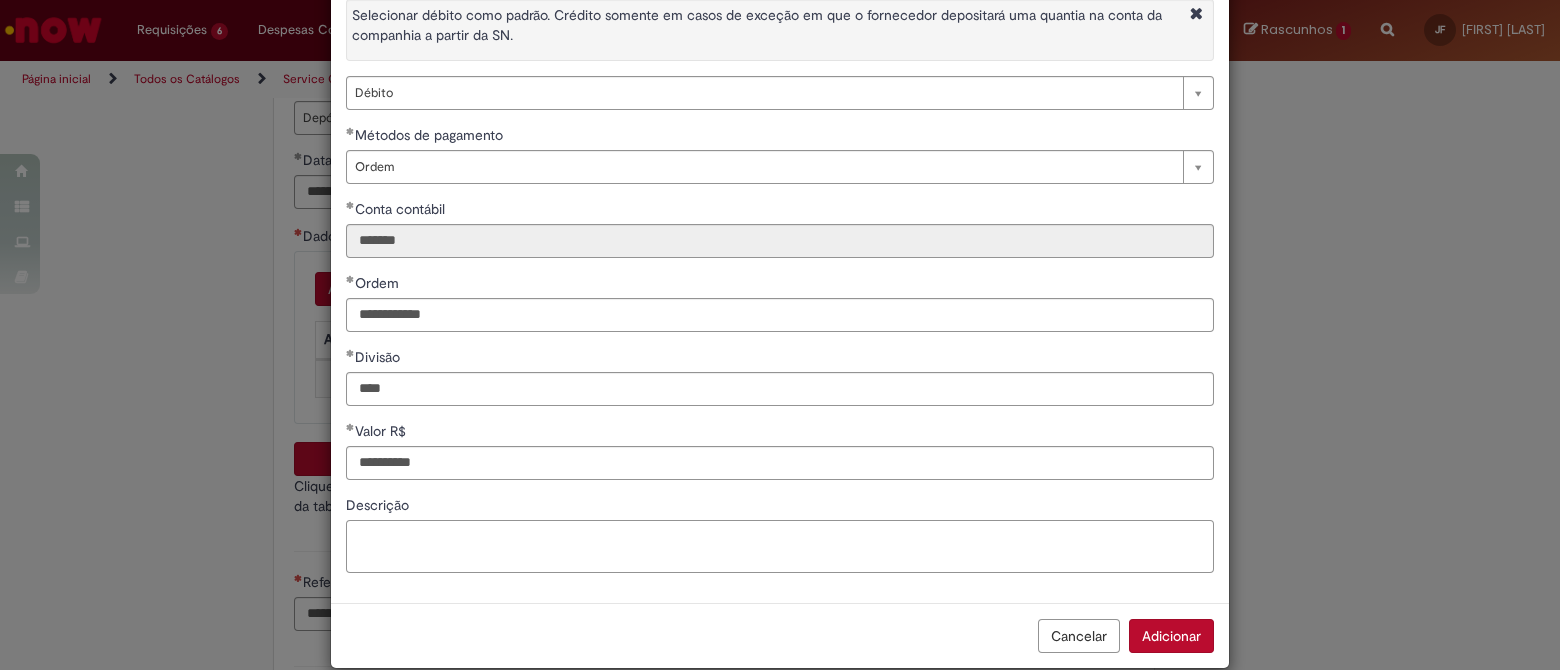 click on "Descrição" at bounding box center (780, 547) 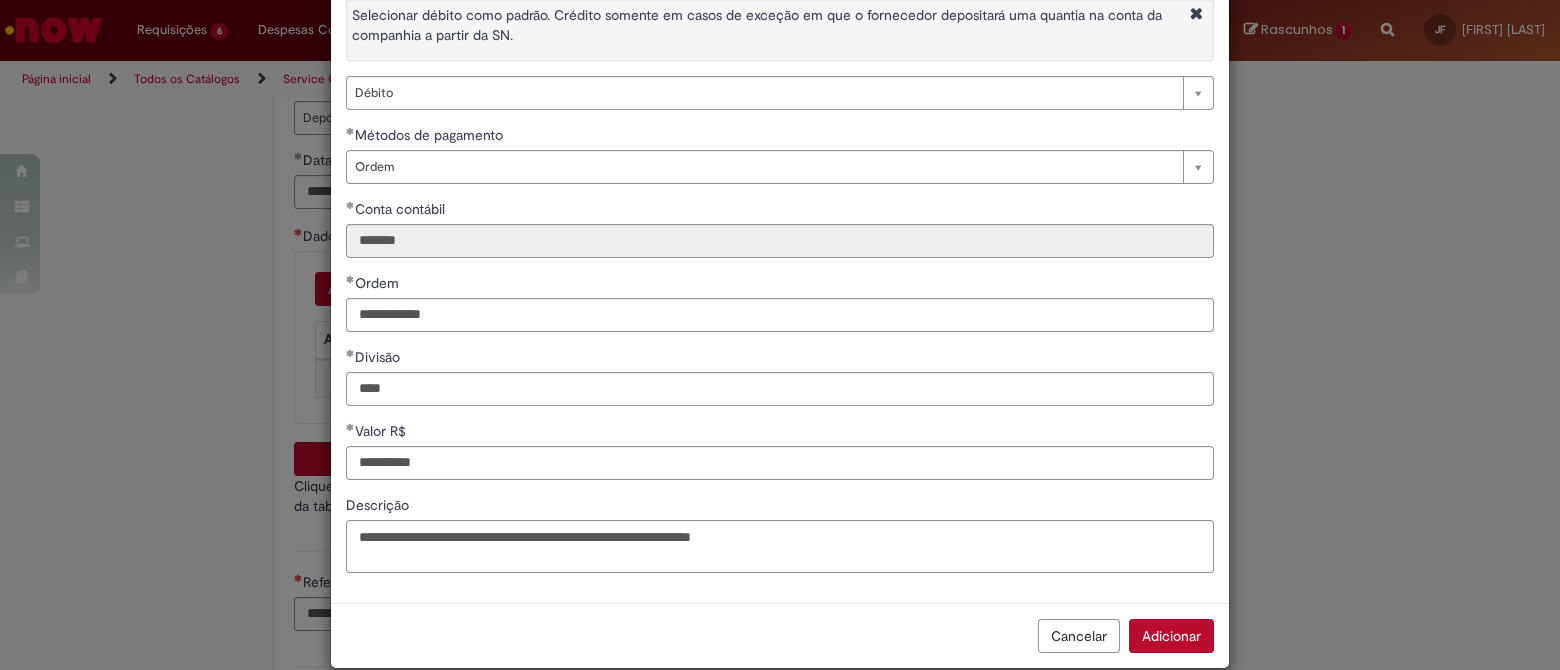 type on "**********" 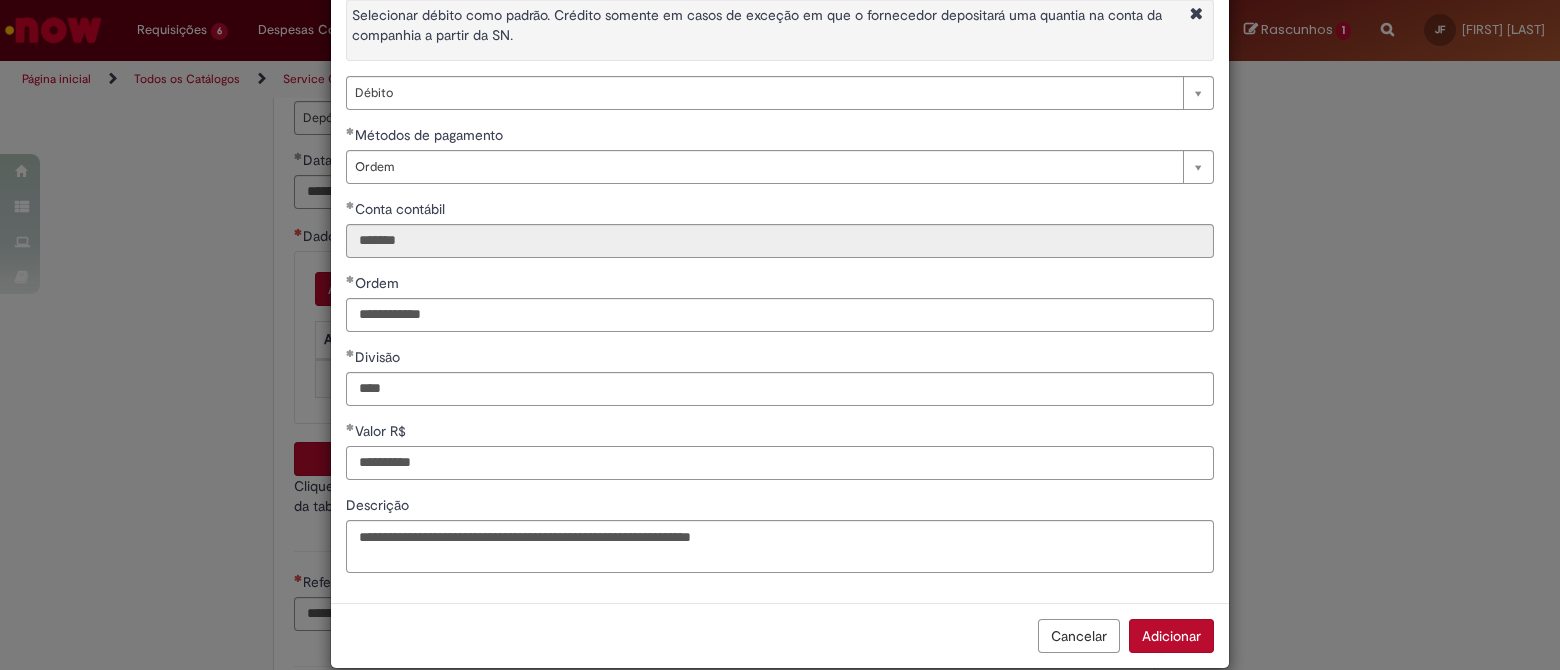 drag, startPoint x: 451, startPoint y: 466, endPoint x: 283, endPoint y: 447, distance: 169.07098 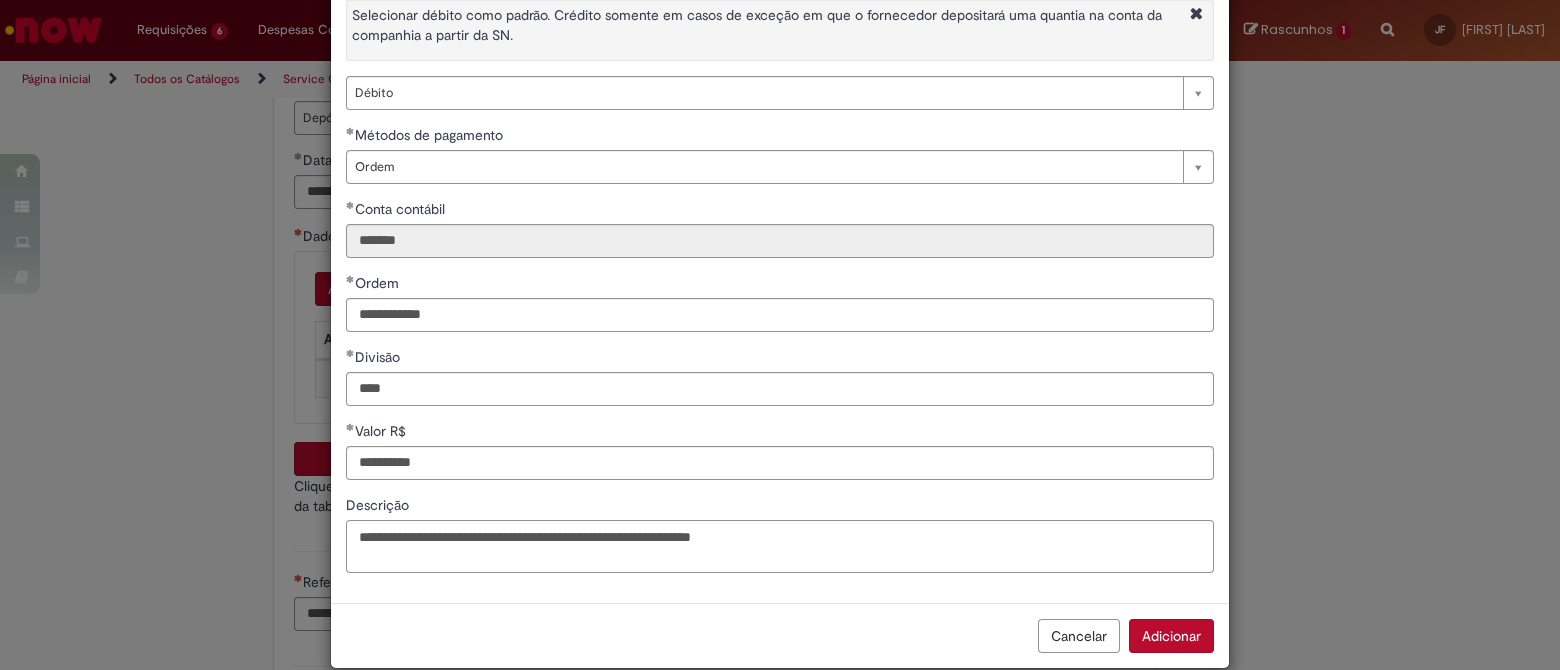 drag, startPoint x: 864, startPoint y: 544, endPoint x: 291, endPoint y: 532, distance: 573.1256 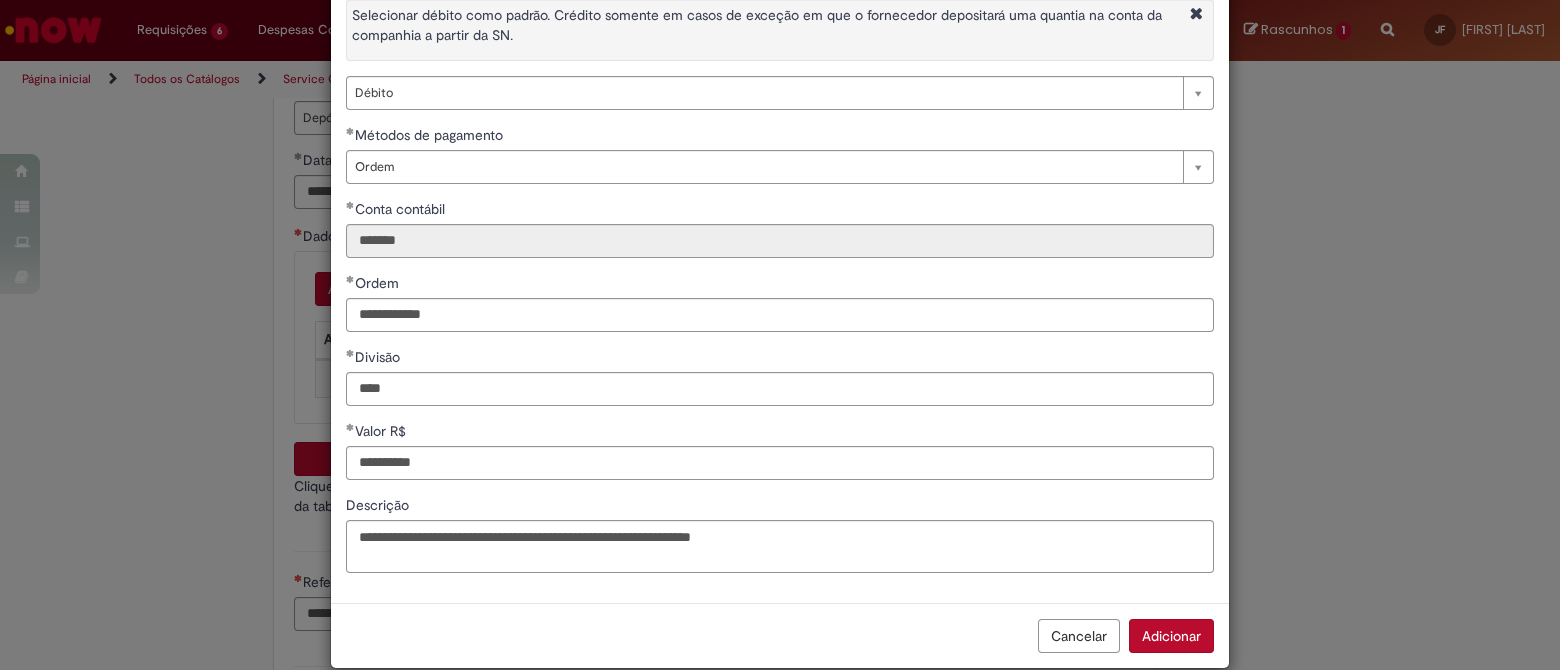 click on "Adicionar" at bounding box center [1171, 636] 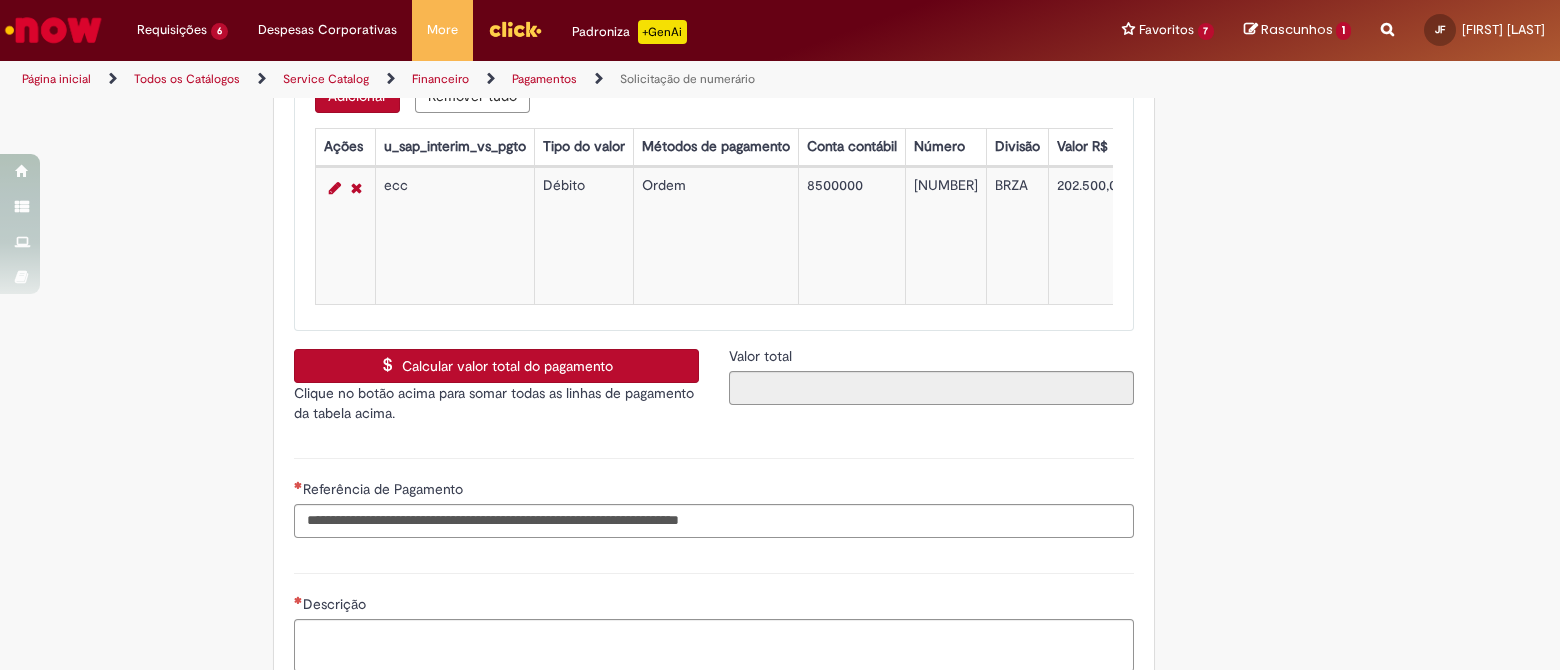 scroll, scrollTop: 3249, scrollLeft: 0, axis: vertical 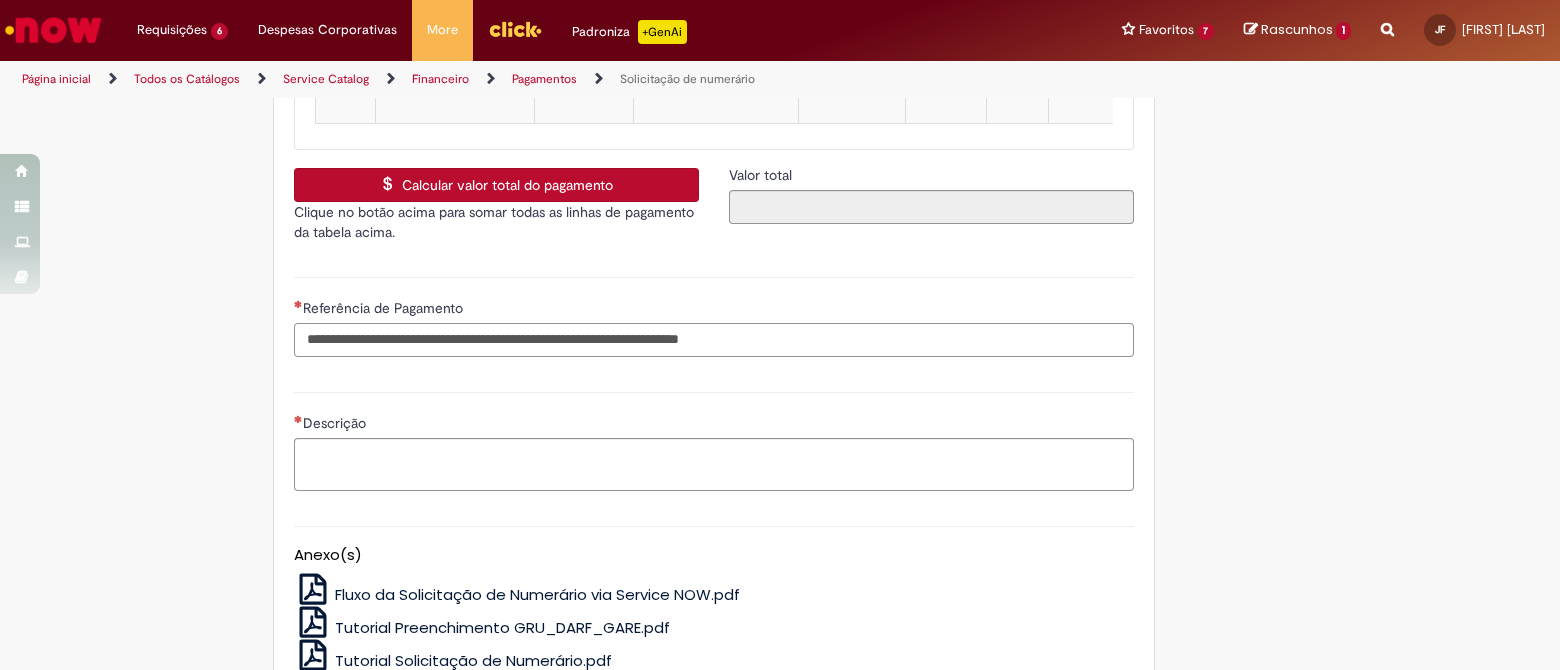 drag, startPoint x: 581, startPoint y: 342, endPoint x: 584, endPoint y: 321, distance: 21.213203 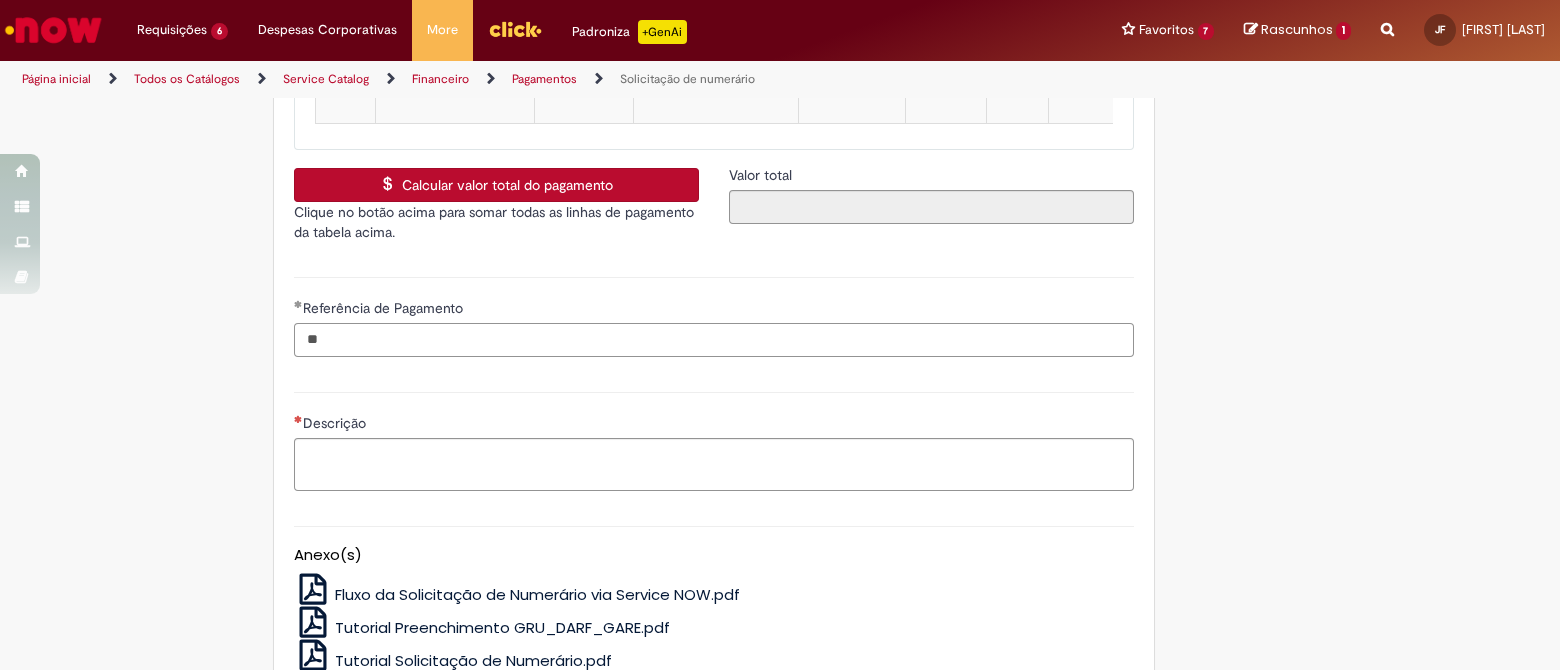 type on "**" 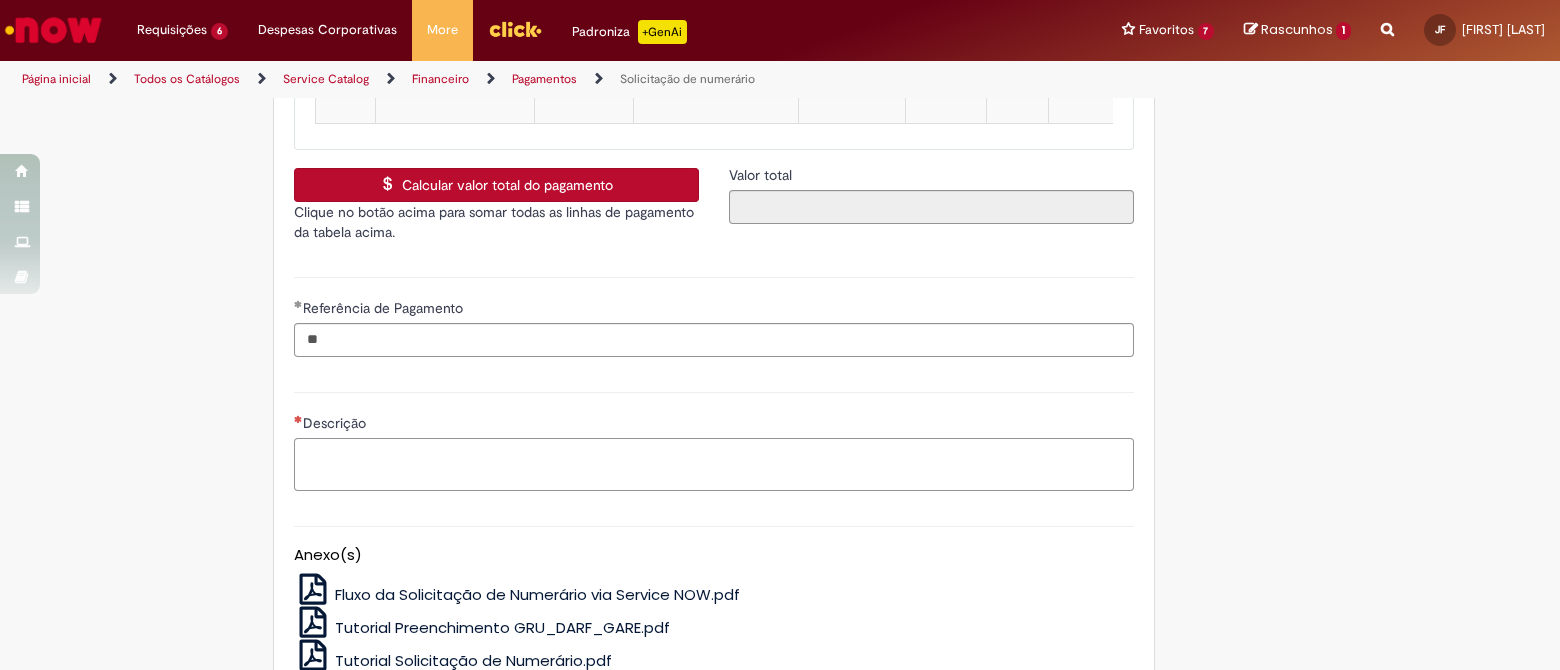 click on "Descrição" at bounding box center [714, 465] 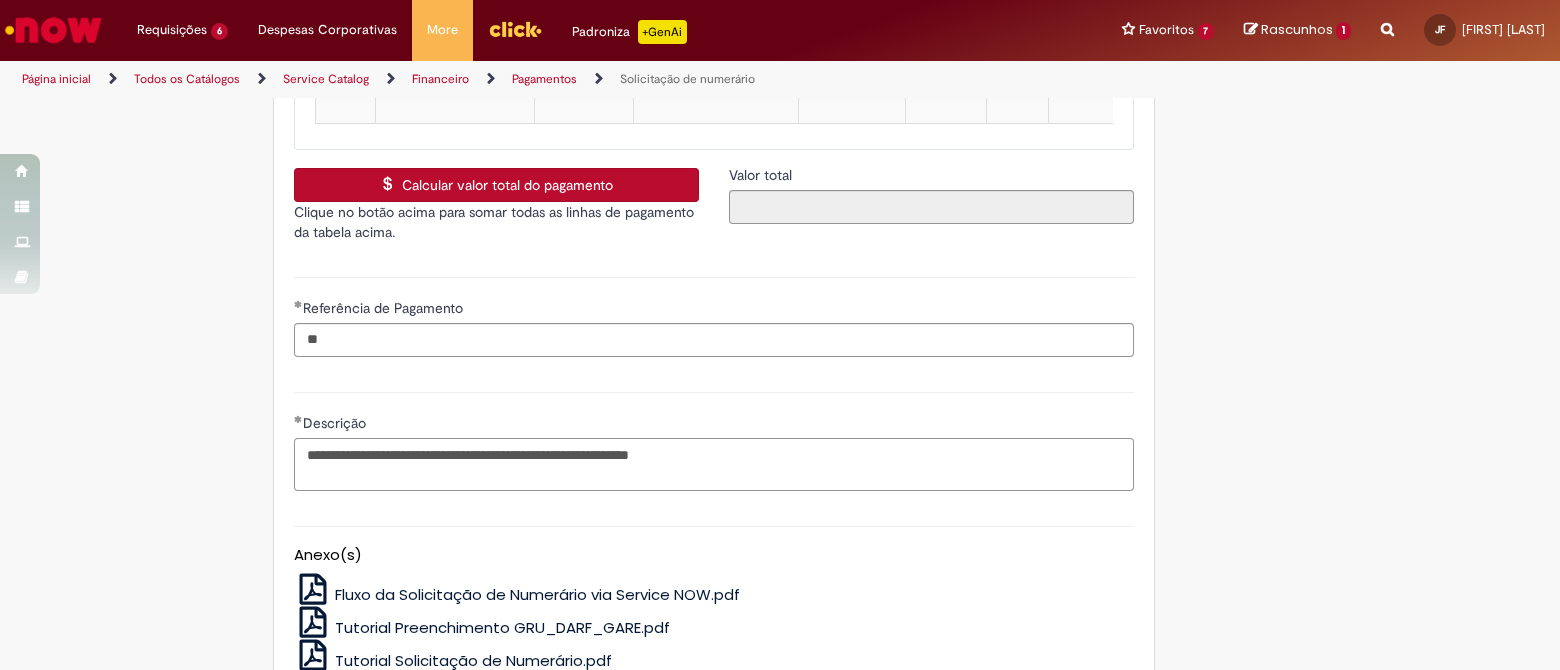 click on "**********" at bounding box center (714, 465) 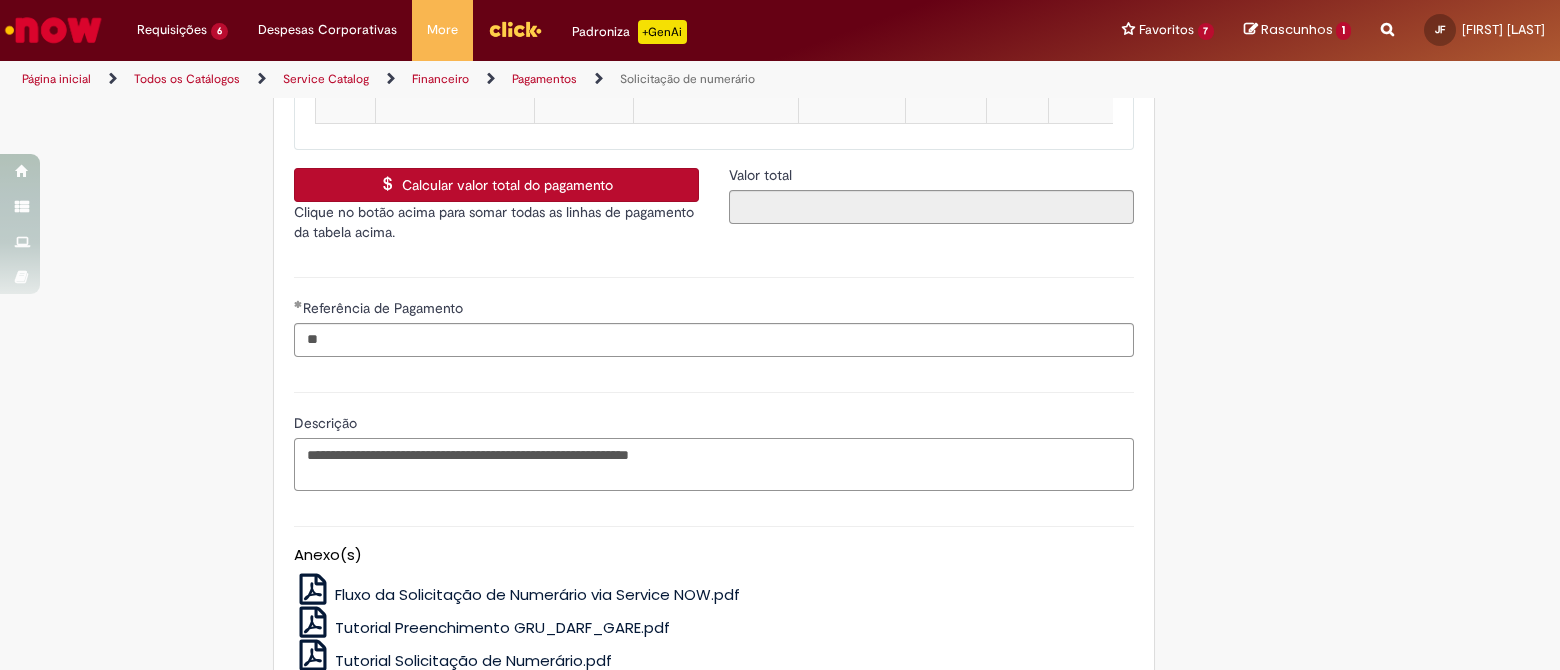 scroll, scrollTop: 3484, scrollLeft: 0, axis: vertical 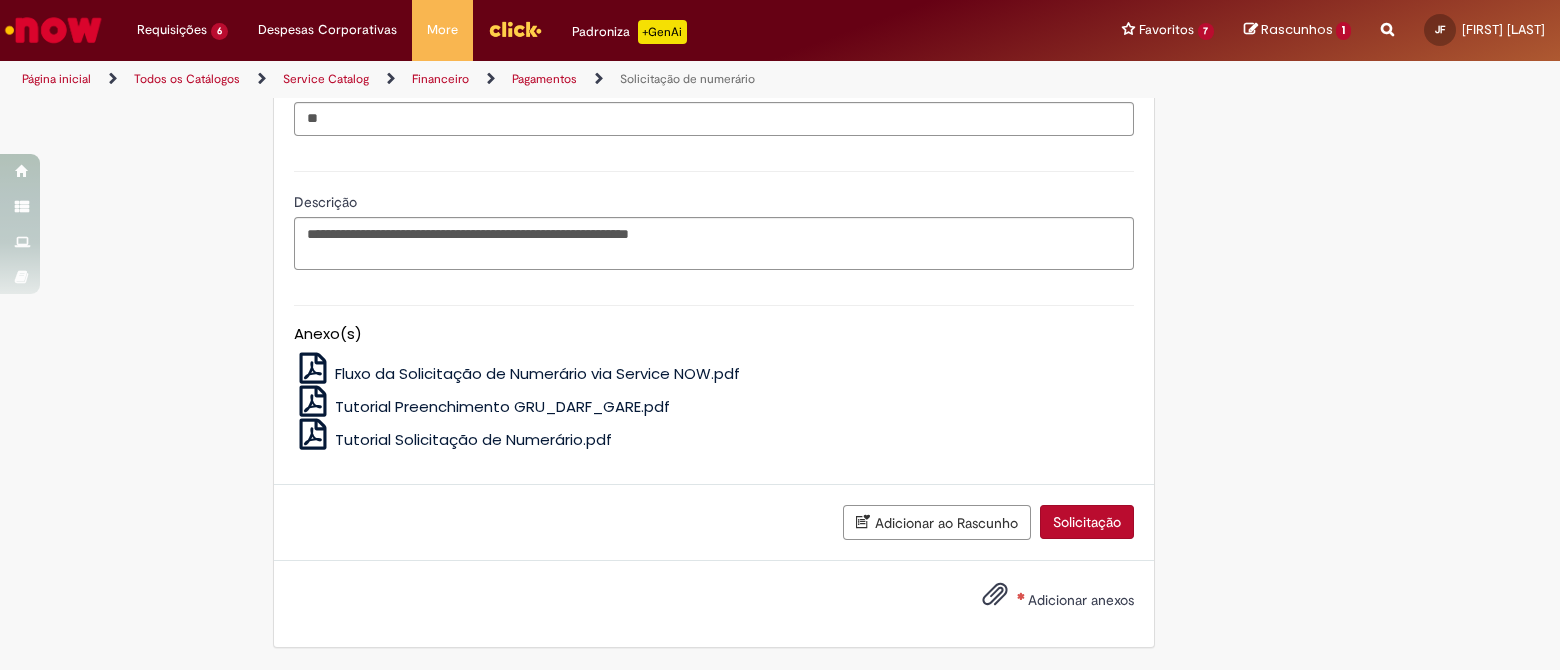 click on "Adicionar anexos" at bounding box center (1043, 601) 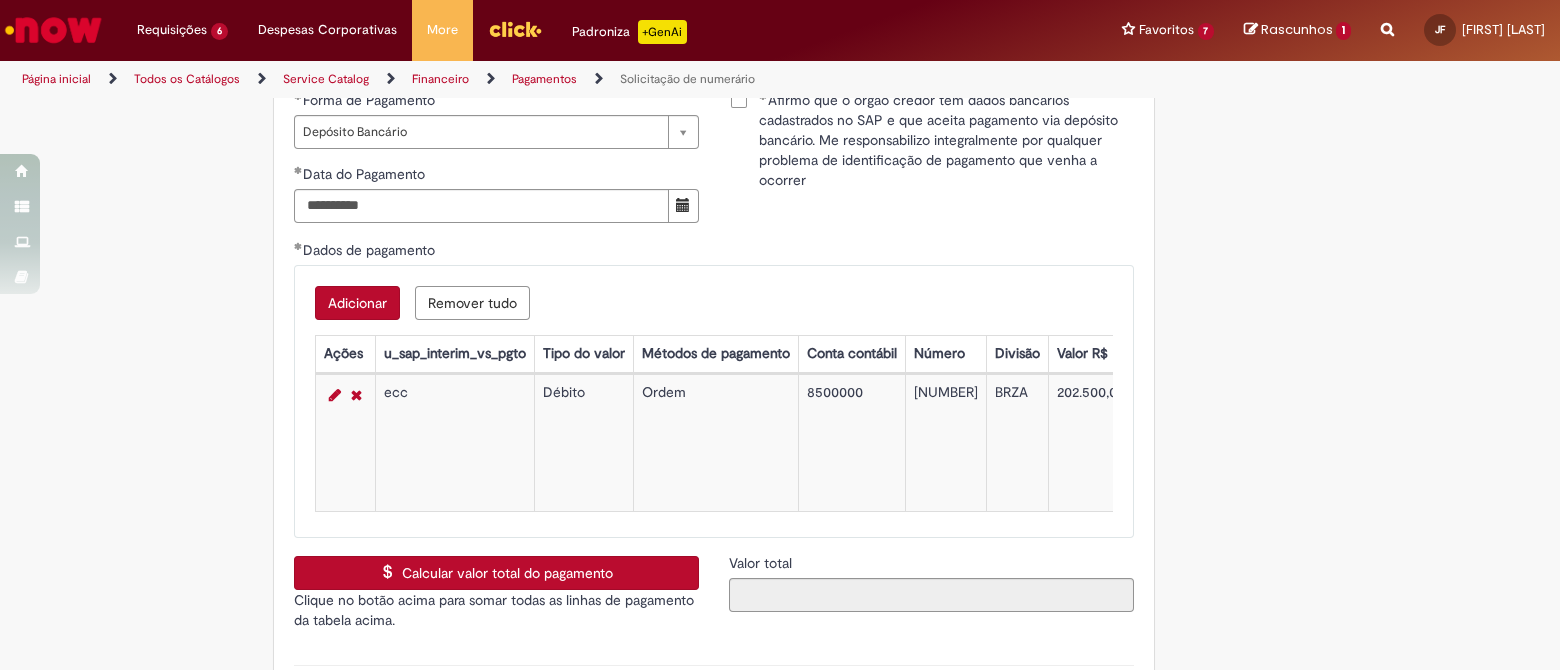 scroll, scrollTop: 2859, scrollLeft: 0, axis: vertical 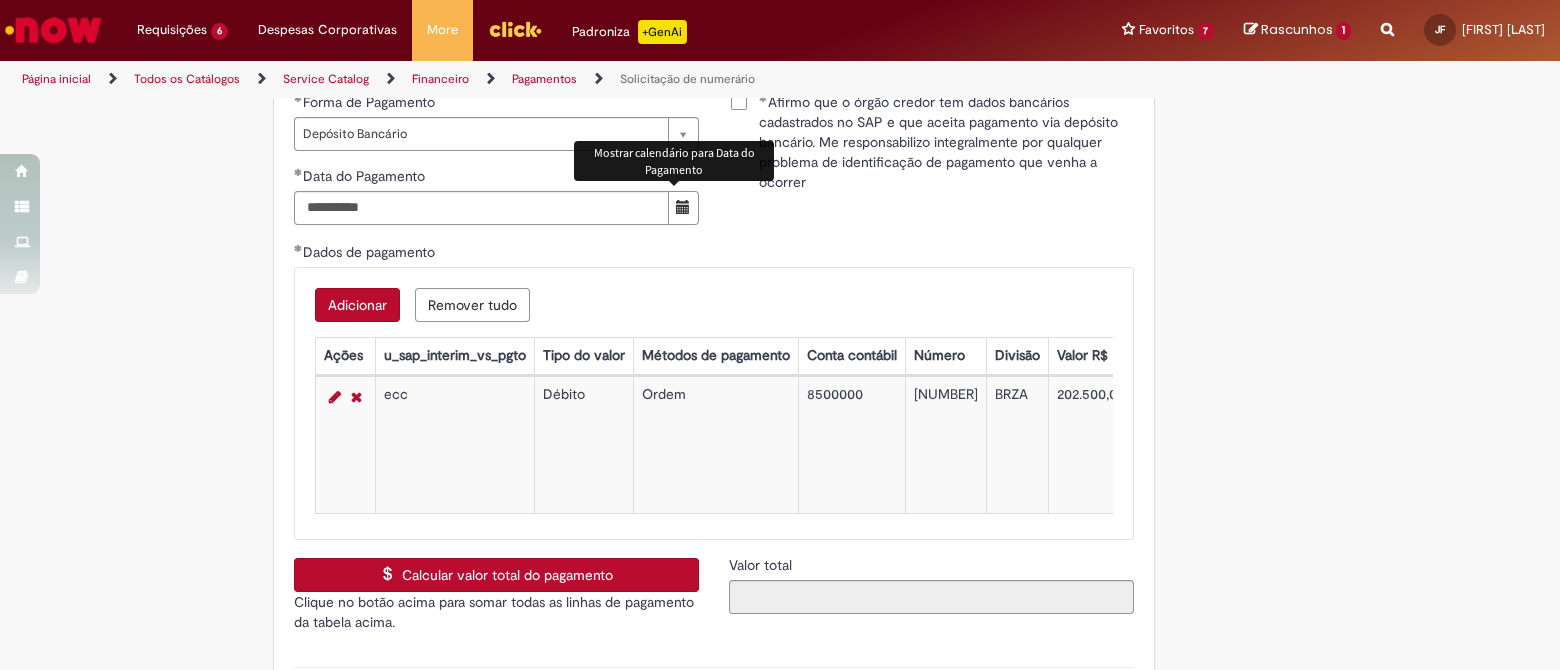 click at bounding box center [683, 207] 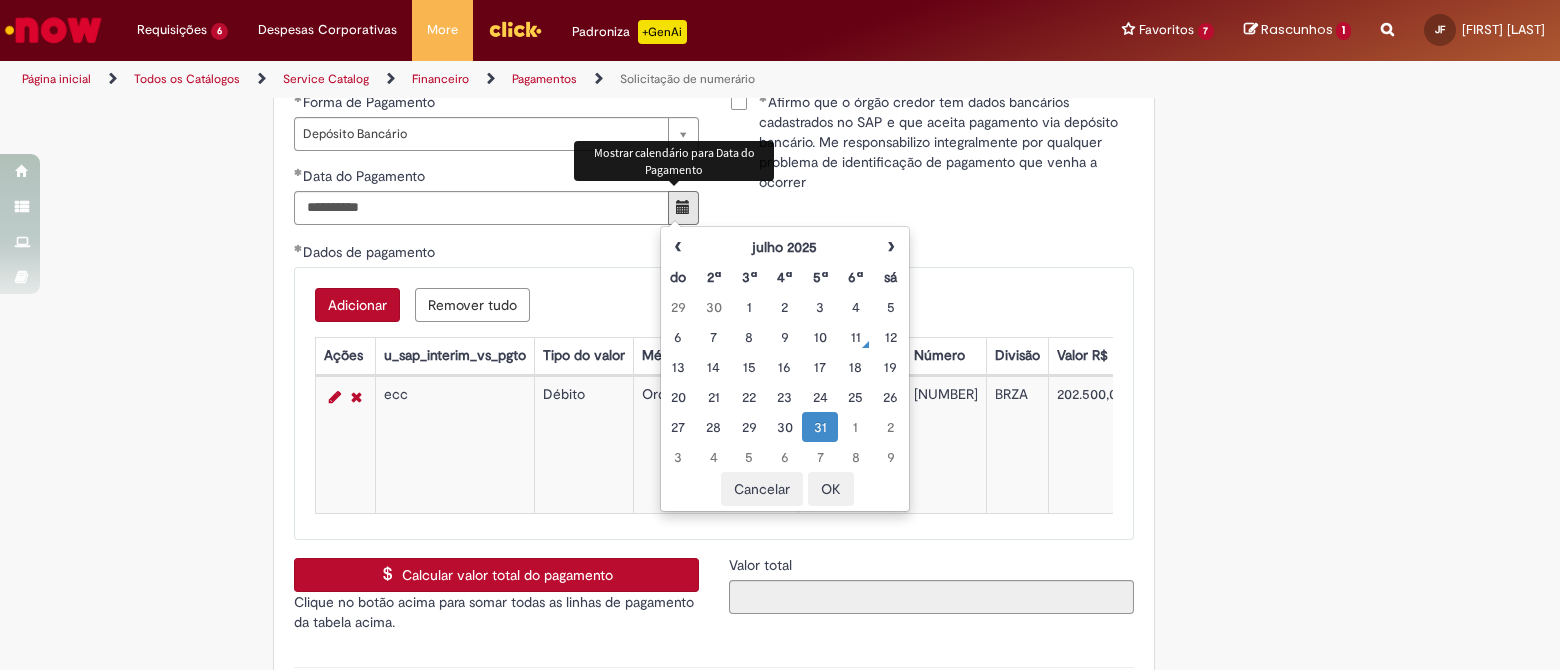 click at bounding box center (683, 207) 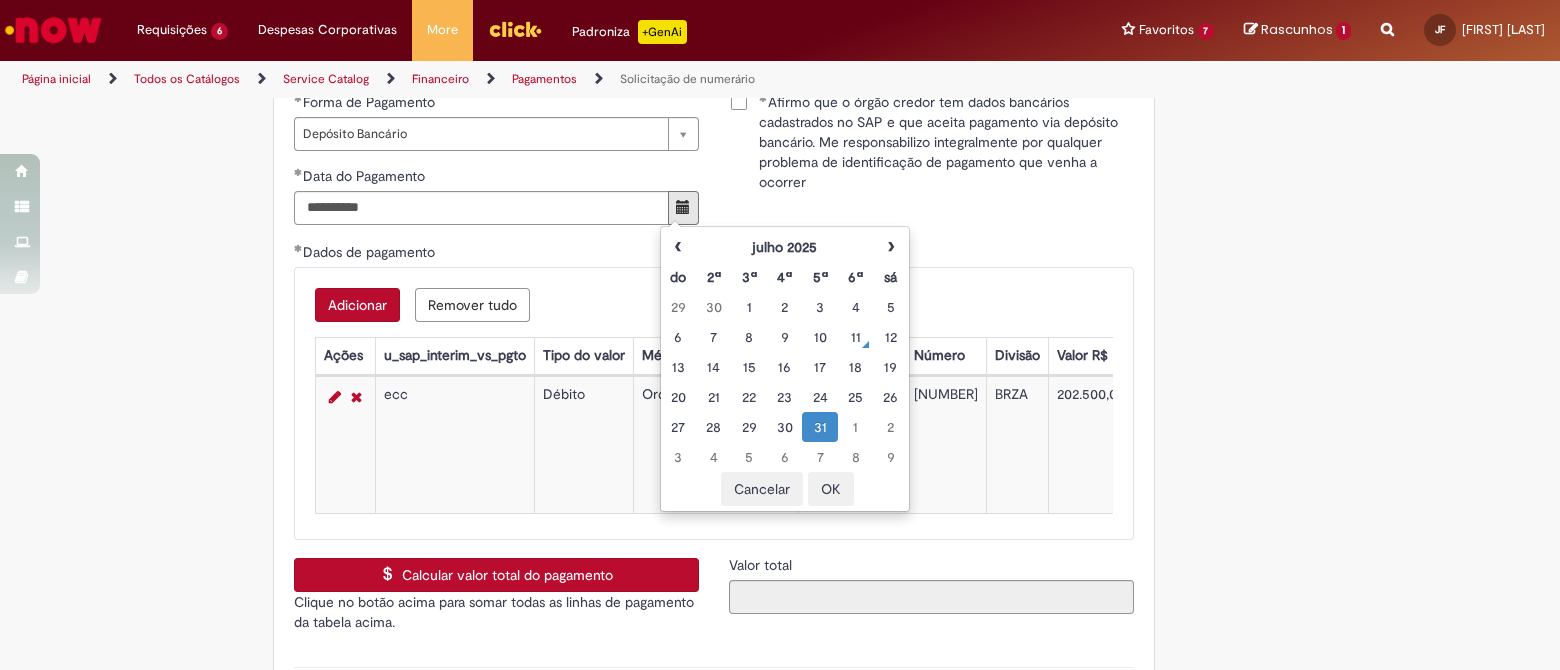 click on "Adicionar a Favoritos
Solicitação de numerário
Oferta para pagamentos em moeda nacional (BRL) que não caracterizem prestações de serviço, despesas operacionais ou suprimentos.
Orientações:
* SNS abertas de  Unidades tombadas  para o S4 Hana em nome de terceiros sem ID próprio Ambev (99....)  não poderão  ser atendidas por  limitação sistêmica.
*Após aprovação do chamado nossa automação roda nos horários:   >  9h, 10h, 13h, 15h, 18h.
* Para que a solicitação prossiga a etapa de Validação é necessário que o campo  "Favorecido"  tenha inserido um par interno (ID próprio Ambev) para que o Workday consiga ler a hierarquia de aprovação dele no SAP Hana.
Nesse sentido, ofertas abertas que tenham terceiros como Favorecidos  não poderão cumprir fluxo.
* A interface do sistema lê exclusivamente  competência da unidade" at bounding box center [780, -704] 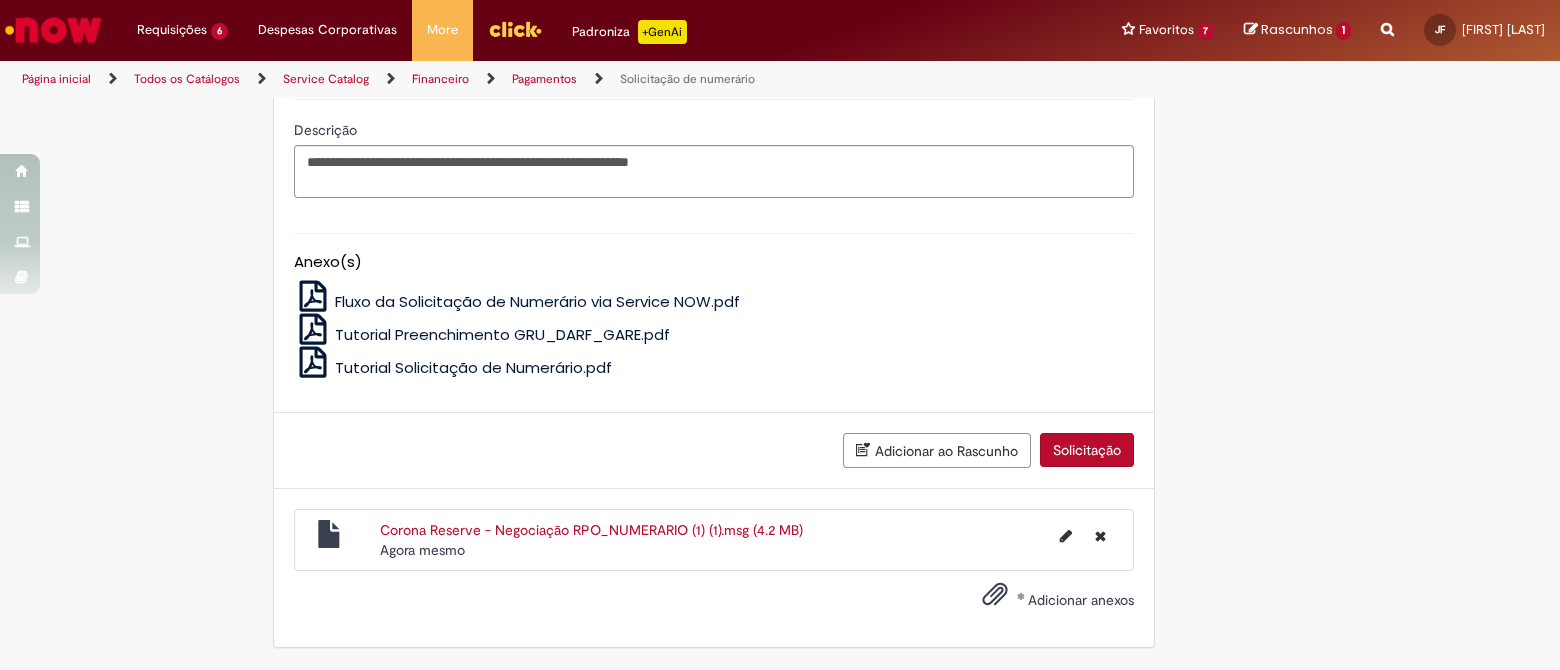click on "Solicitação" at bounding box center [1087, 450] 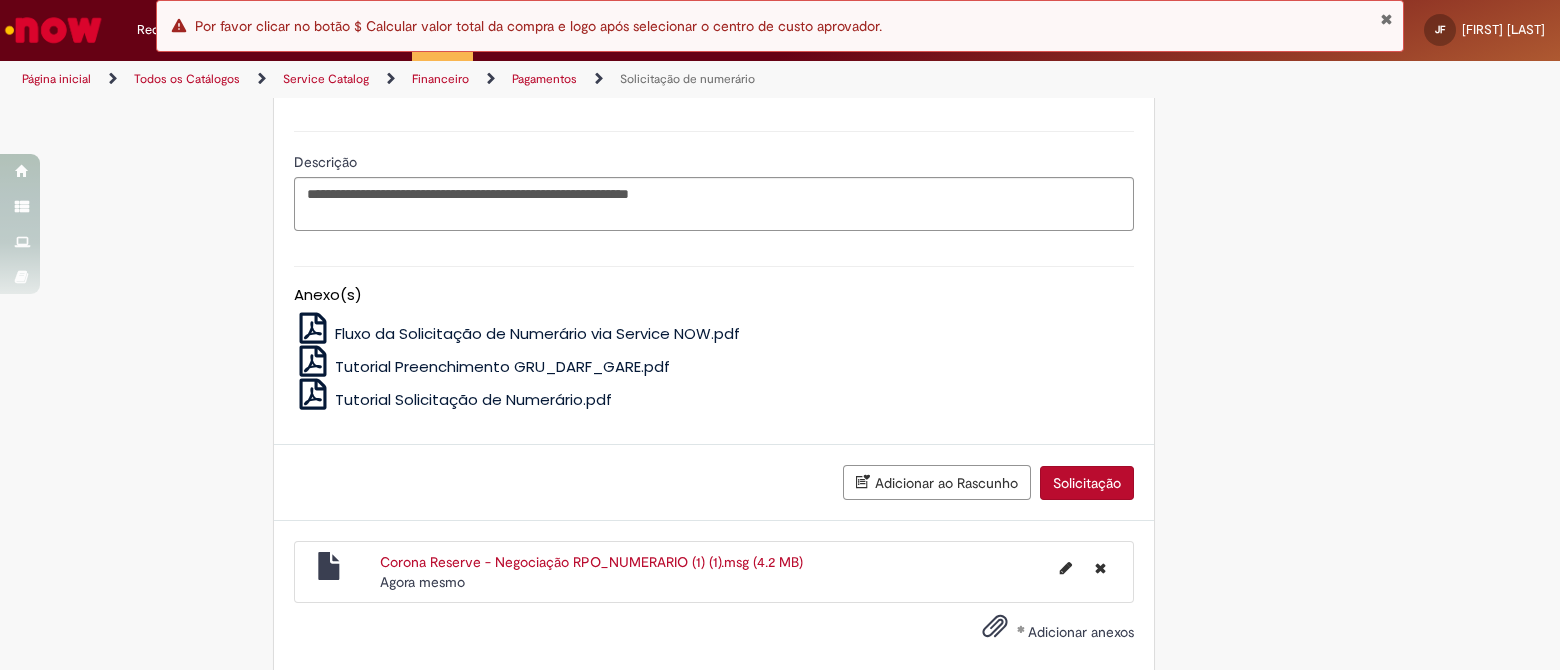 scroll, scrollTop: 3571, scrollLeft: 0, axis: vertical 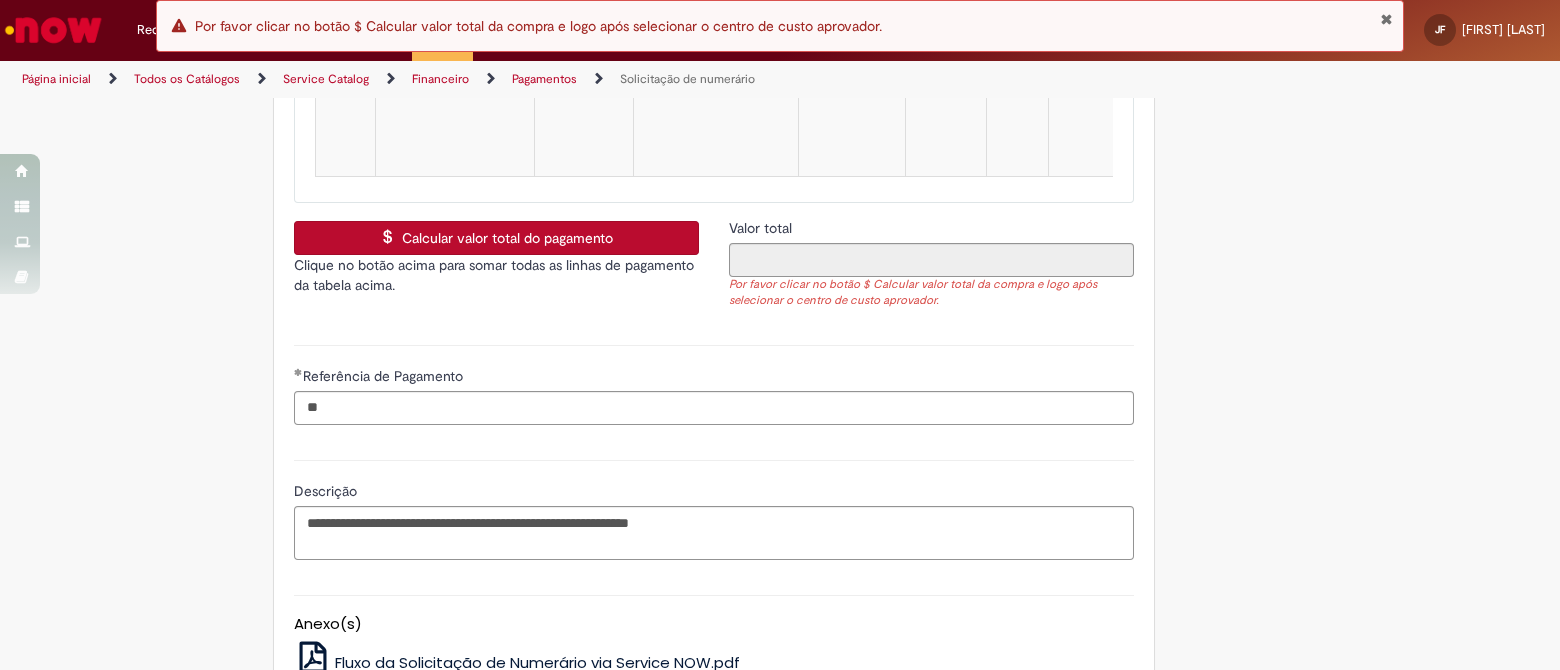 drag, startPoint x: 517, startPoint y: 242, endPoint x: 580, endPoint y: 264, distance: 66.730804 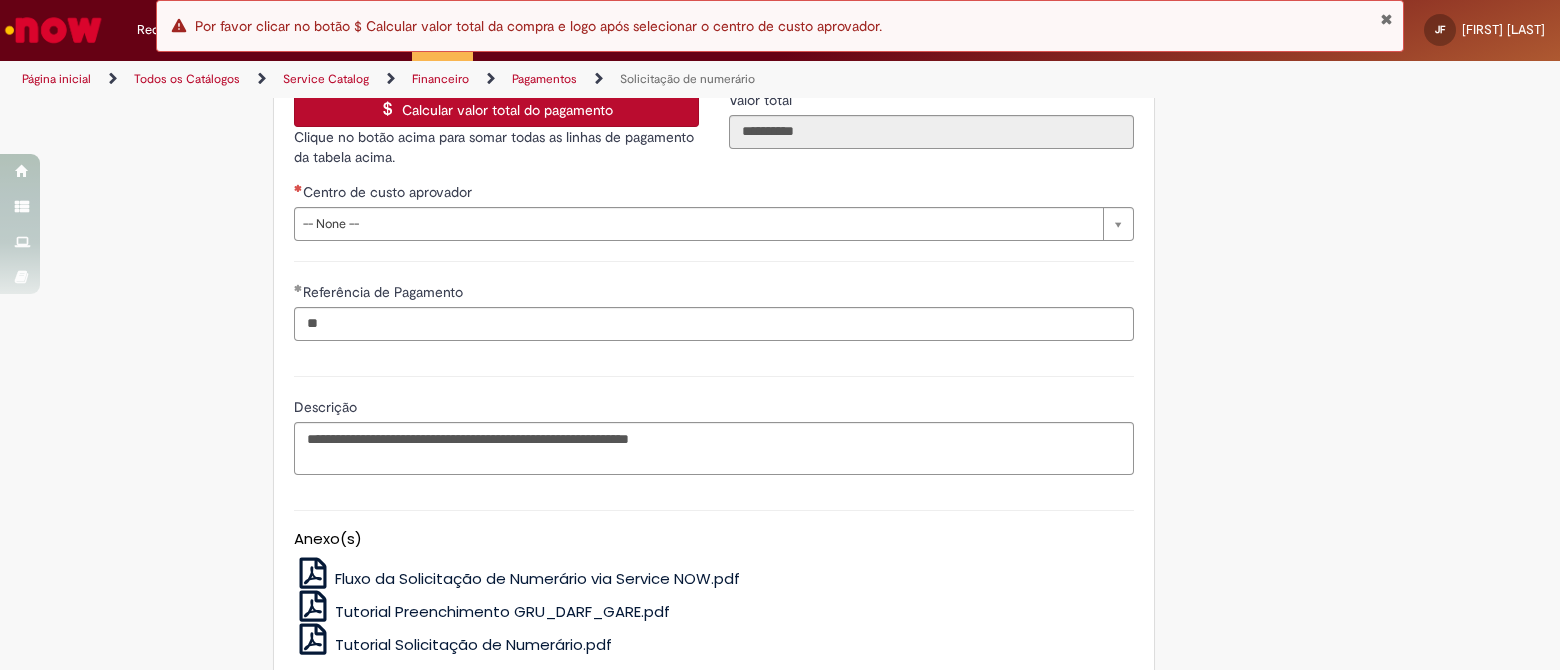 scroll, scrollTop: 3239, scrollLeft: 0, axis: vertical 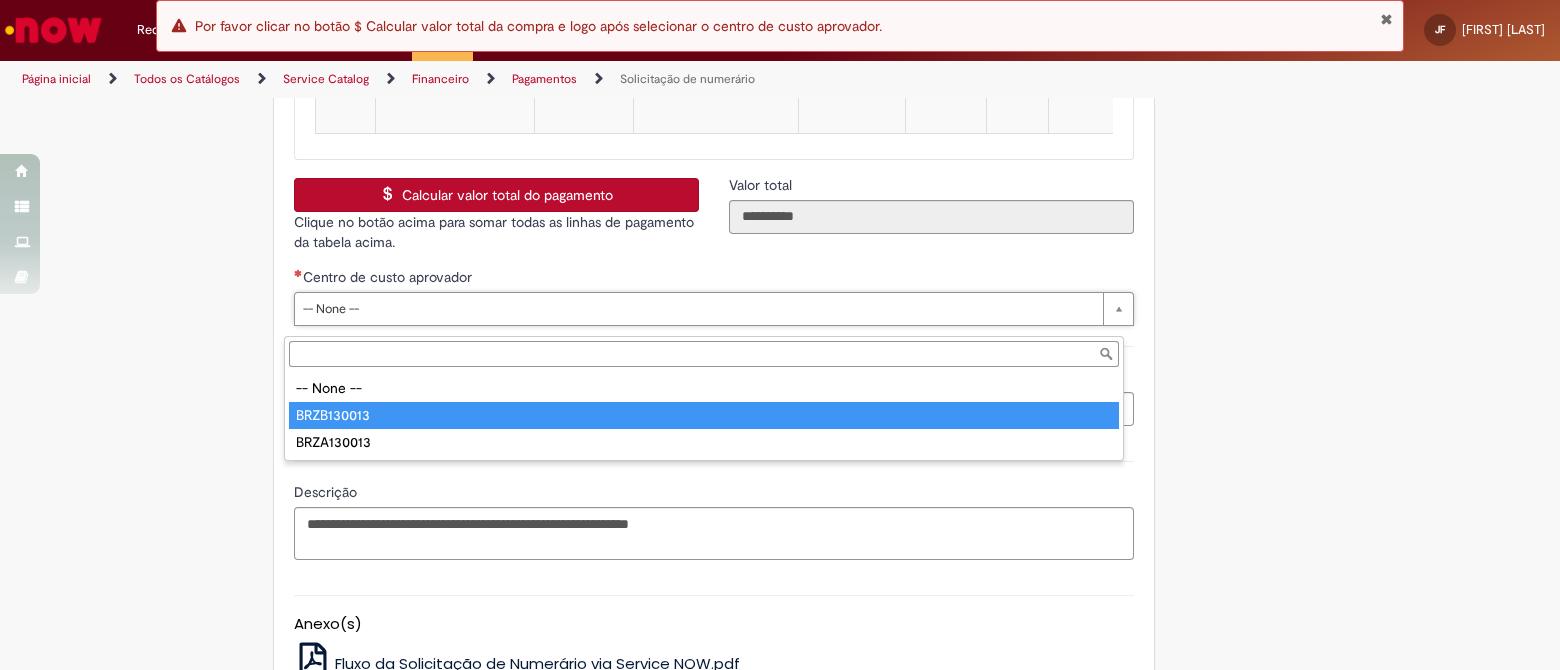 type on "**********" 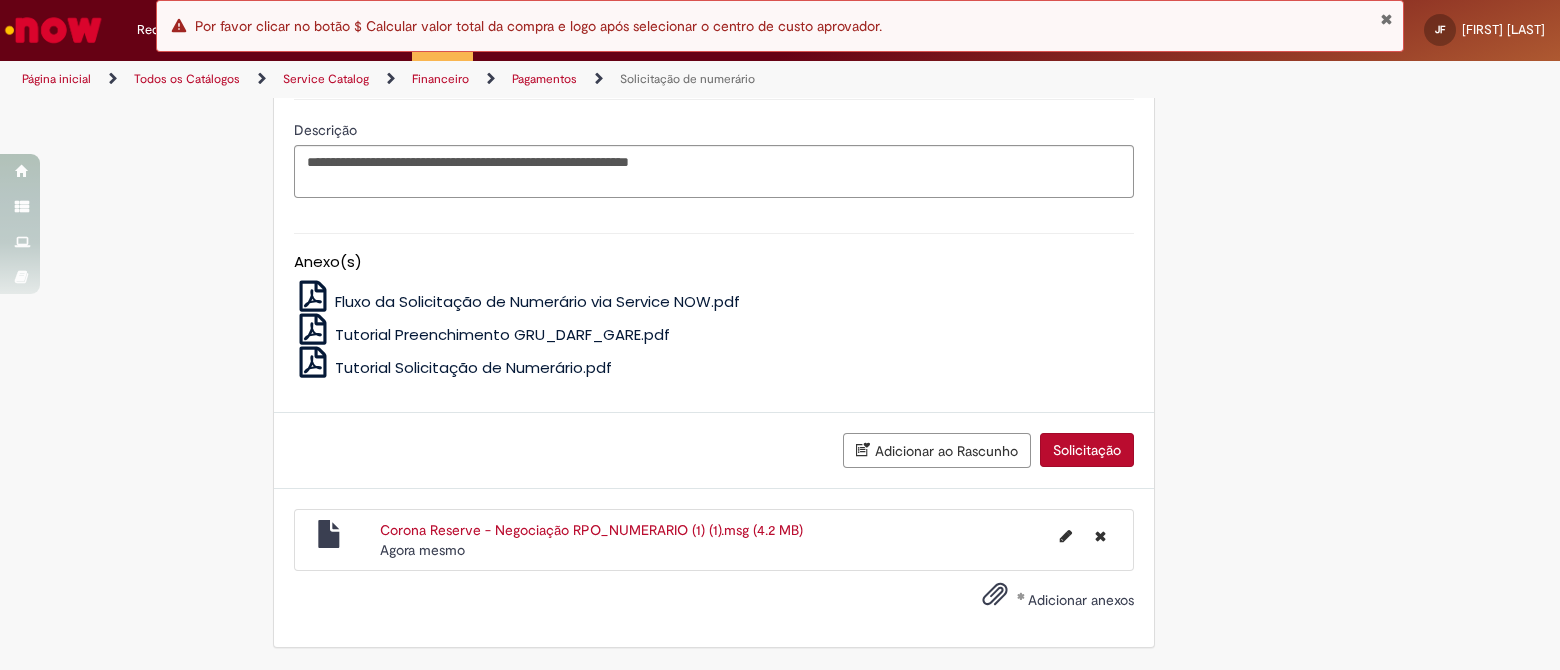click on "Solicitação" at bounding box center [1087, 450] 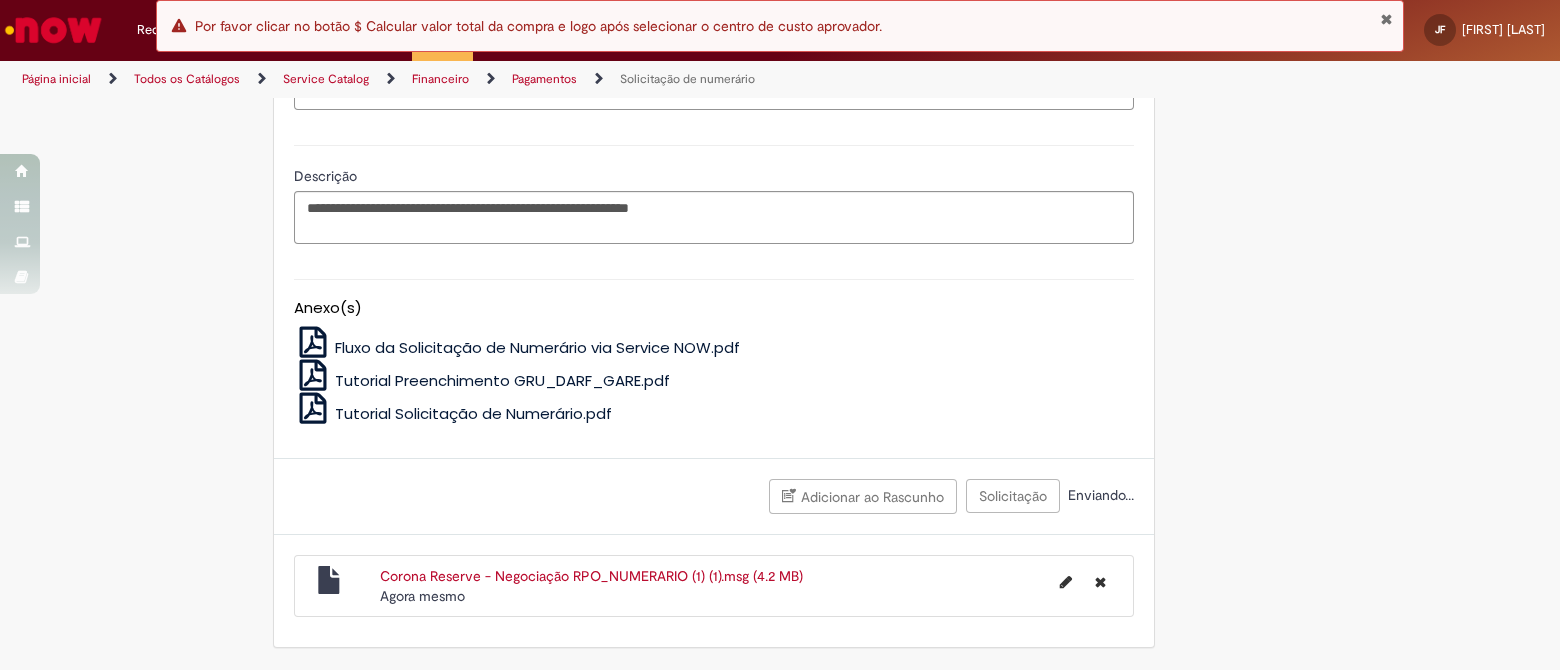 scroll, scrollTop: 3392, scrollLeft: 0, axis: vertical 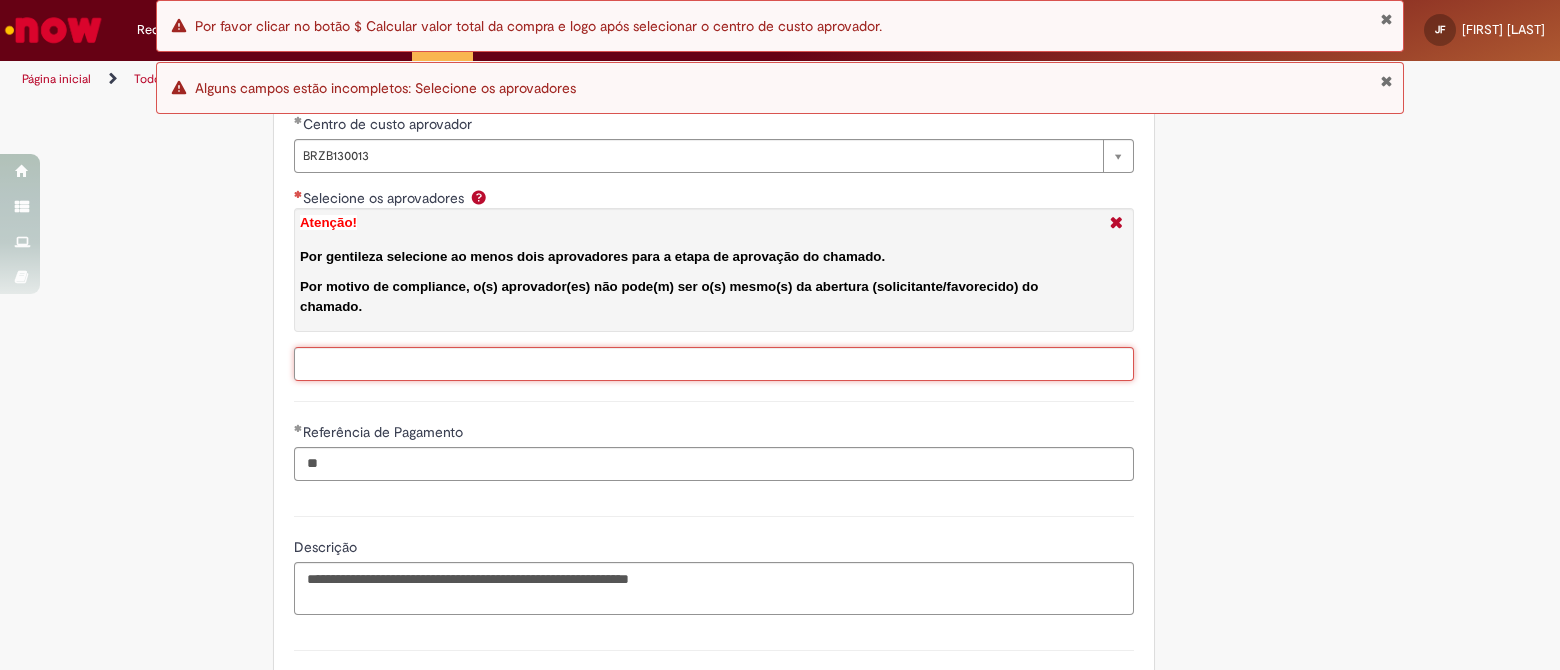 click on "Selecione os aprovadores Atenção!
Por gentileza selecione ao menos dois aprovadores para a etapa de aprovação do chamado.
Por motivo de compliance, o(s) aprovador(es) não pode(m) ser o(s) mesmo(s) da abertura (solicitante/favorecido) do chamado." at bounding box center (756, 364) 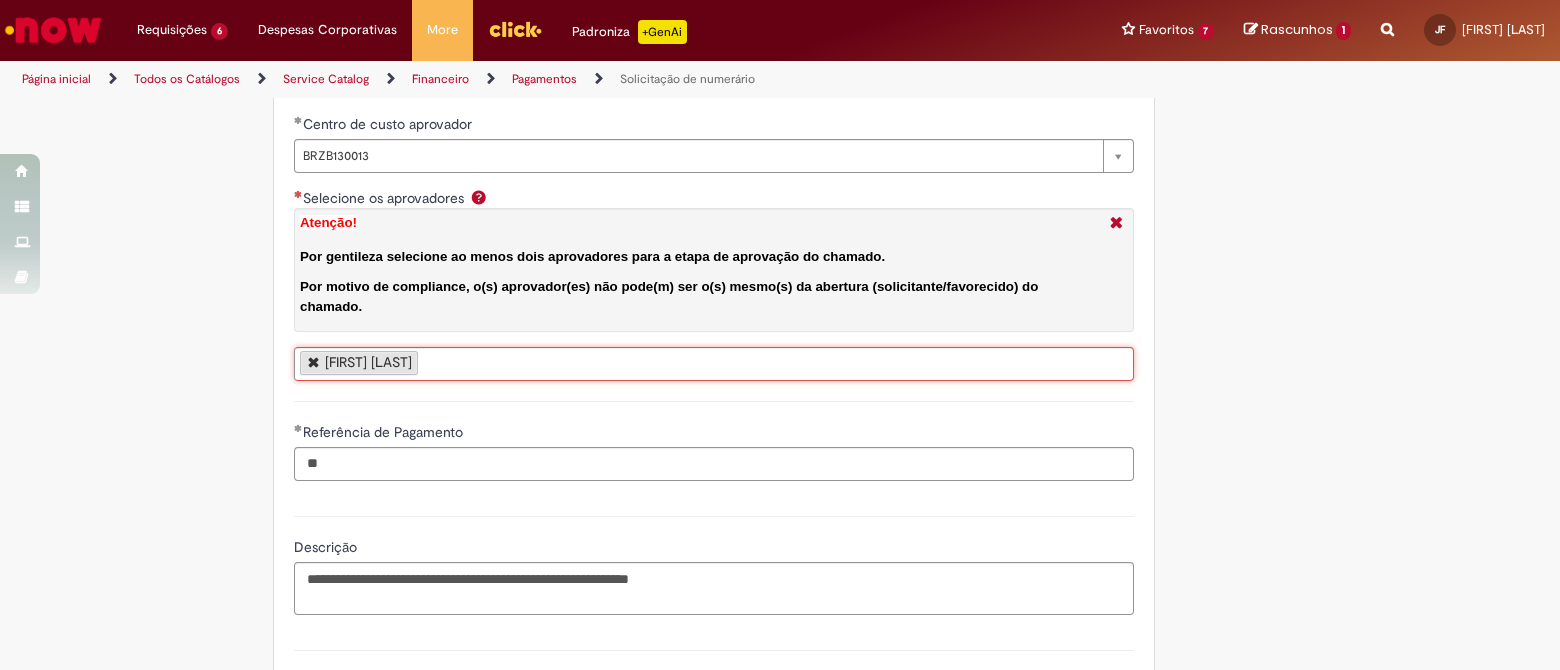 type on "**********" 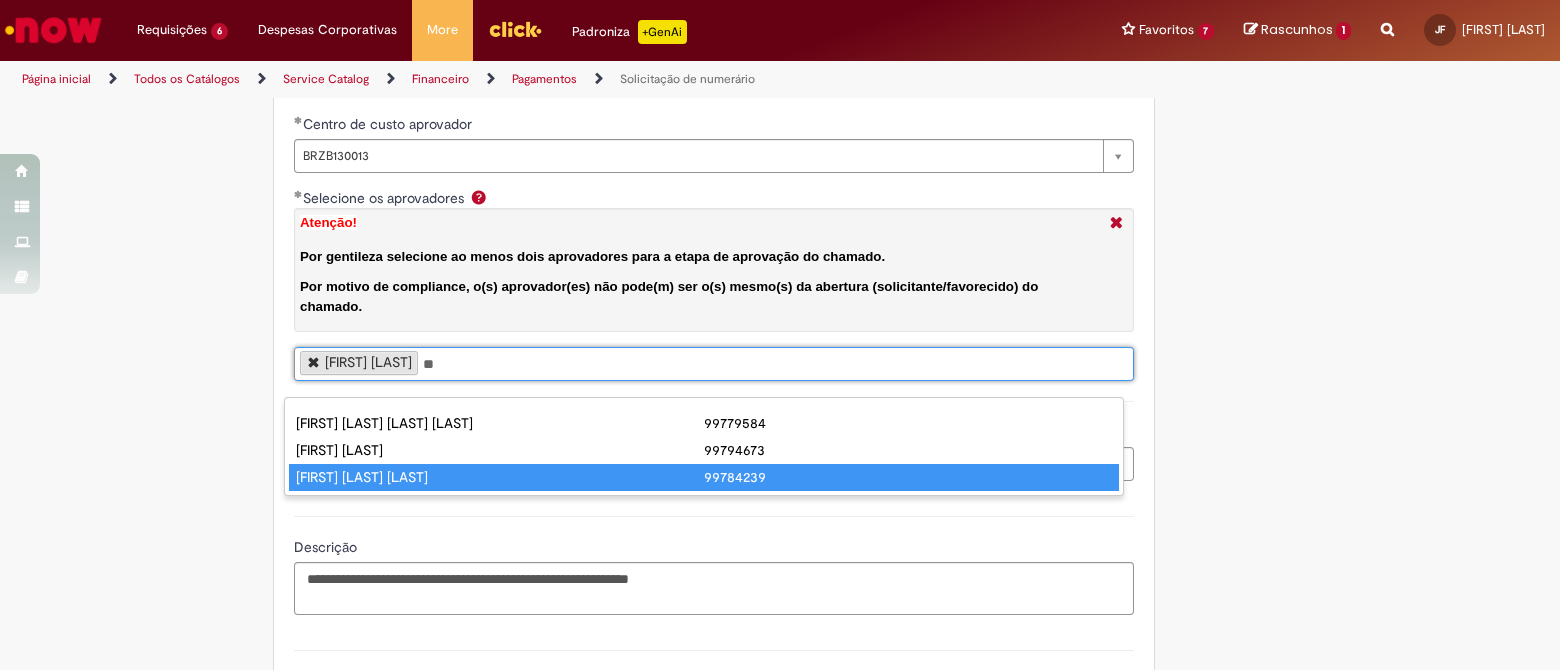 type on "**" 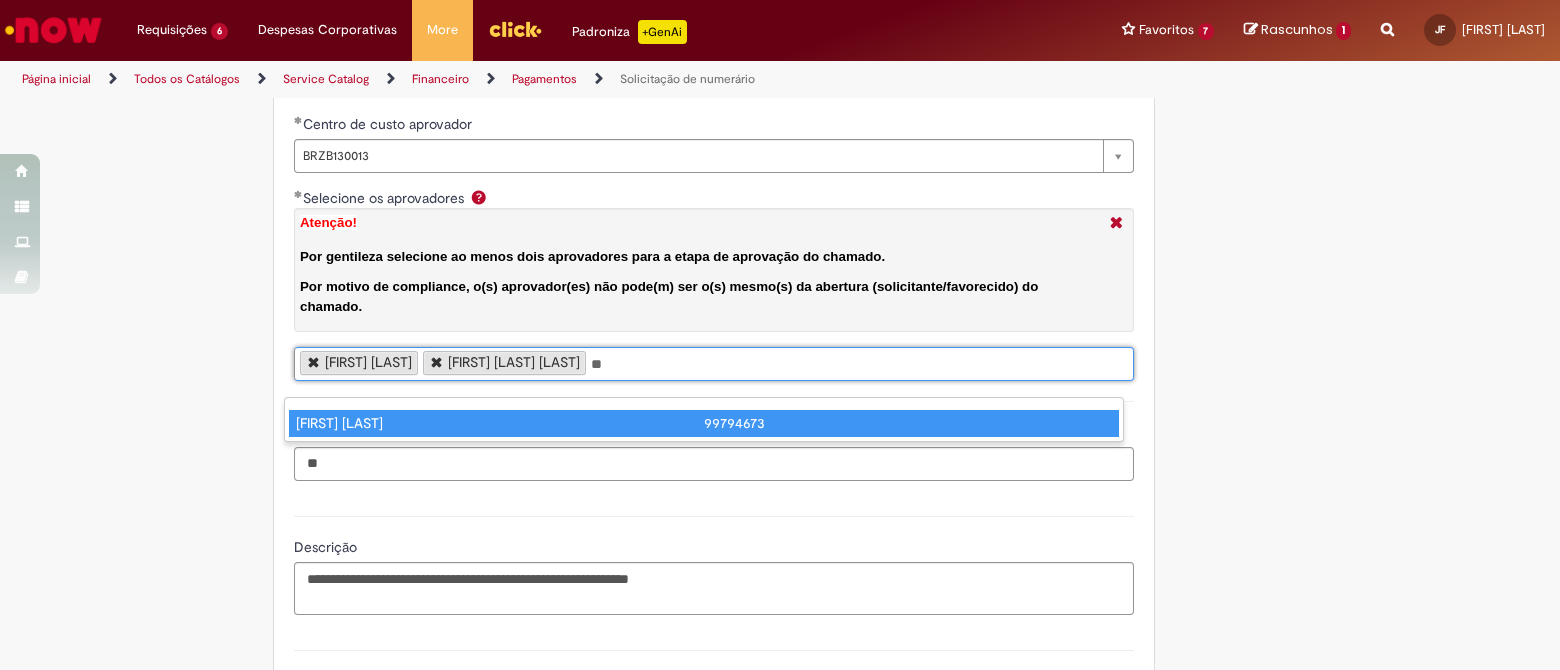 type on "**" 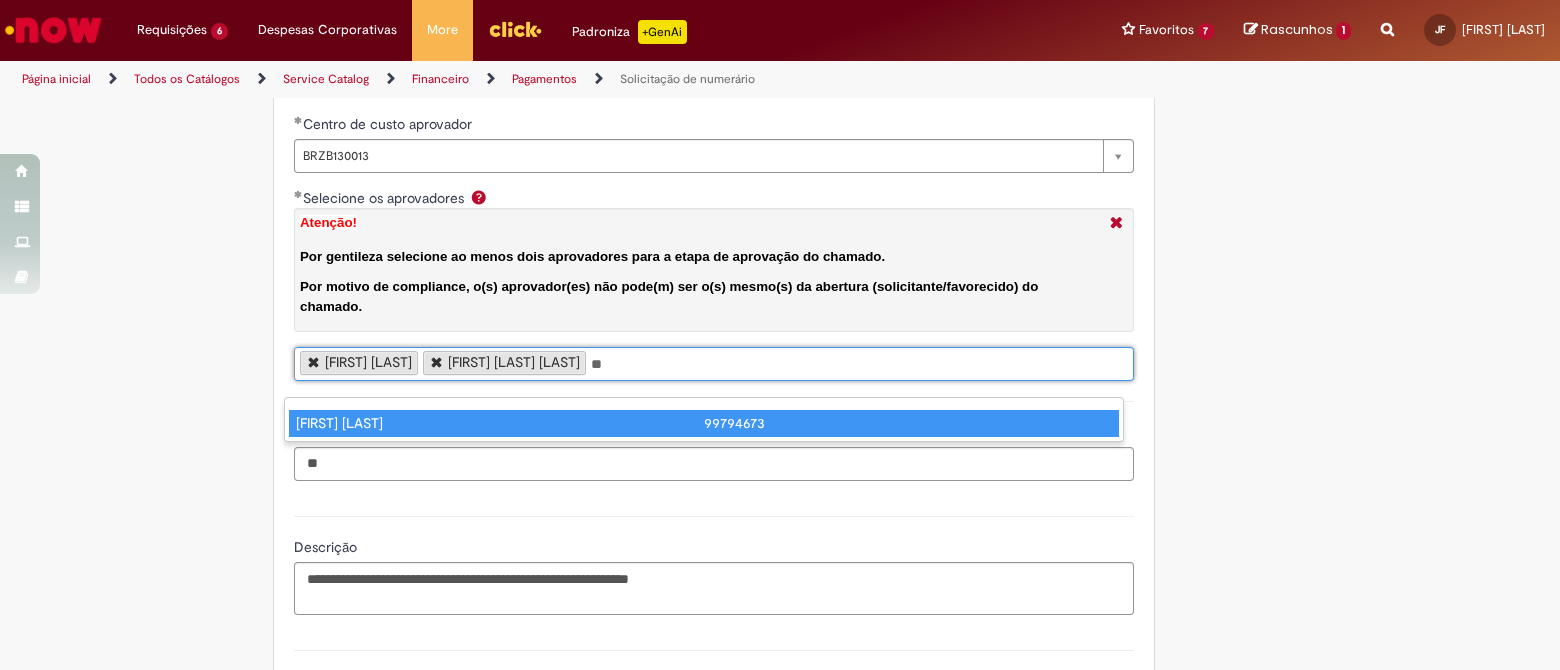 type 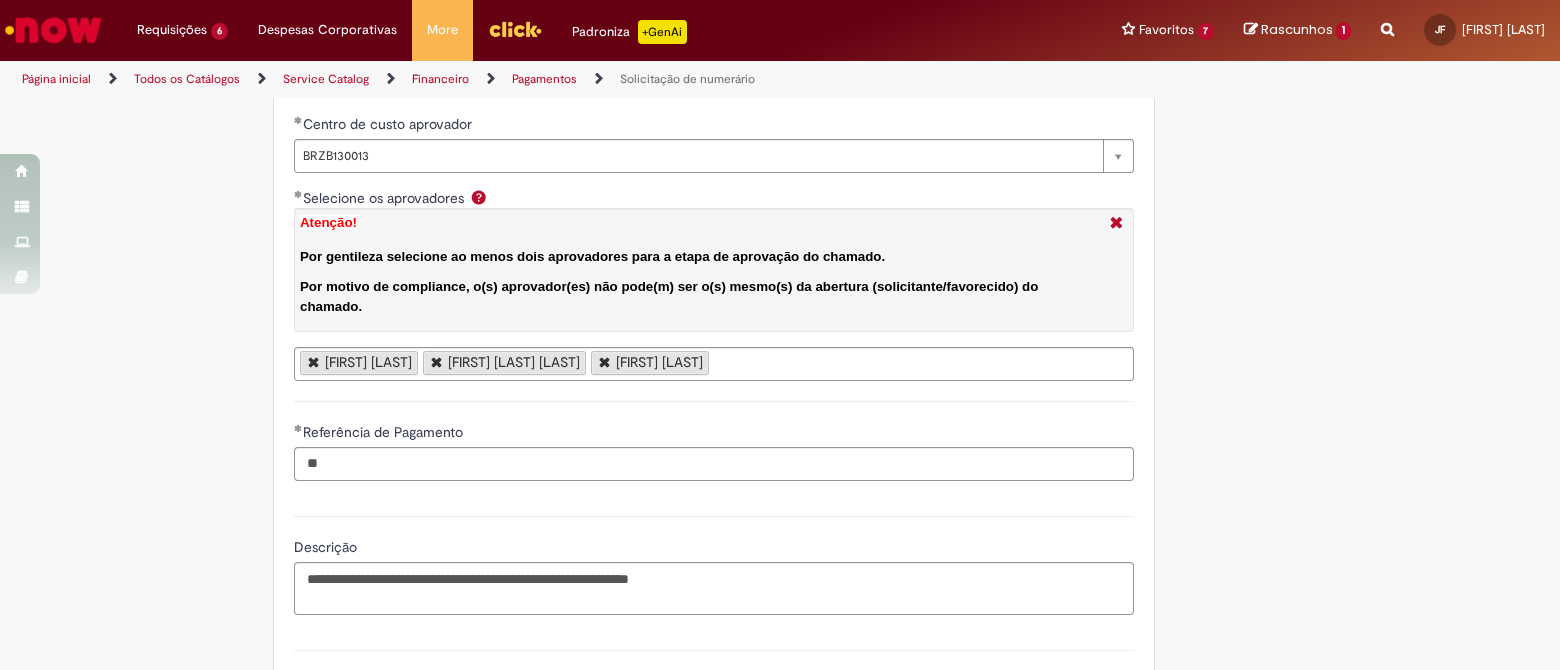 click on "Alexis Antoine Rayon           Larissa Fontenelle Ambros           Kevin Lange" at bounding box center (714, 364) 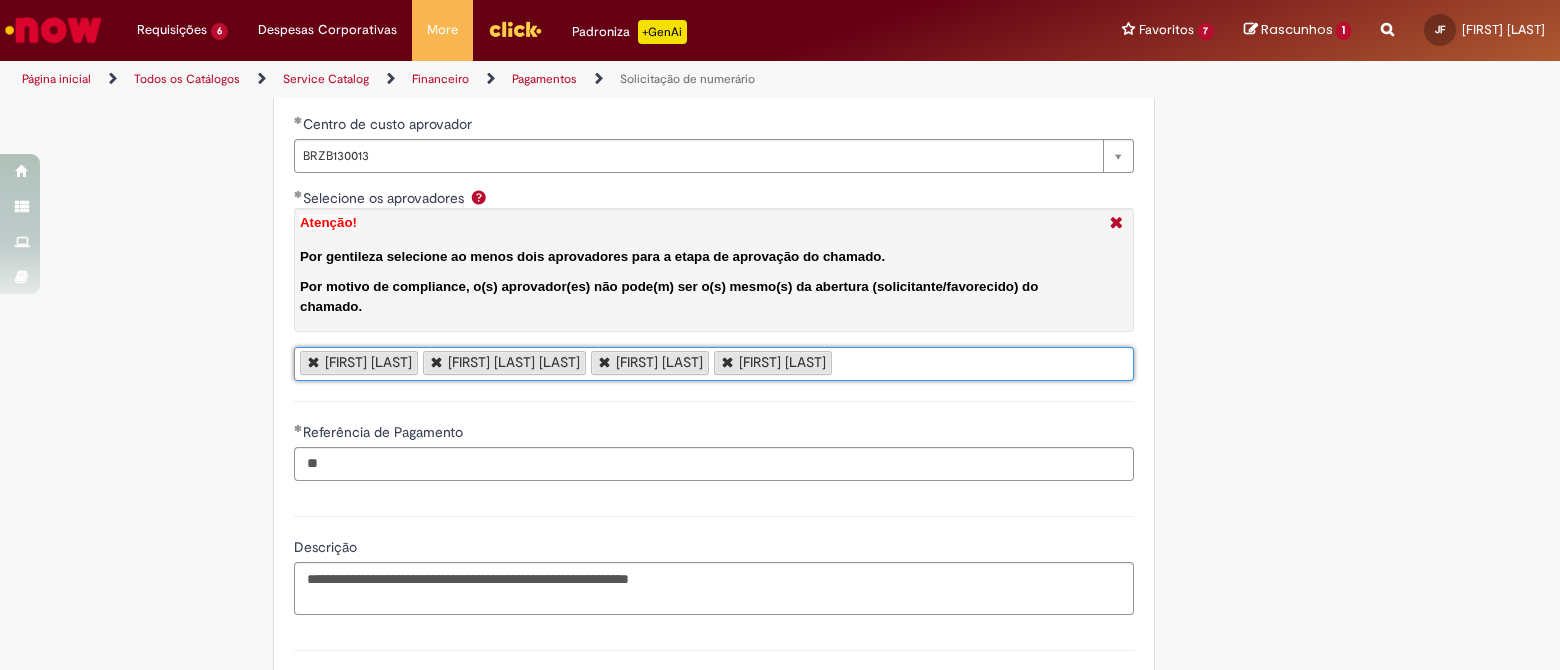 click on "Alexis Antoine Rayon           Larissa Fontenelle Ambros           Kevin Lange           Andreia Tiemi Pinheiro" at bounding box center (714, 364) 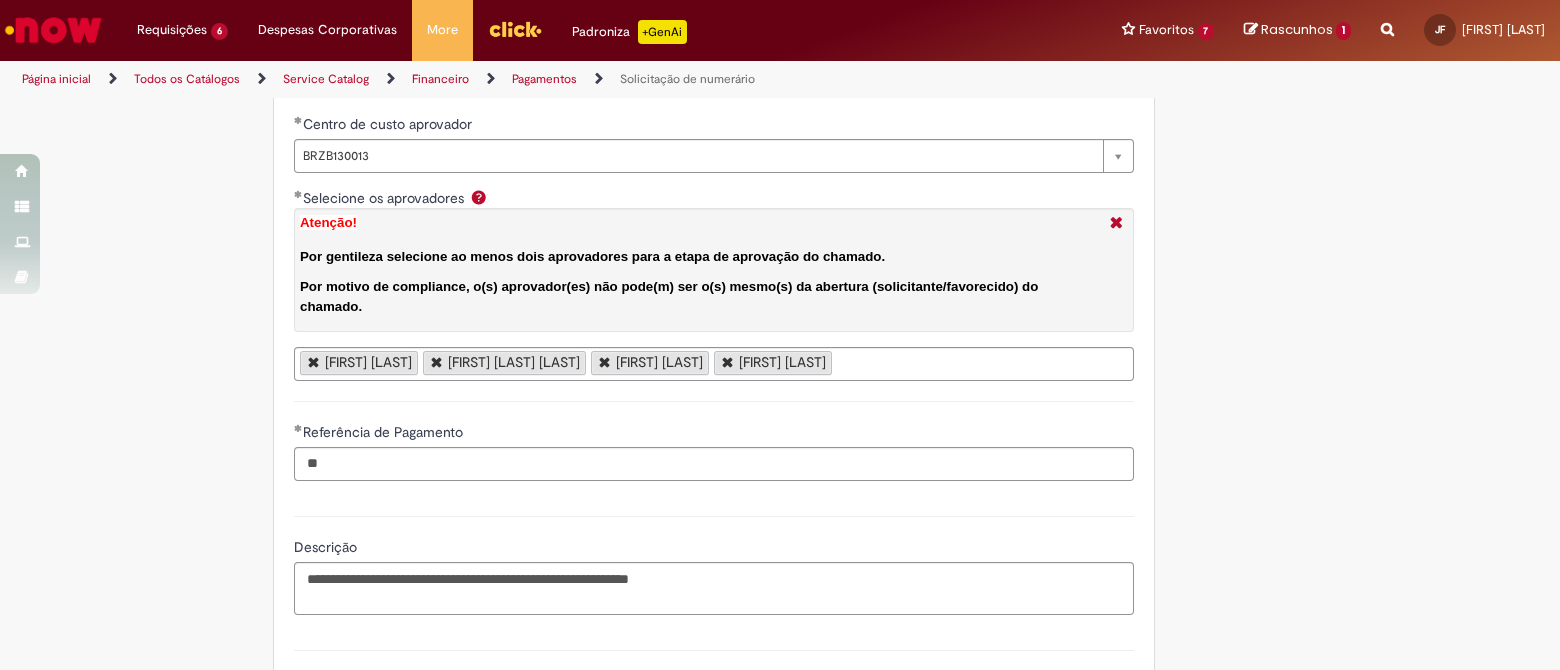 click on "Alexis Antoine Rayon           Larissa Fontenelle Ambros           Kevin Lange           Andreia Tiemi Pinheiro" at bounding box center [714, 364] 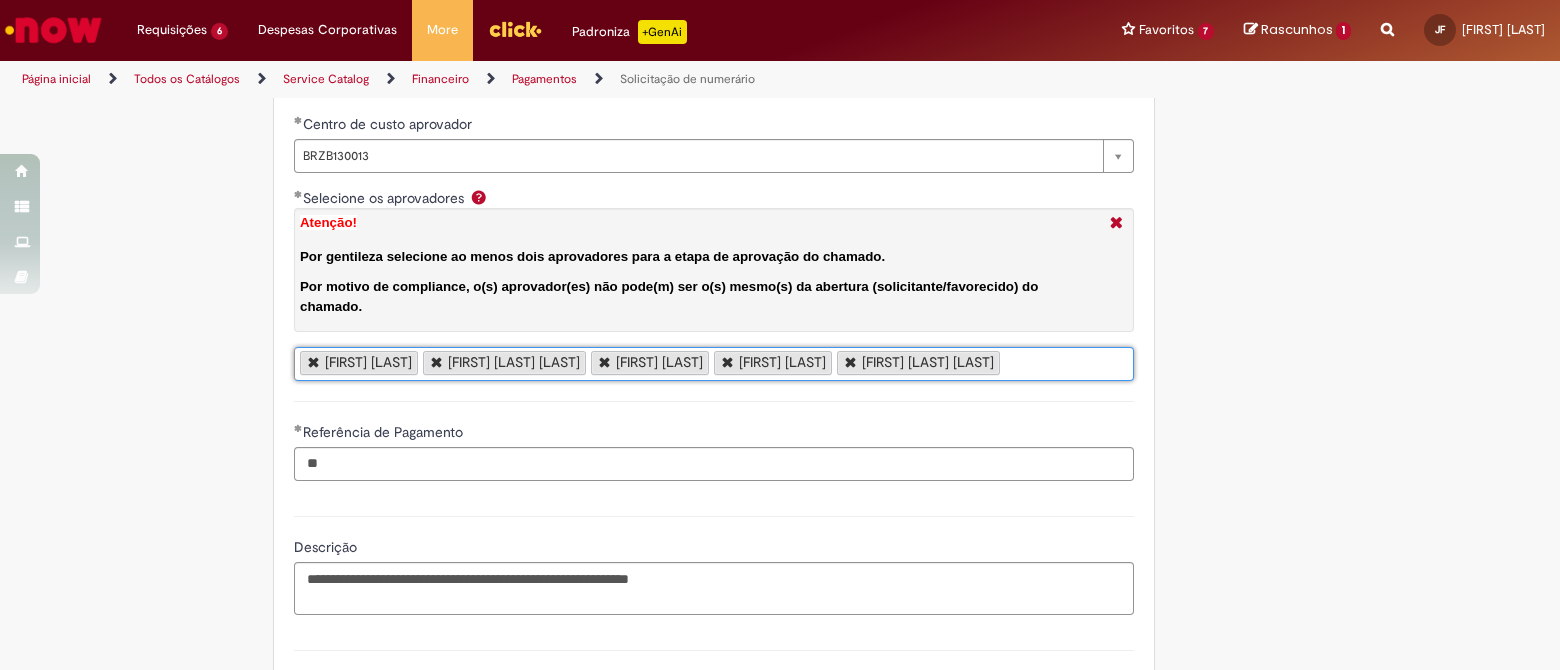 click on "Alexis Antoine Rayon           Larissa Fontenelle Ambros           Kevin Lange           Andreia Tiemi Pinheiro           Carolina Caria Pinheiro Ribeiro" at bounding box center (714, 364) 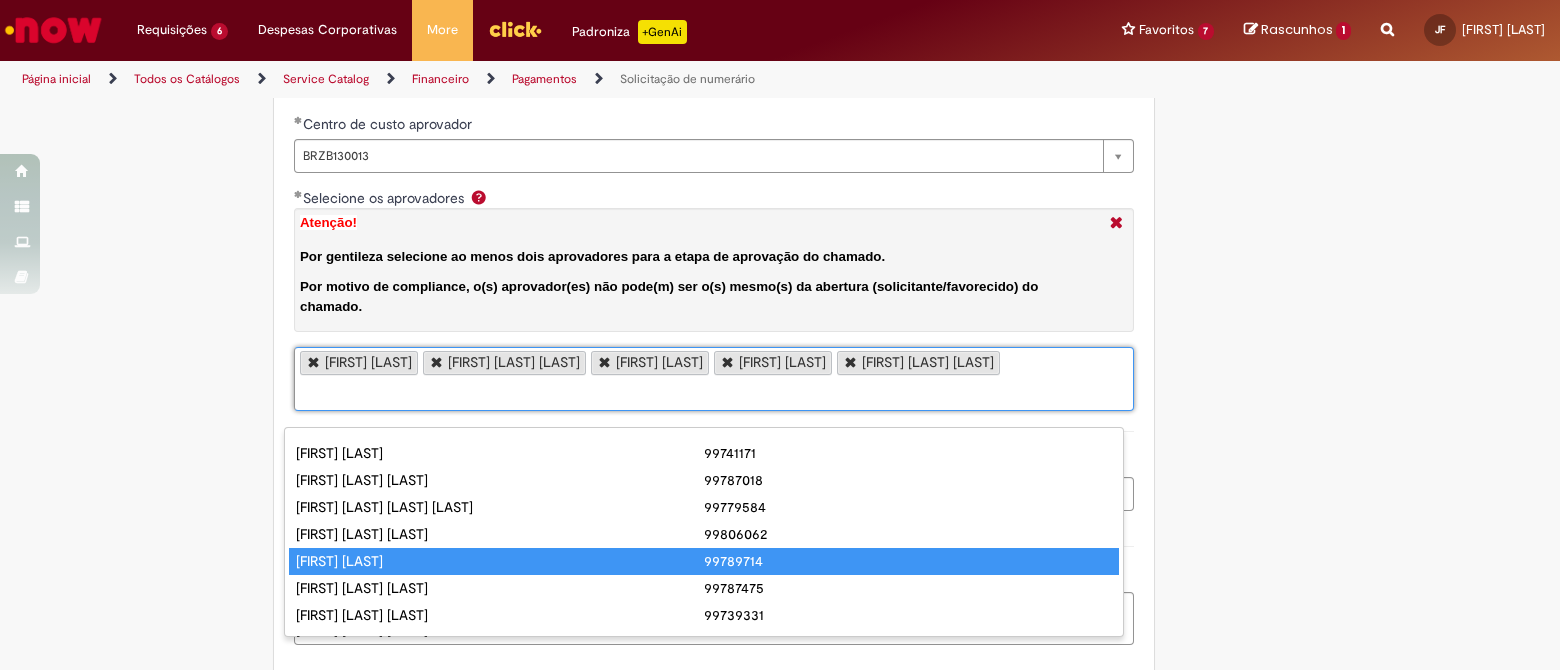 drag, startPoint x: 387, startPoint y: 562, endPoint x: 497, endPoint y: 468, distance: 144.69278 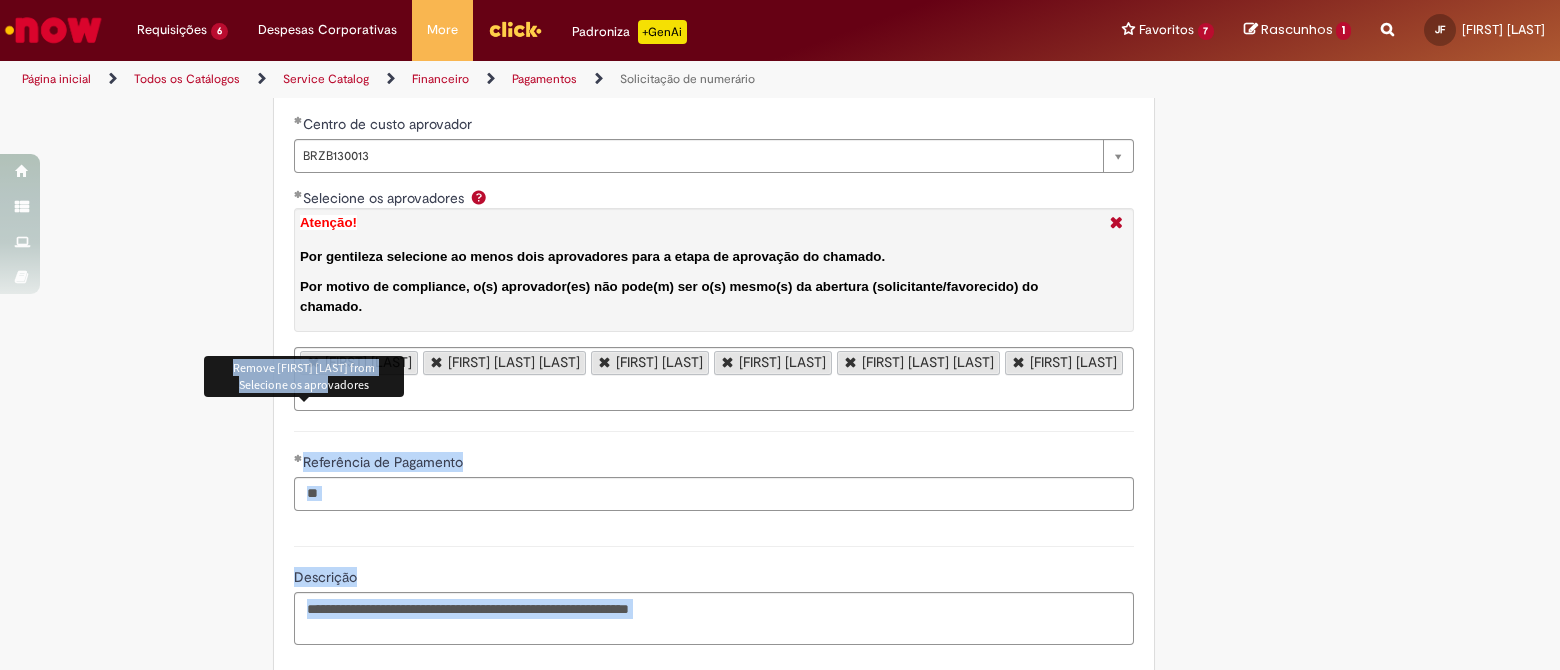 drag, startPoint x: 729, startPoint y: 410, endPoint x: 177, endPoint y: 452, distance: 553.5955 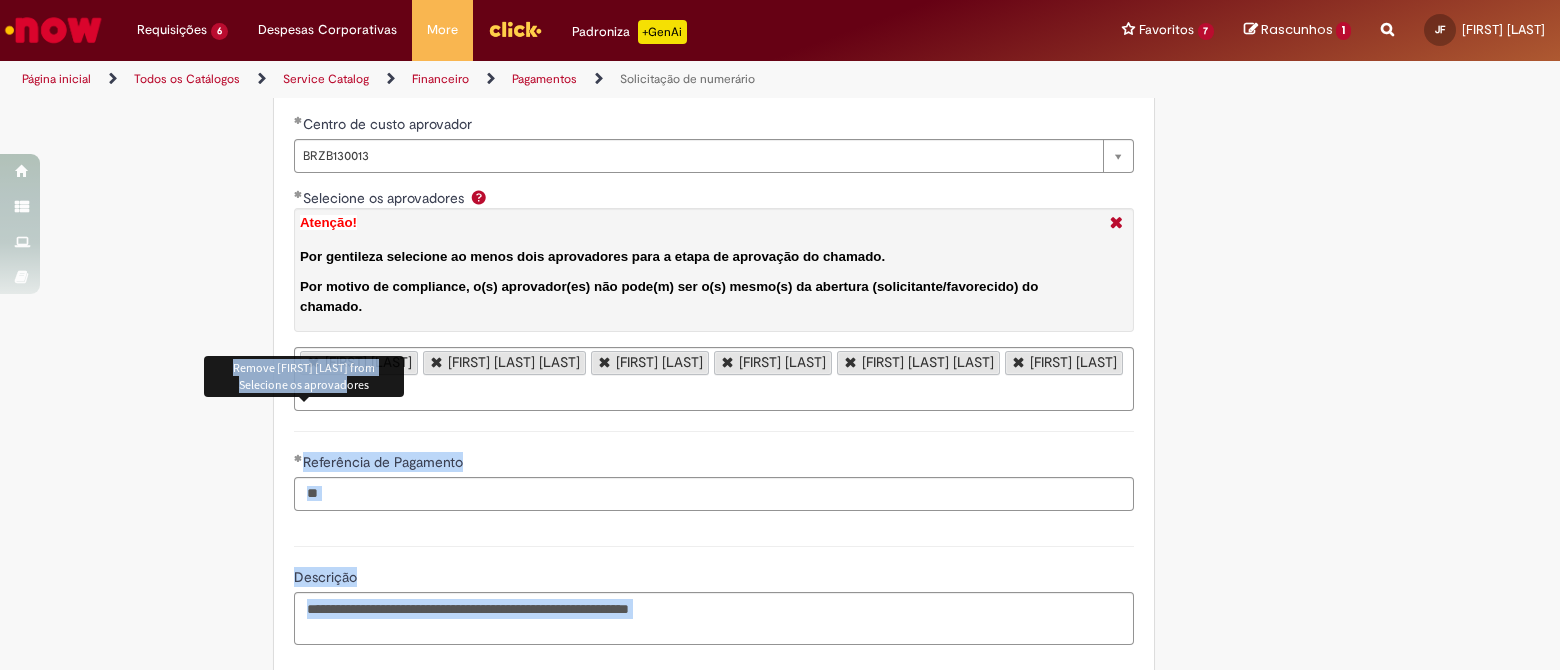 click on "Tire dúvidas com LupiAssist    +GenAI
Oi! Eu sou LupiAssist, uma Inteligência Artificial Generativa em constante aprendizado   Meu conteúdo é monitorado para trazer uma melhor experiência
Dúvidas comuns:
Só mais um instante, estou consultando nossas bases de conhecimento  e escrevendo a melhor resposta pra você!
Title
Lorem ipsum dolor sit amet    Fazer uma nova pergunta
Gerei esta resposta utilizando IA Generativa em conjunto com os nossos padrões. Em caso de divergência, os documentos oficiais prevalecerão.
Saiba mais em:
Ou ligue para:
E aí, te ajudei?
Sim, obrigado!" at bounding box center (780, -1088) 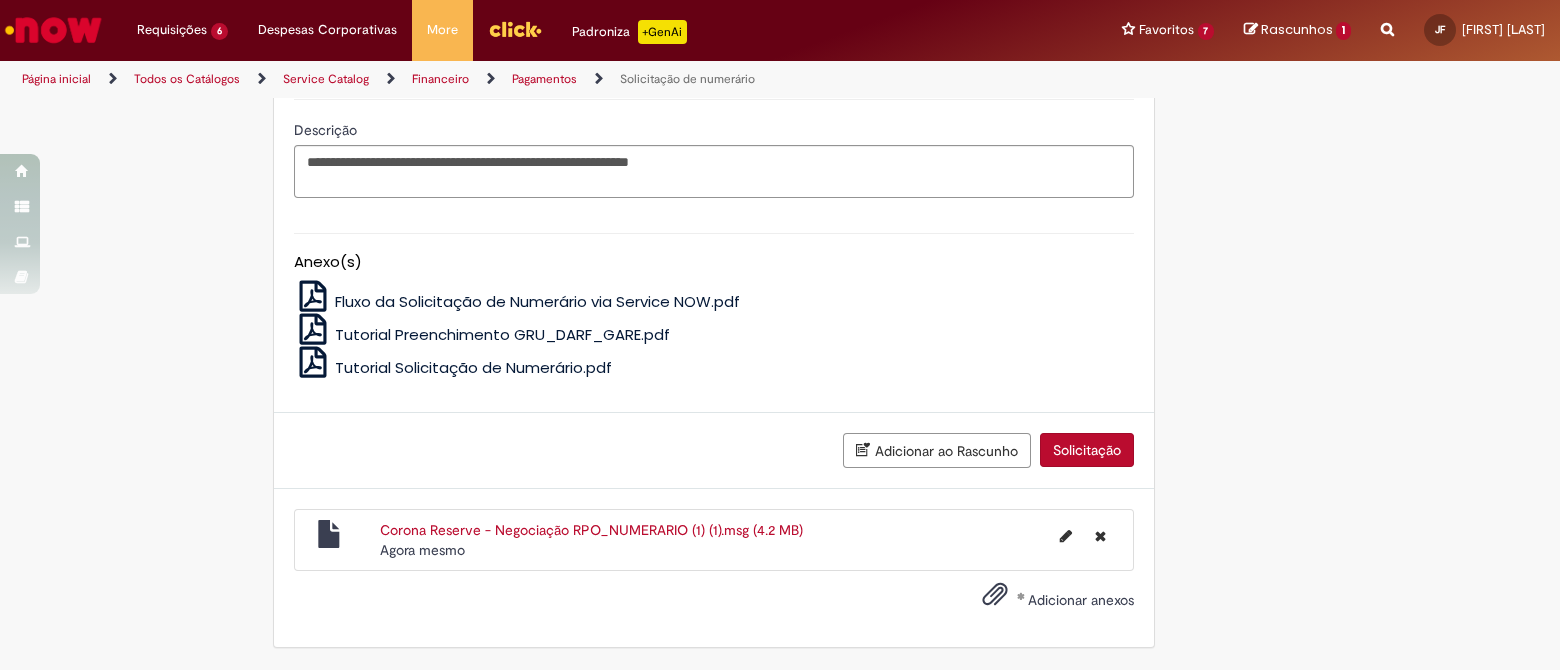 click on "Solicitação" at bounding box center [1087, 450] 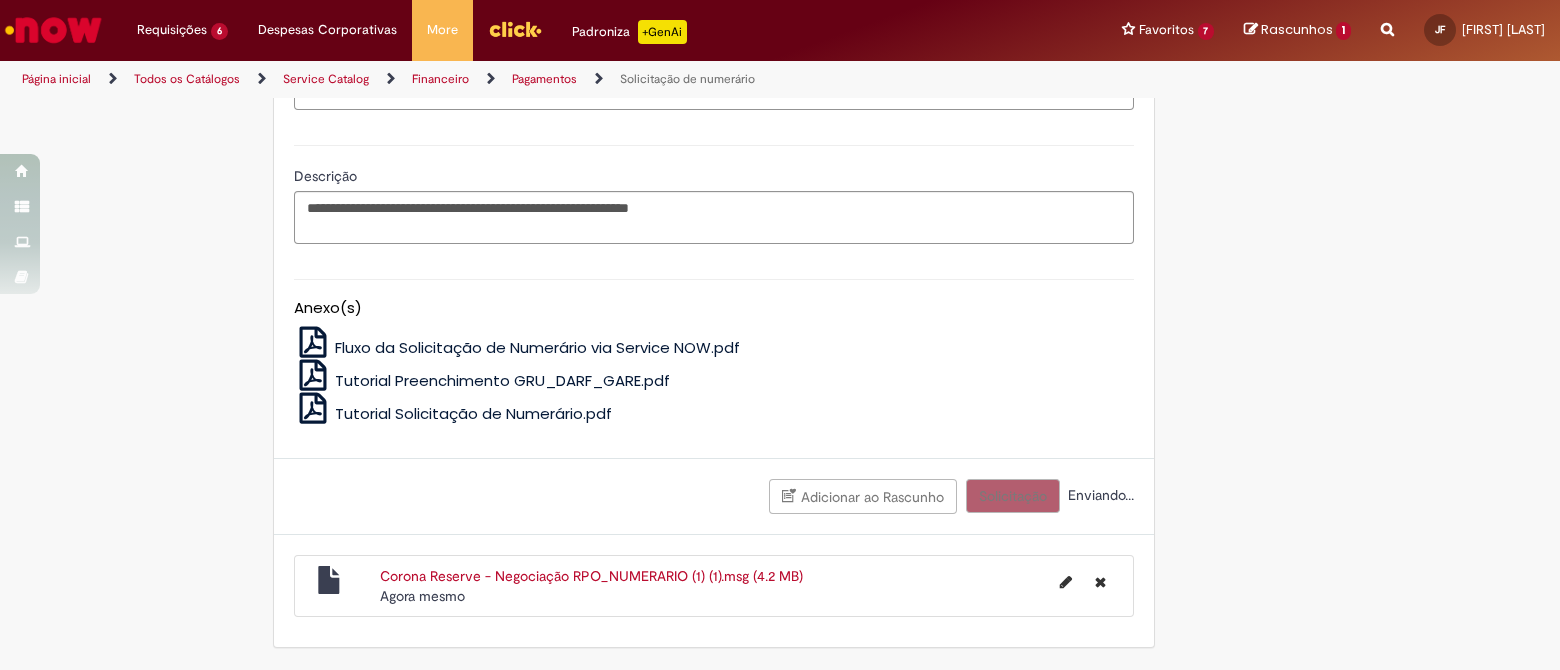 scroll, scrollTop: 3811, scrollLeft: 0, axis: vertical 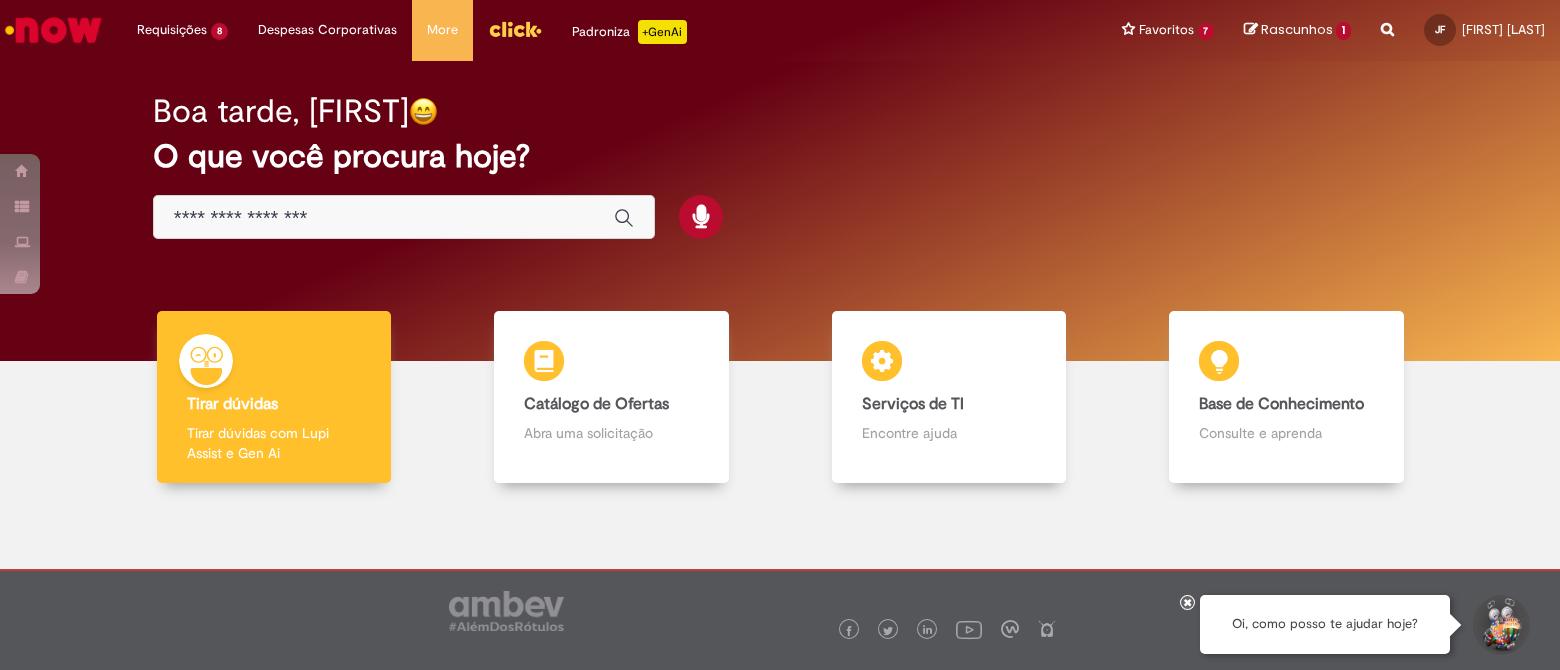 click on "Rascunhos" at bounding box center [1297, 29] 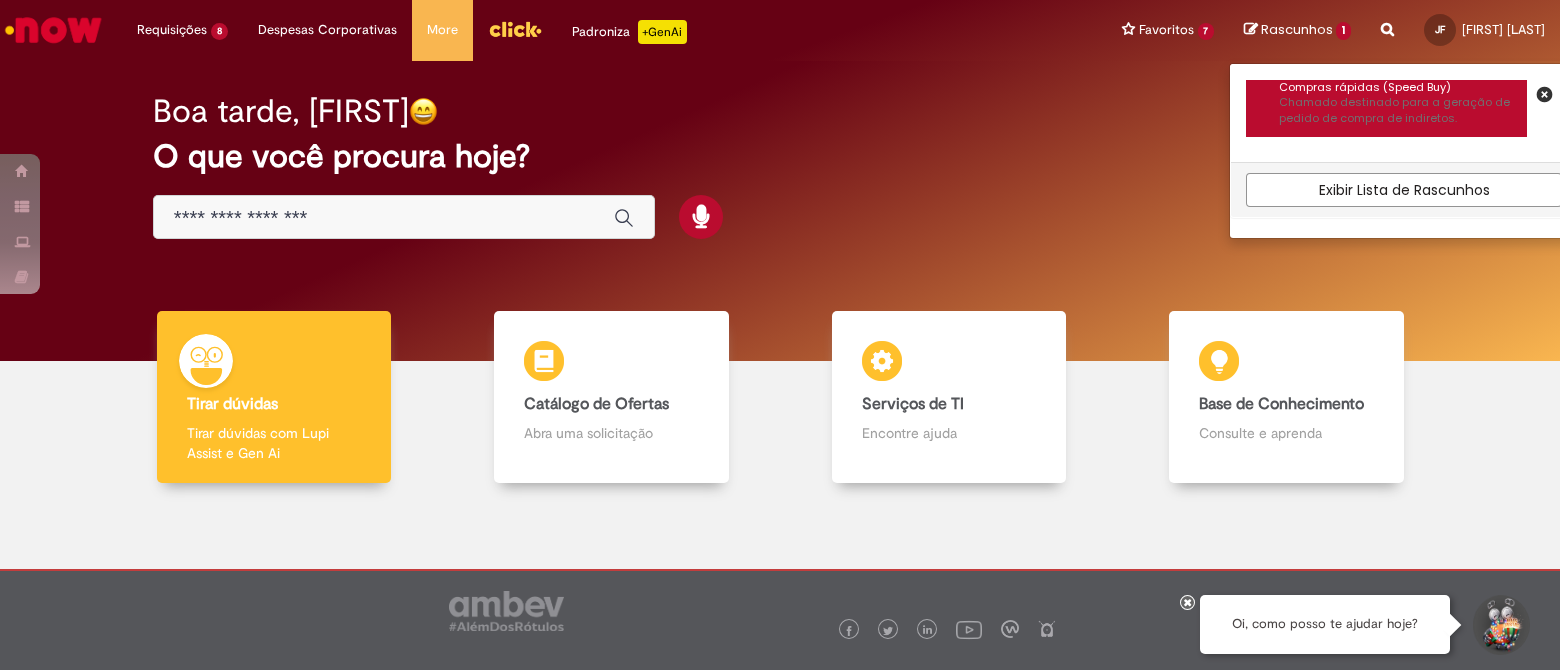 click on "Chamado destinado para a geração de pedido de compra de indiretos." at bounding box center (1403, 110) 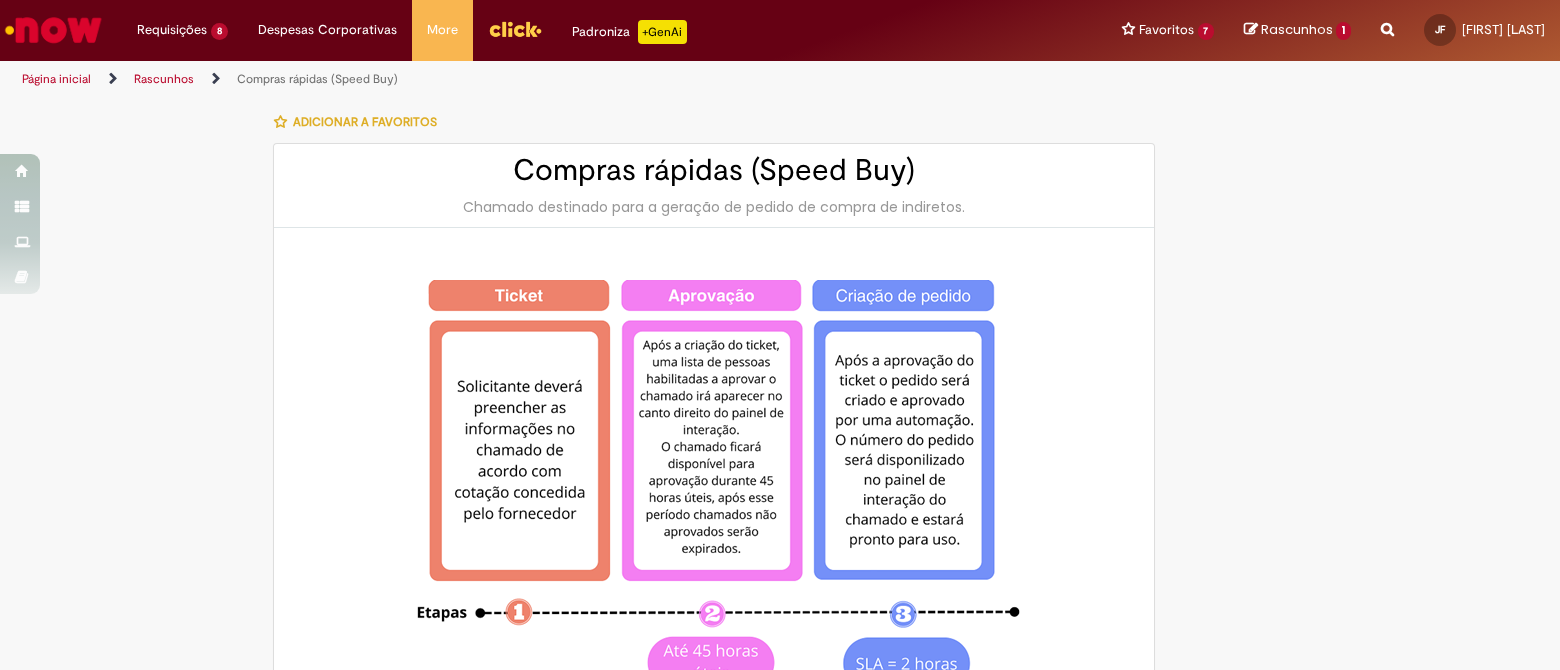 select on "**********" 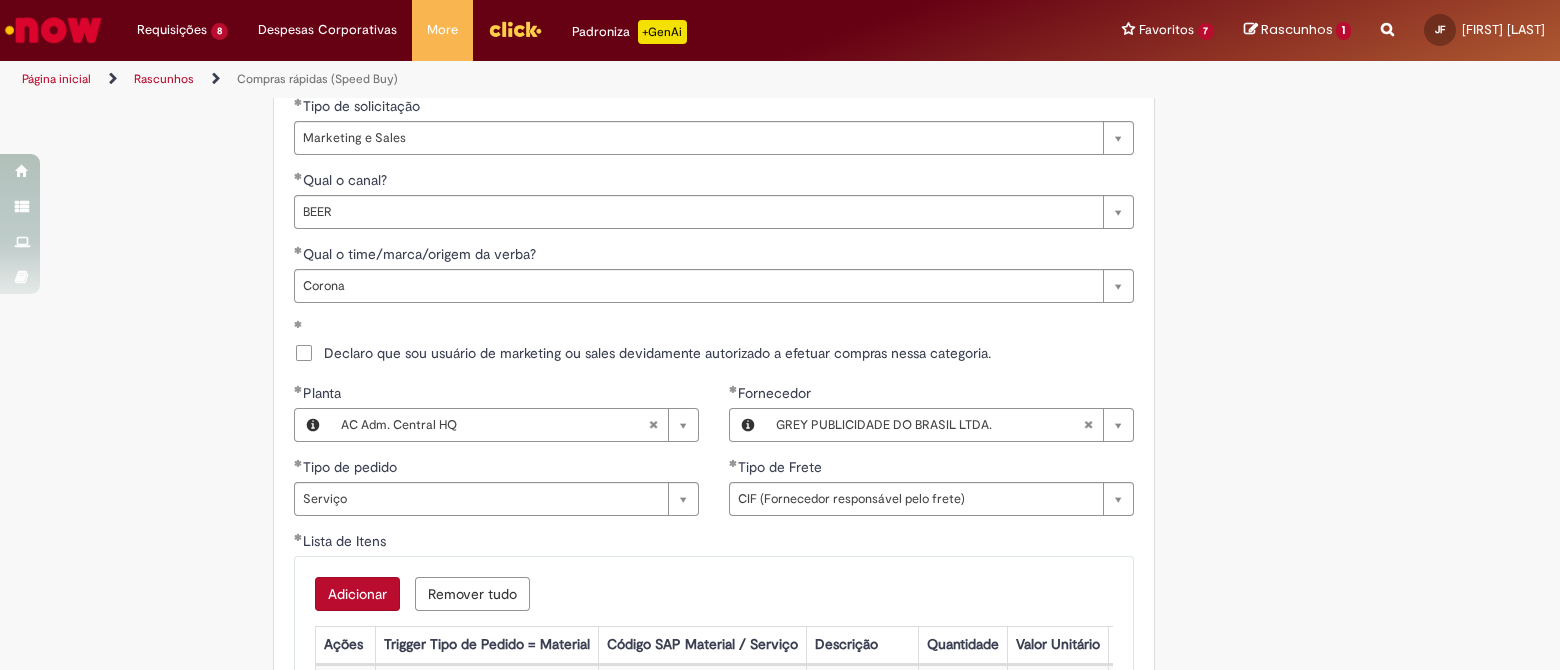 scroll, scrollTop: 3499, scrollLeft: 0, axis: vertical 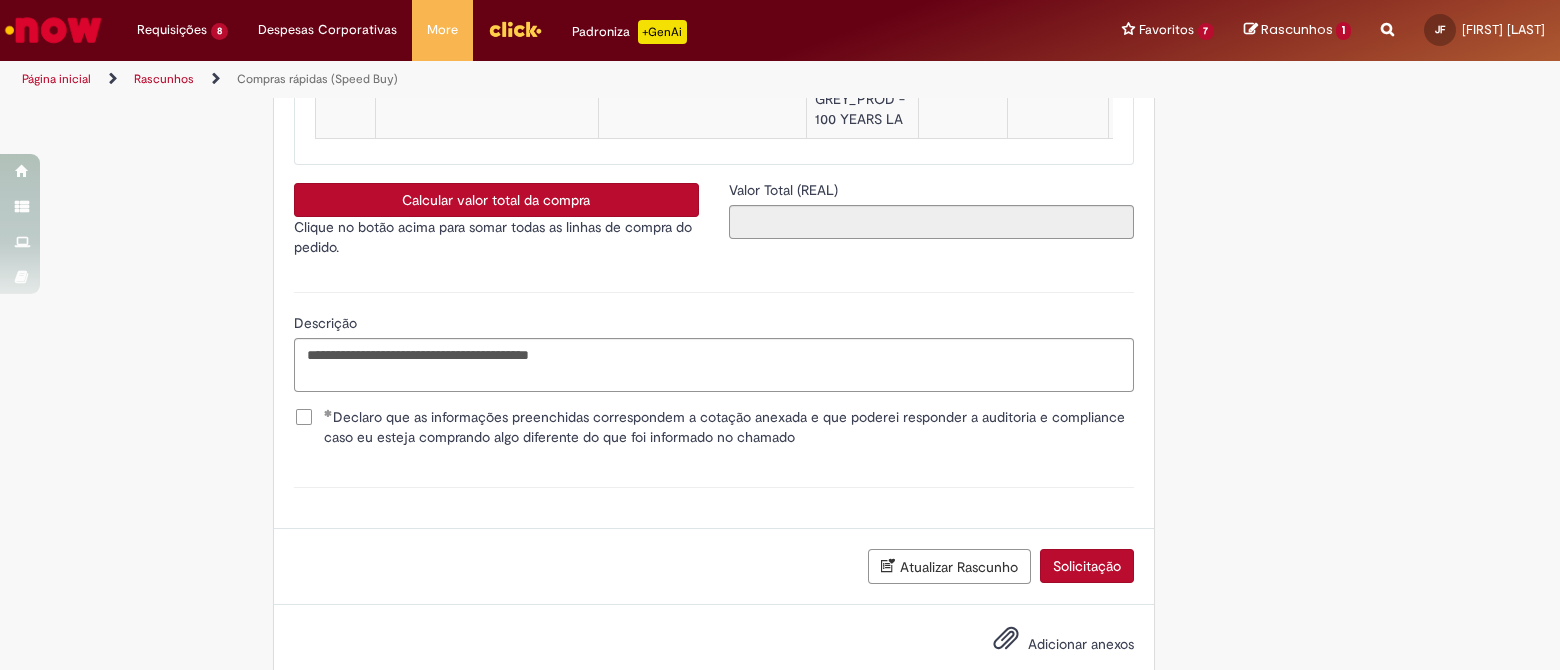 click on "Solicitação" at bounding box center [1087, 566] 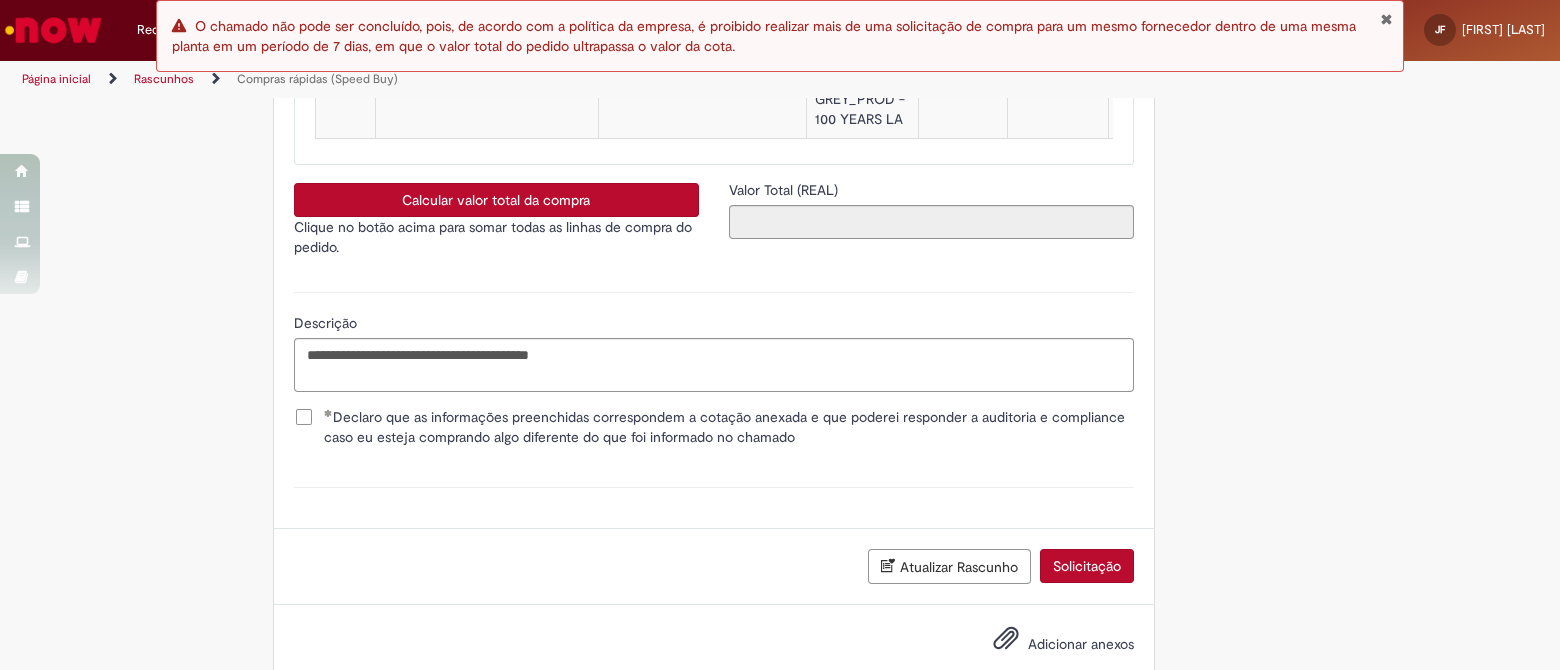 click on "Calcular valor total da compra" at bounding box center (496, 200) 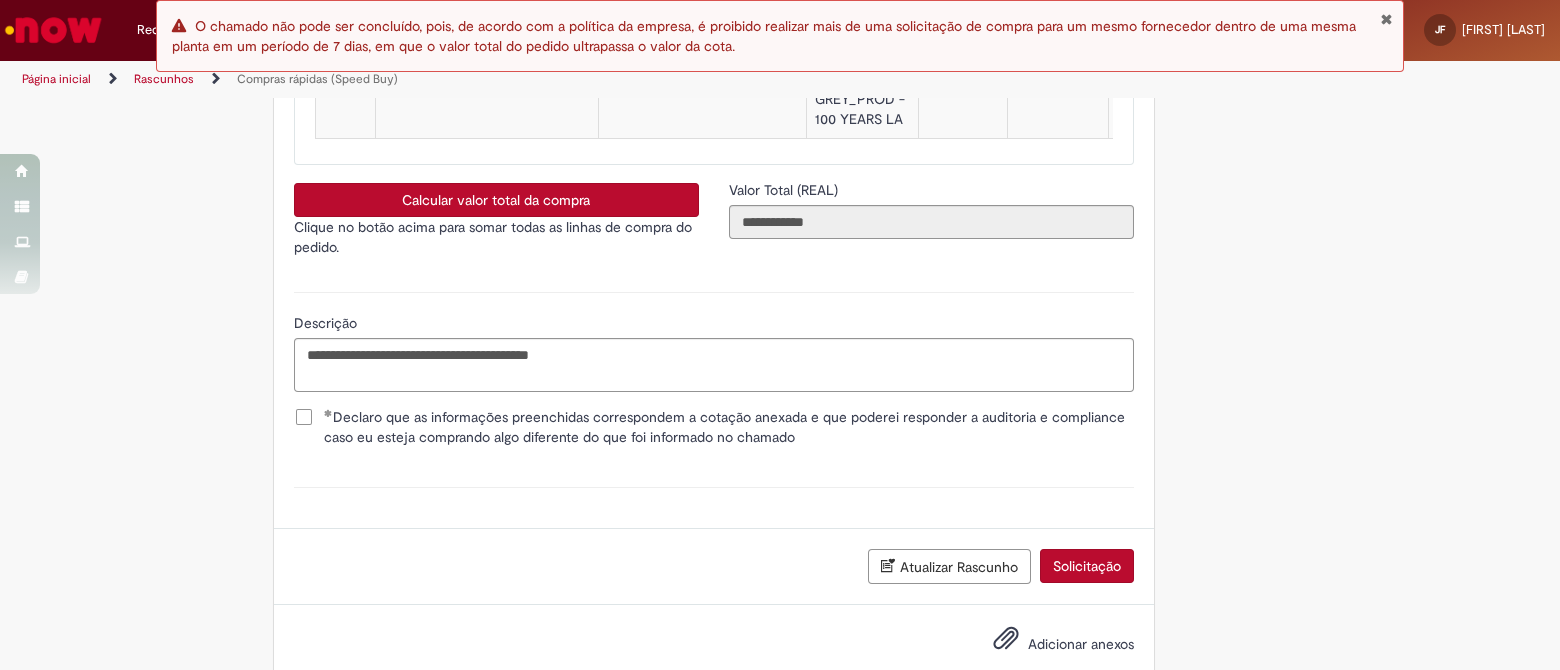 type 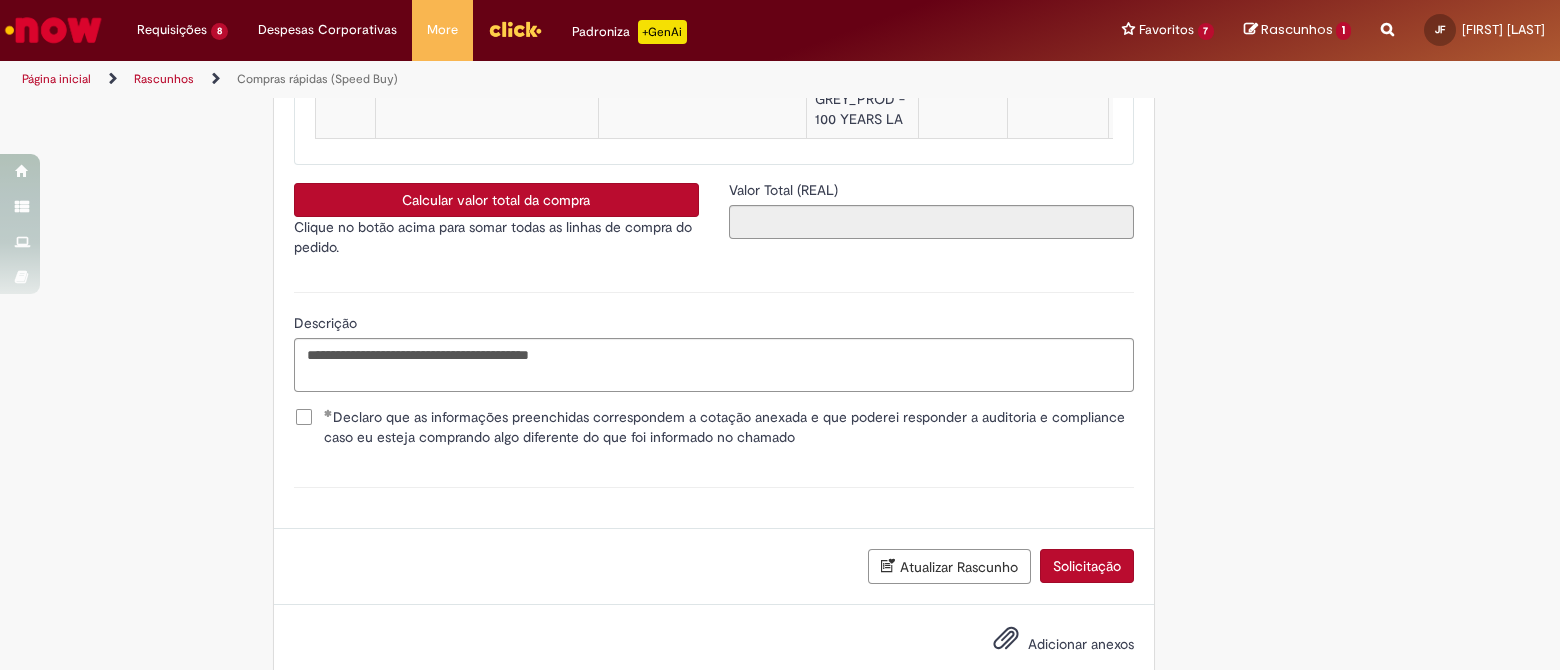 click on "Solicitação" at bounding box center [1087, 566] 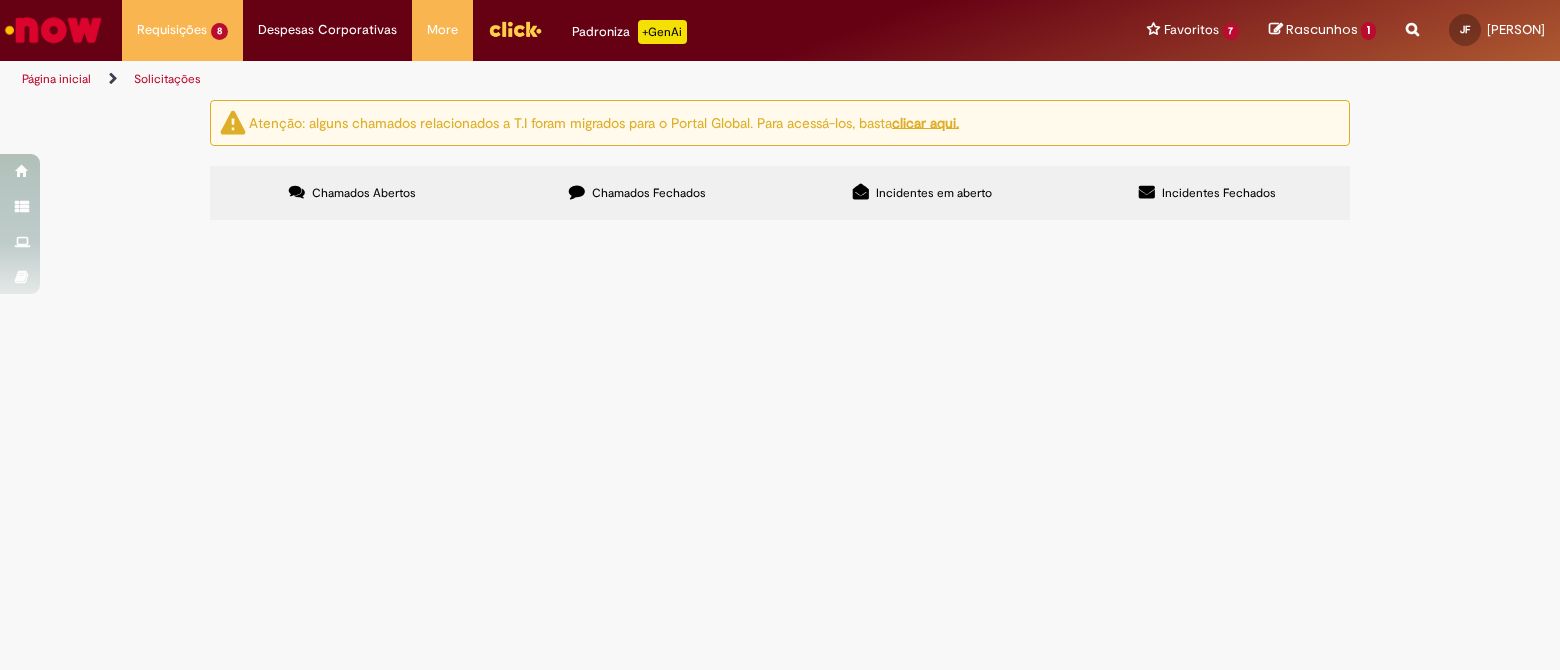 scroll, scrollTop: 0, scrollLeft: 0, axis: both 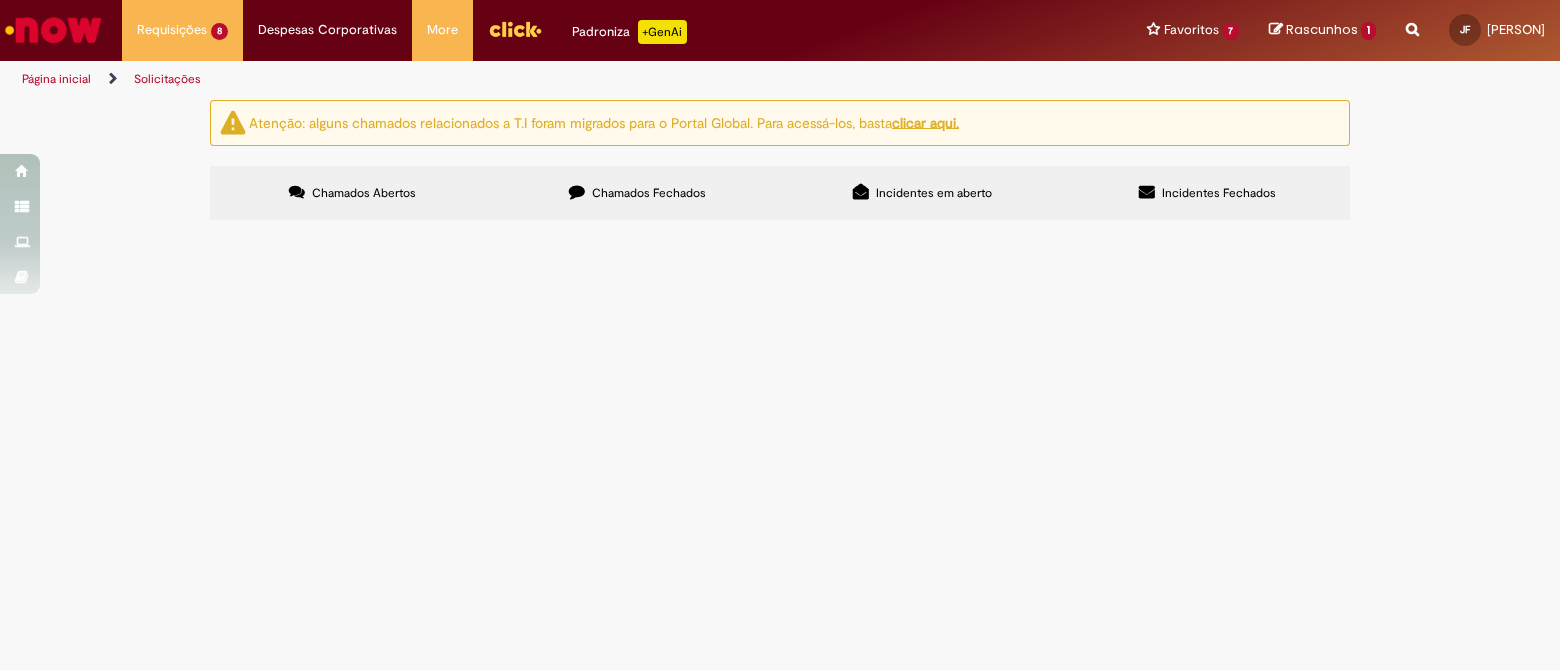 click on "SUN RESERVE_ CONSULTORIA GREY_PROD - Criatividade - Sun Reserve" at bounding box center (0, 0) 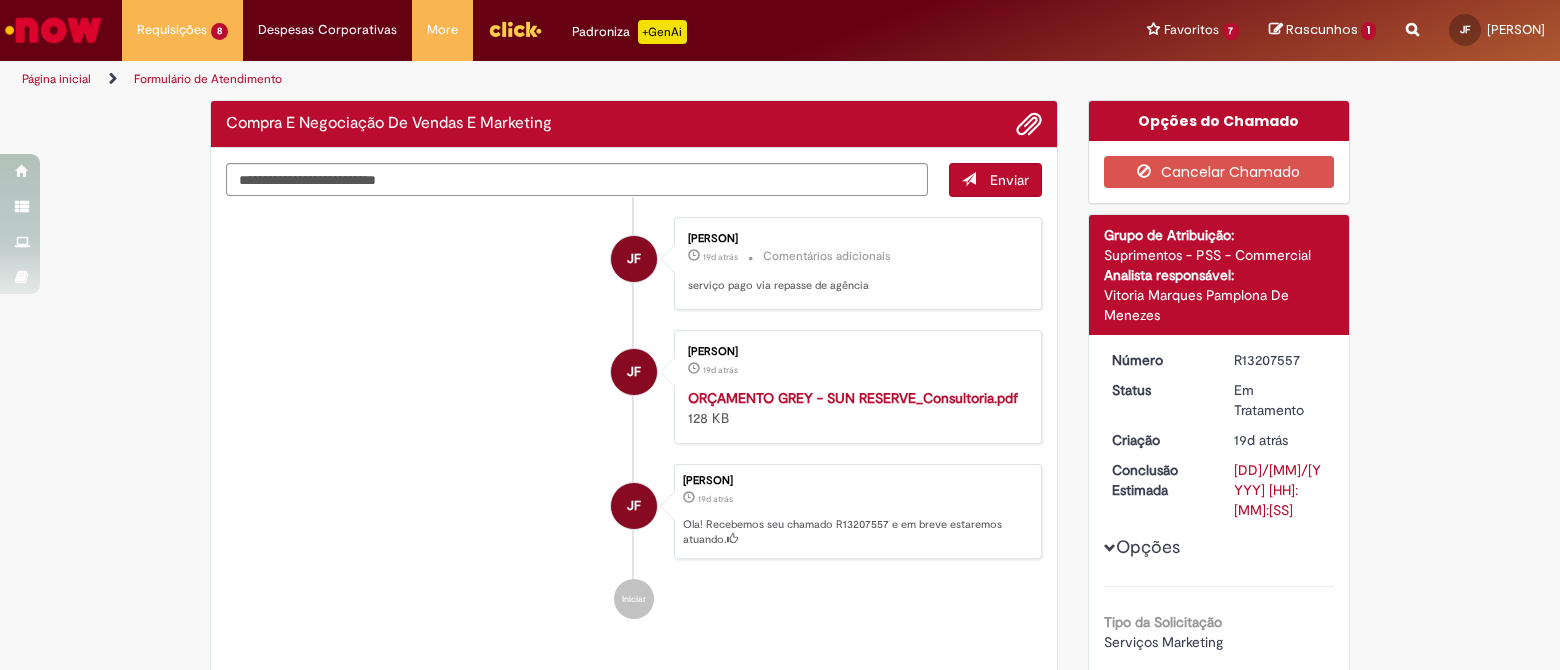 click on "R13207557" at bounding box center (1280, 360) 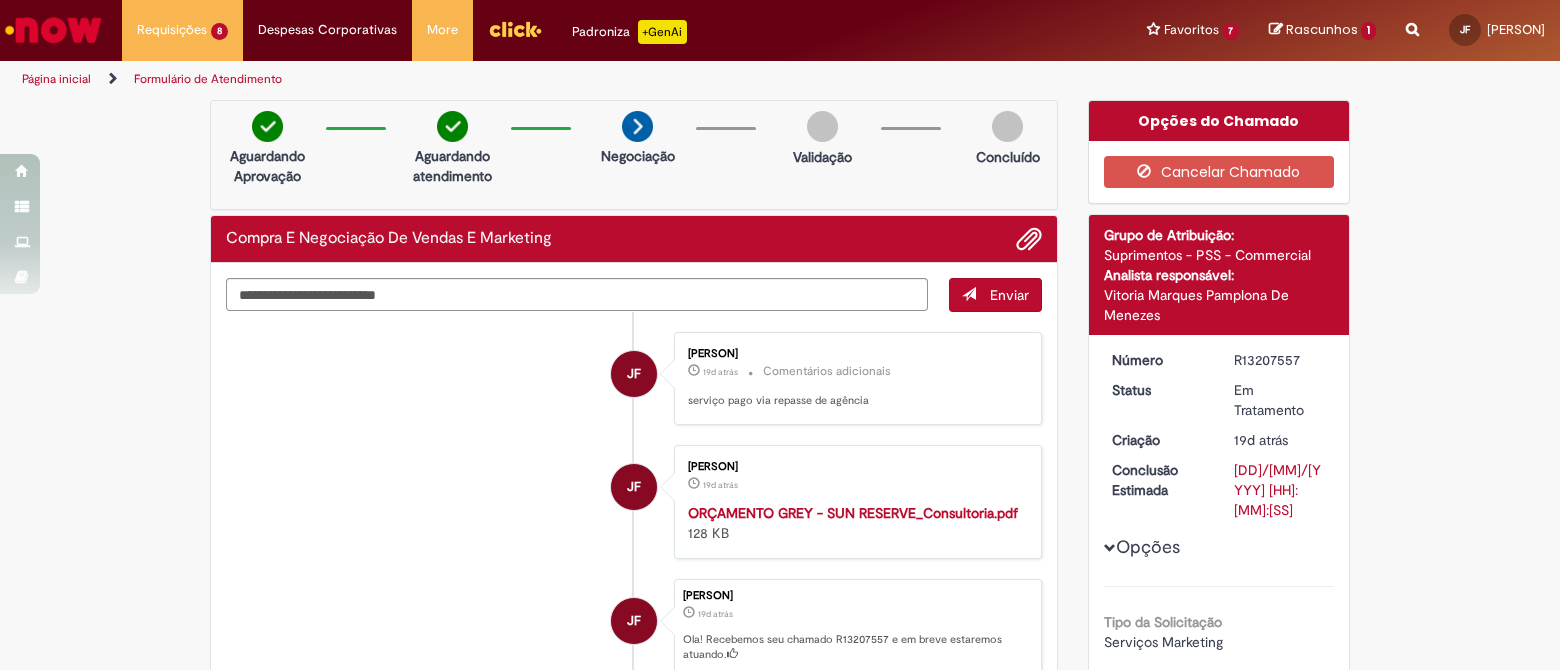 copy on "R13207557" 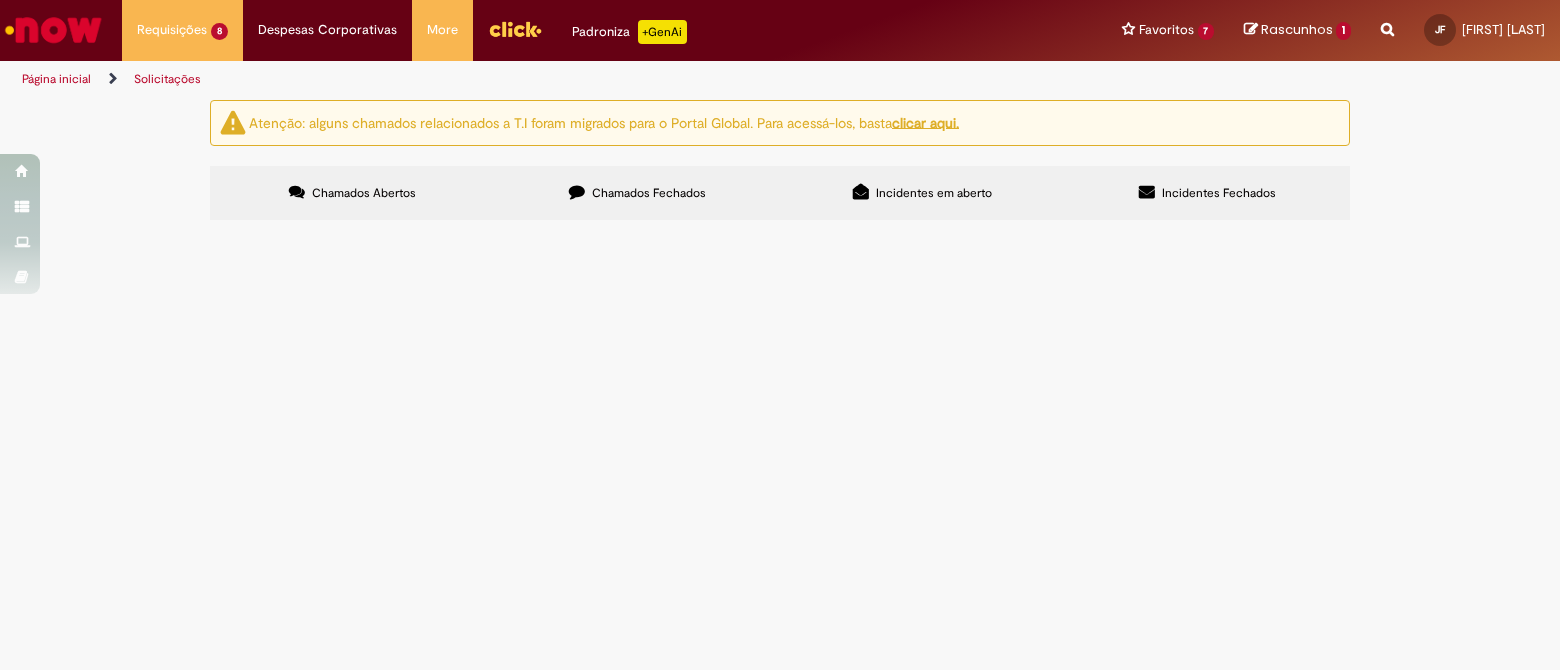 scroll, scrollTop: 0, scrollLeft: 0, axis: both 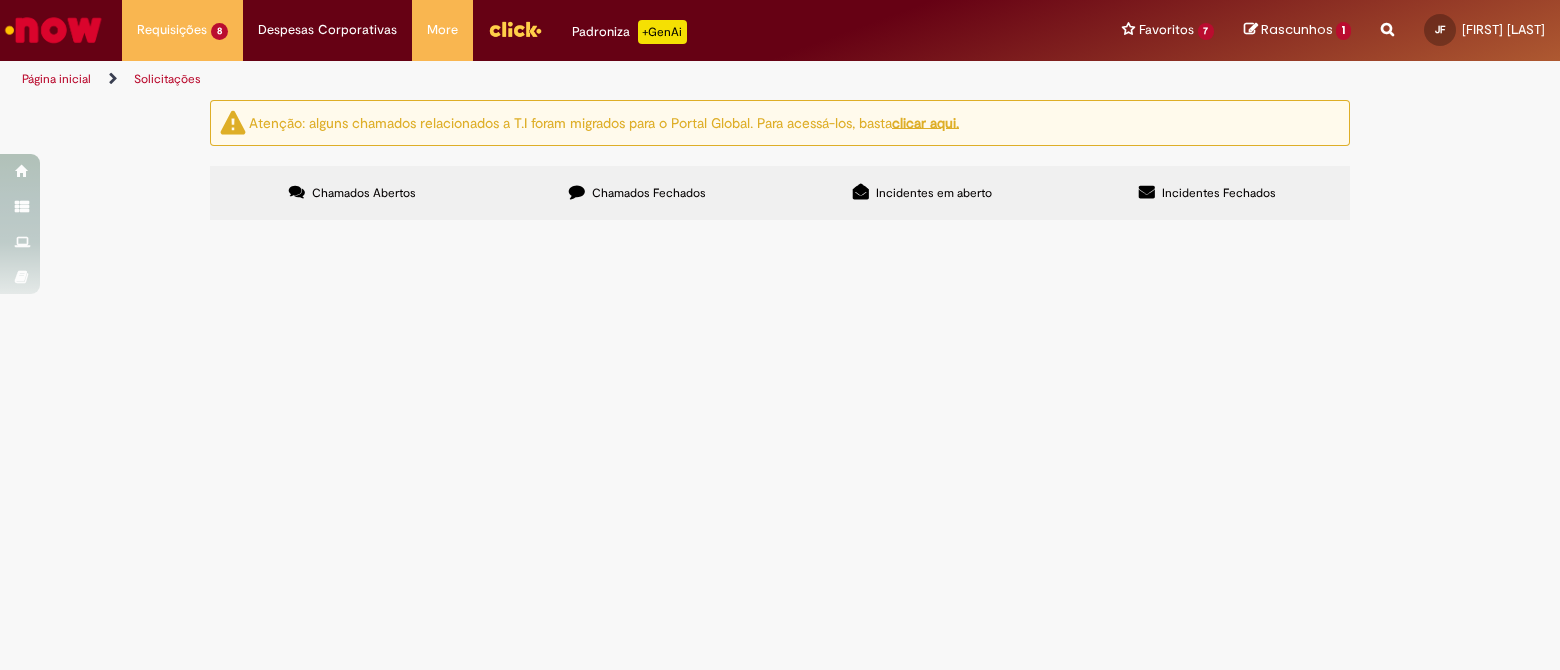 click on "1" at bounding box center [1343, 31] 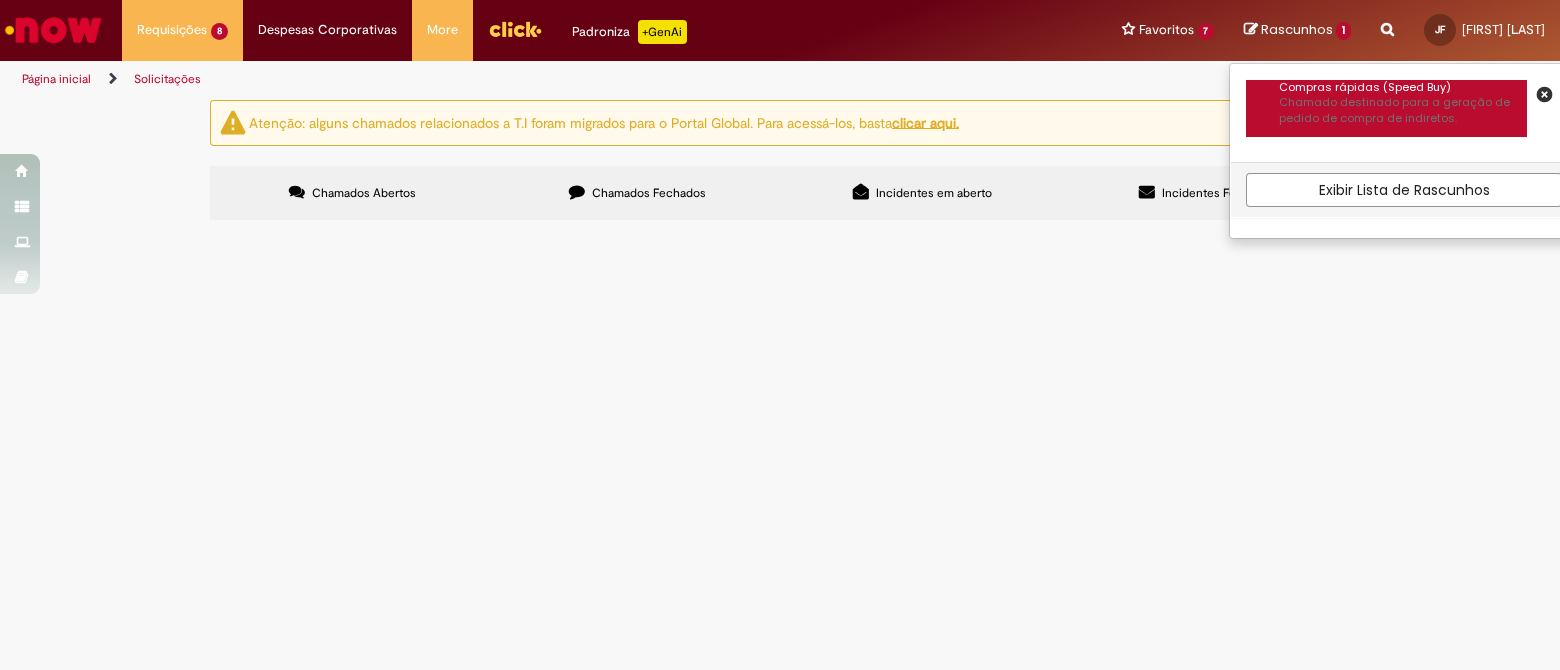 click on "Chamado destinado para a geração de pedido de compra de indiretos." at bounding box center (1403, 110) 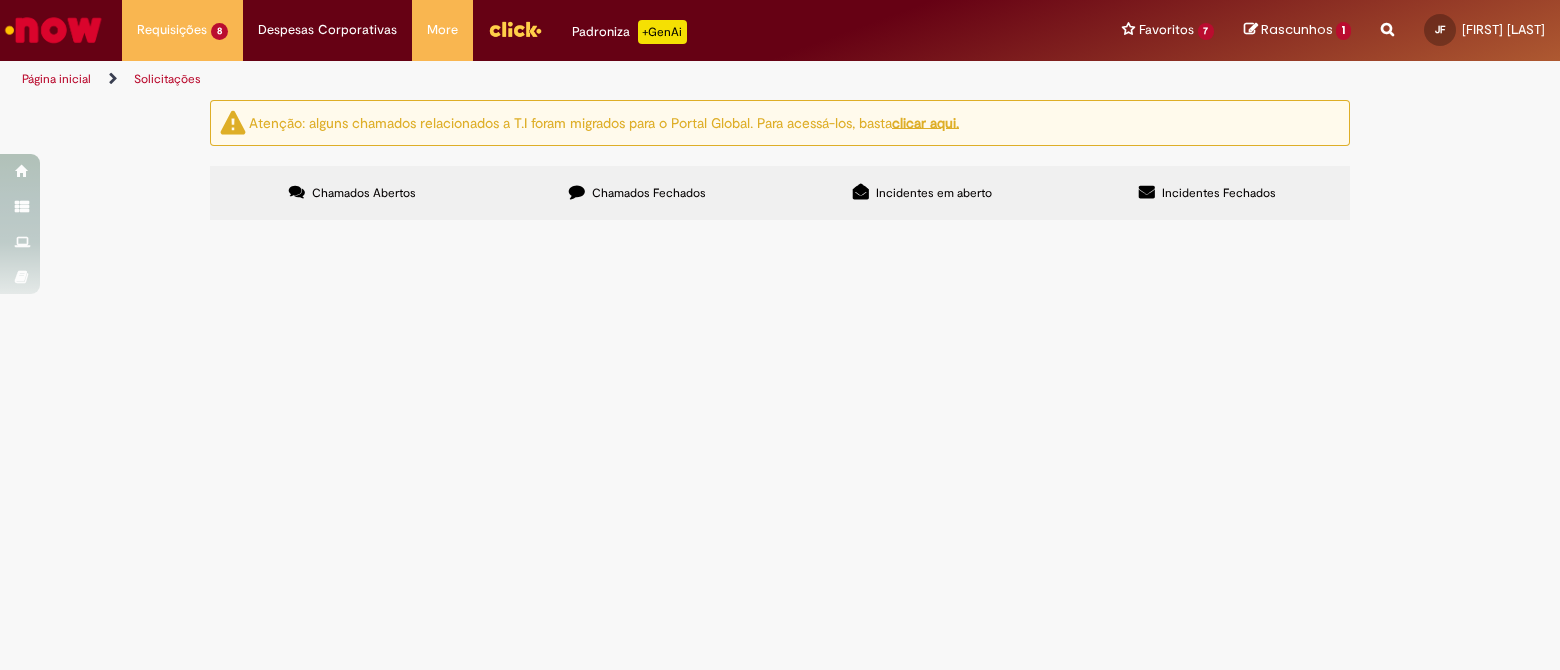 scroll, scrollTop: 48, scrollLeft: 0, axis: vertical 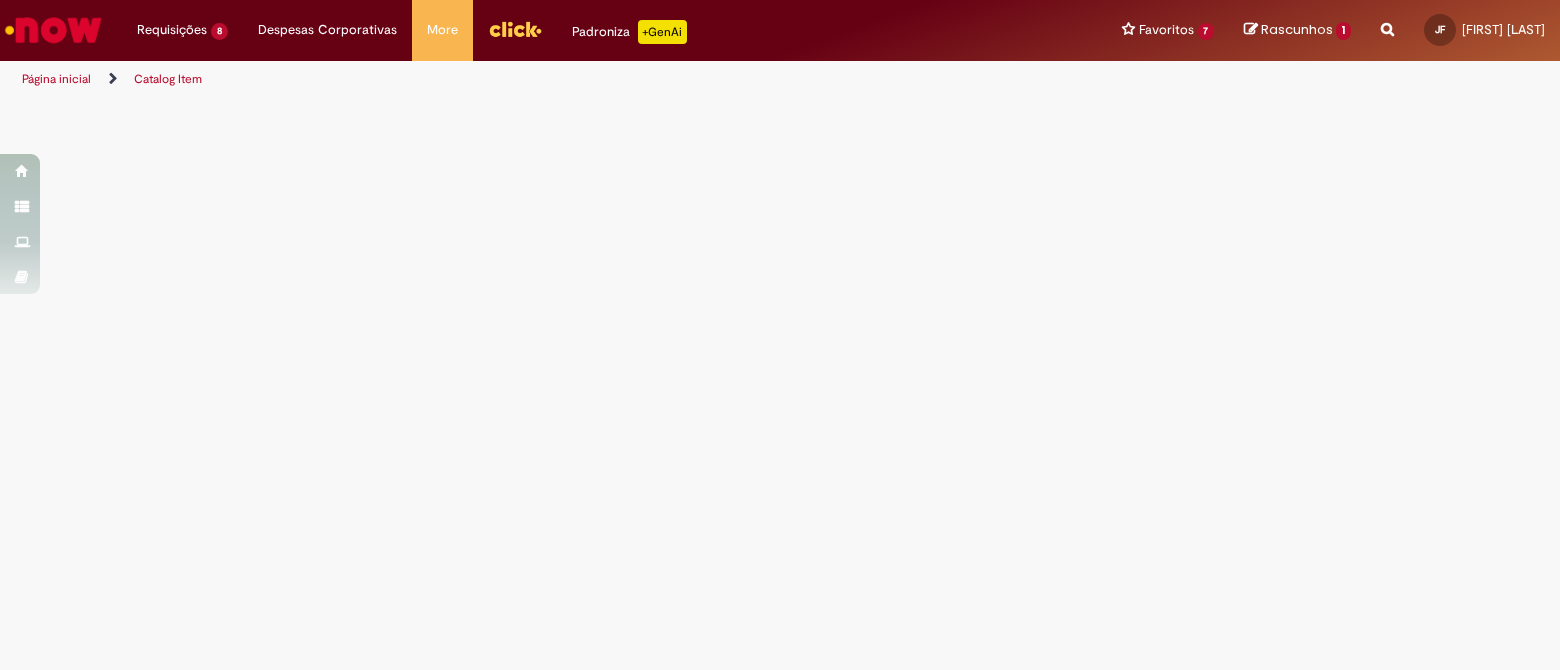 select on "**********" 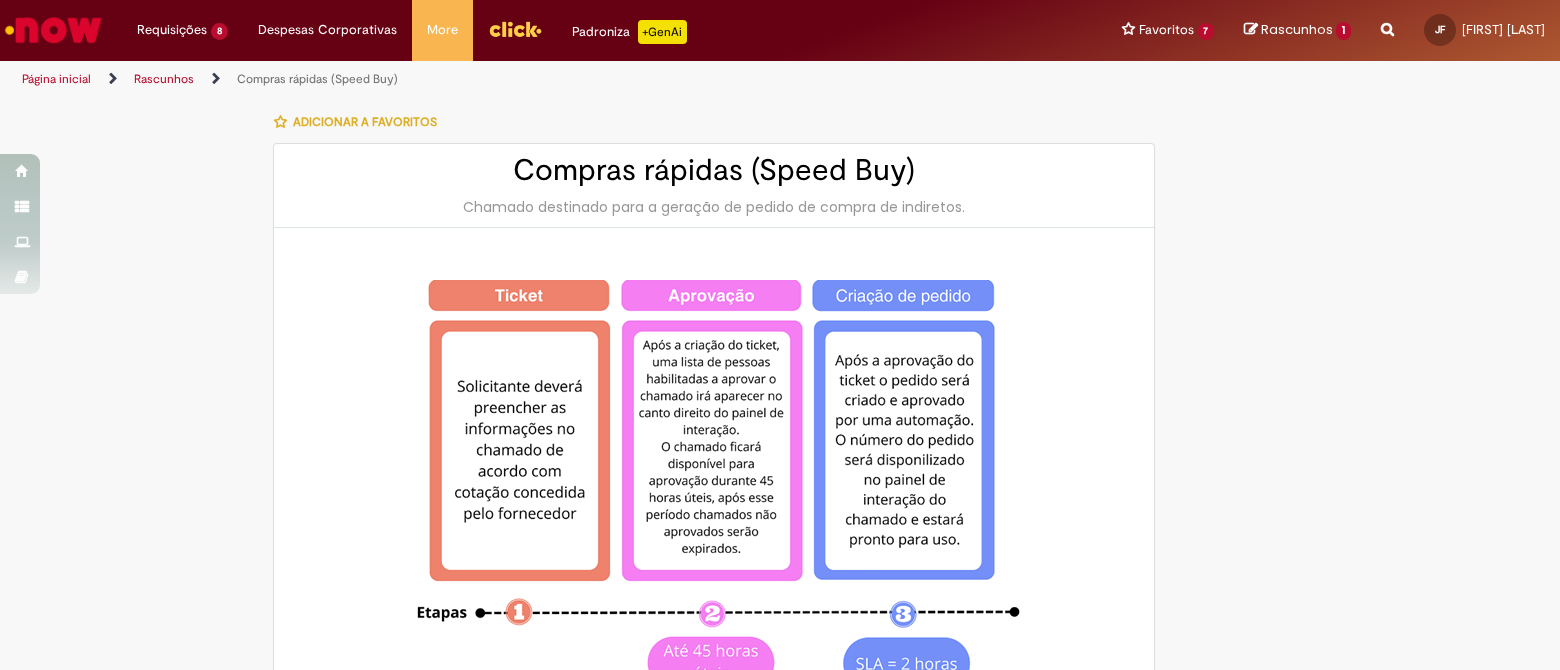 type on "********" 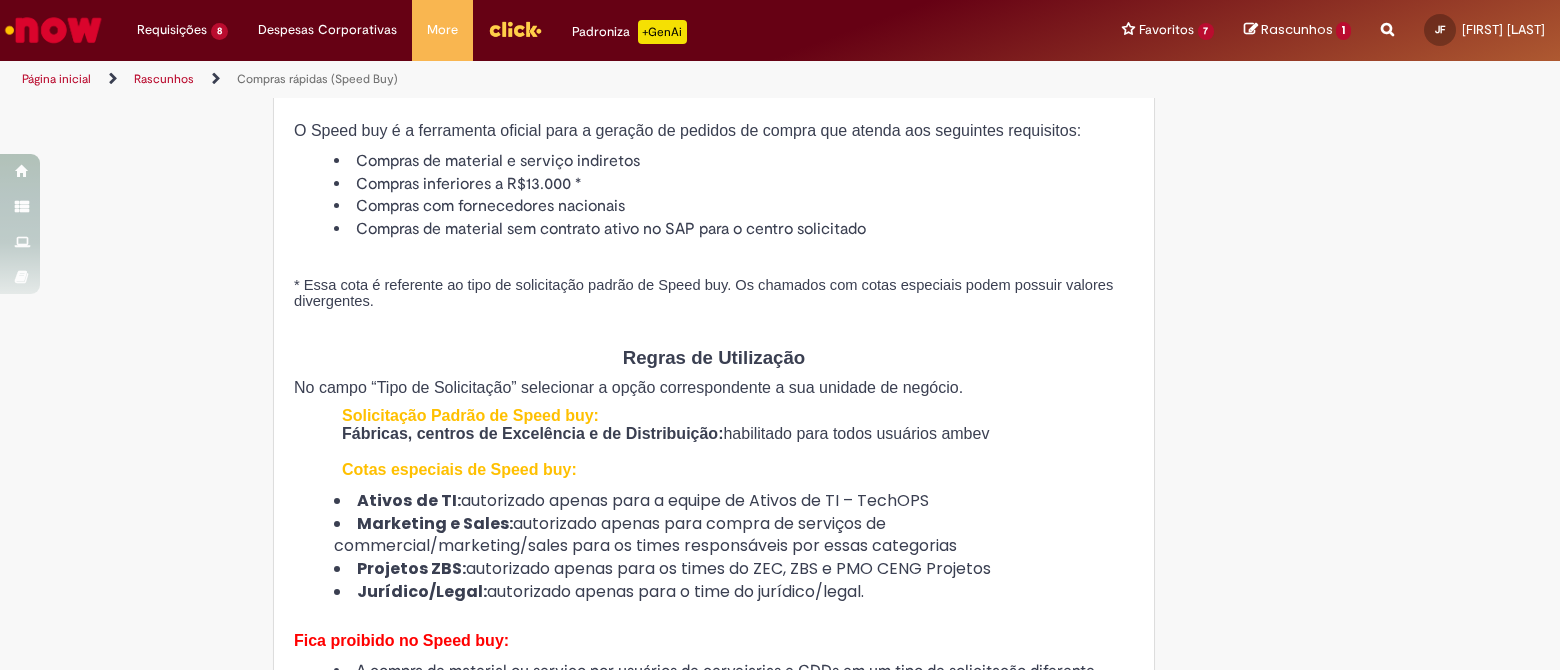 type on "**********" 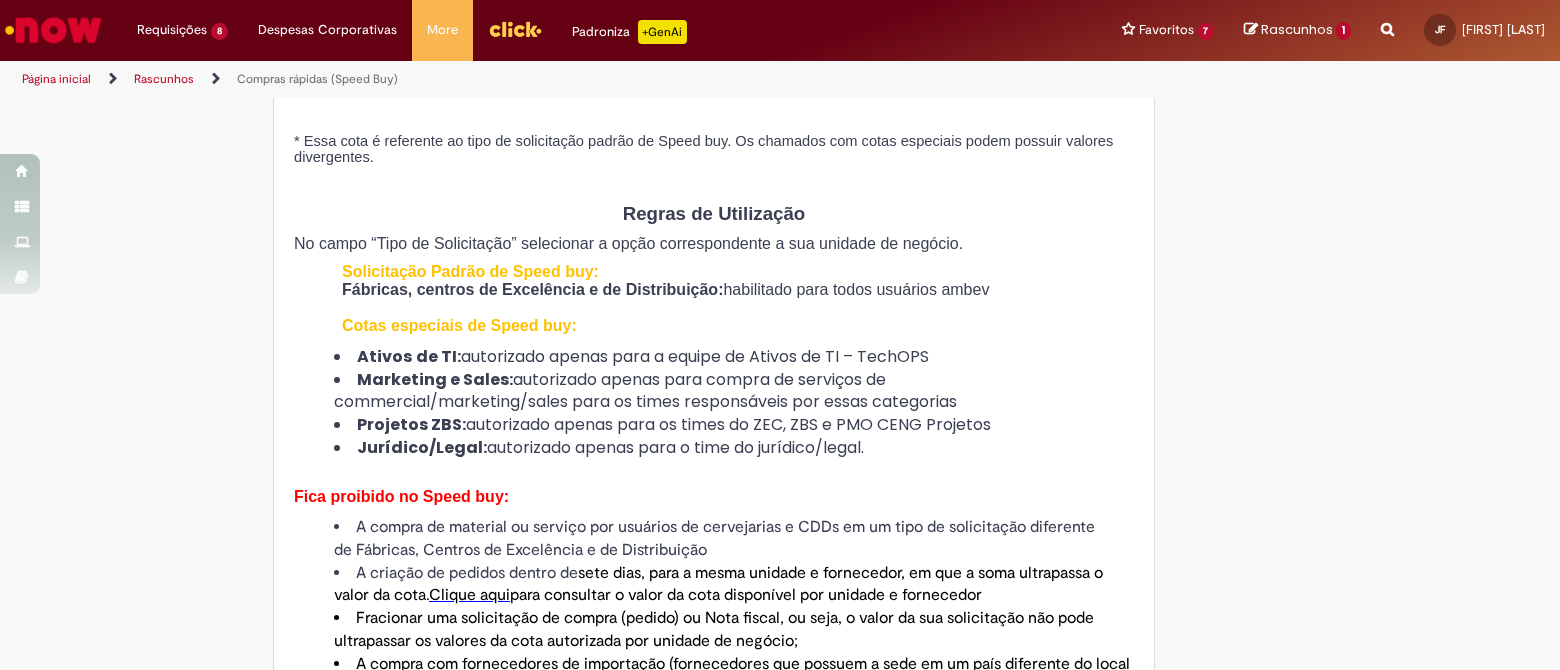 type on "**********" 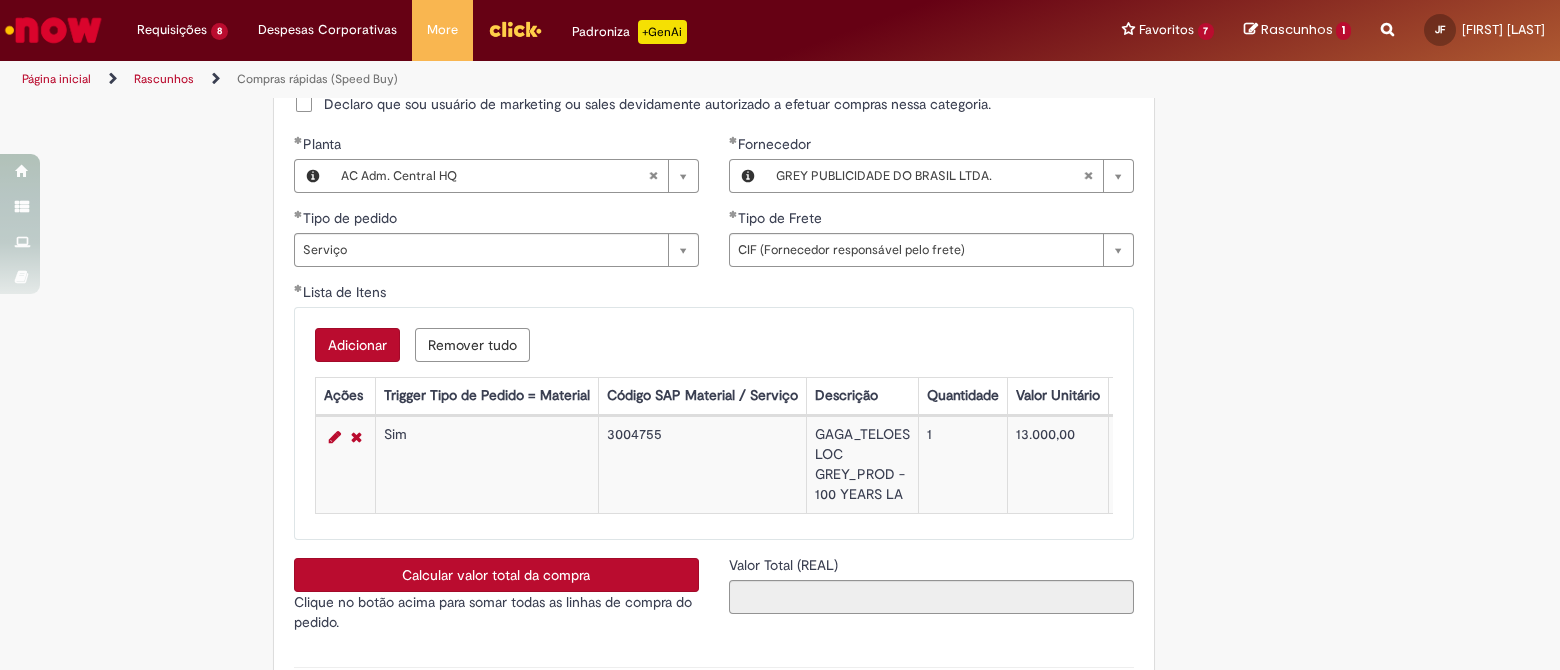 scroll, scrollTop: 3499, scrollLeft: 0, axis: vertical 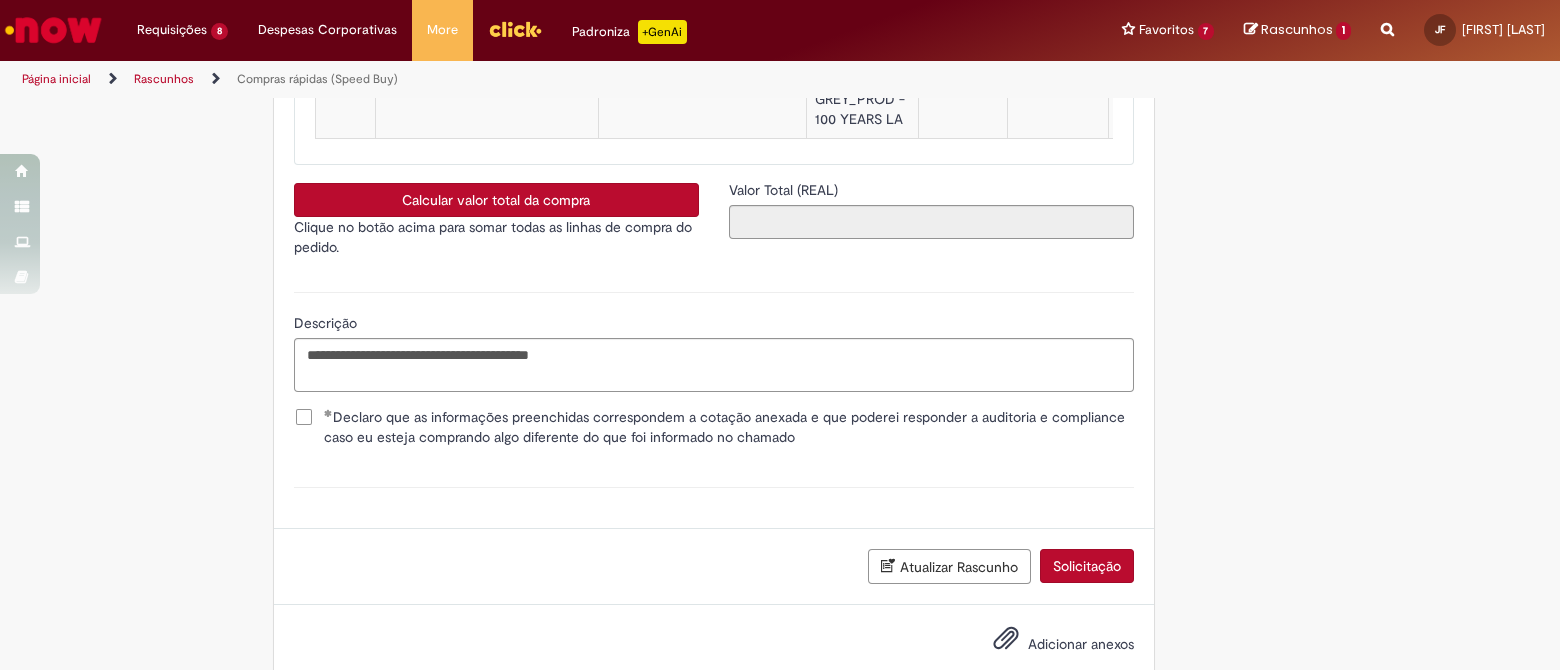 click on "Calcular valor total da compra" at bounding box center [496, 200] 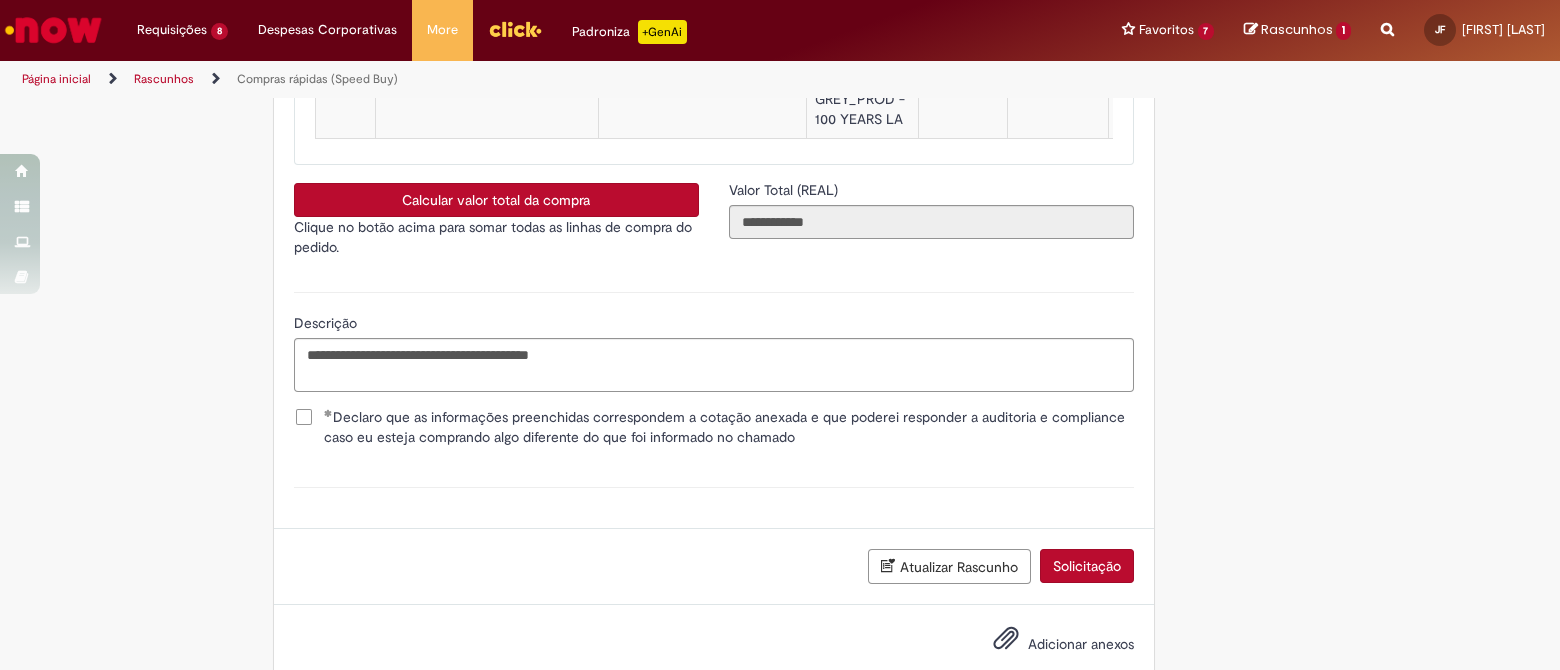 type 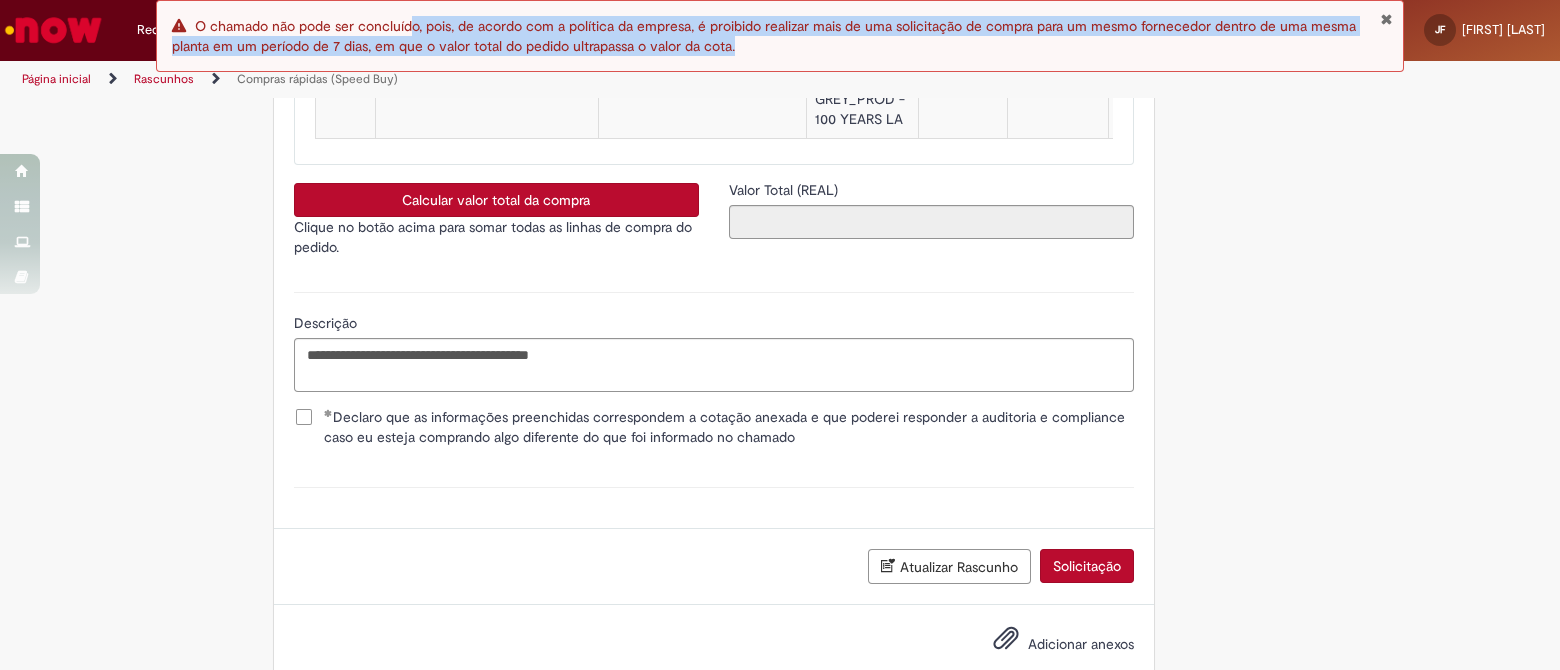 drag, startPoint x: 414, startPoint y: 24, endPoint x: 784, endPoint y: 47, distance: 370.71417 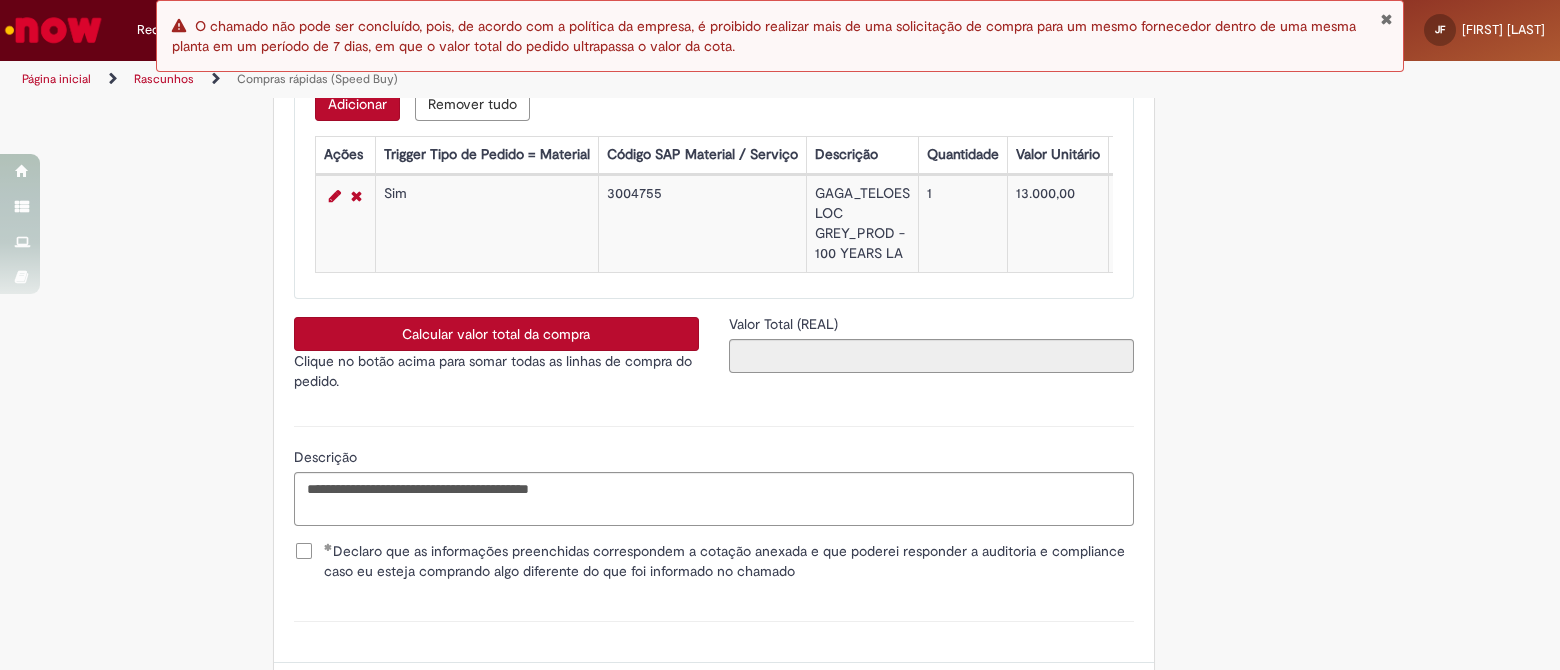scroll, scrollTop: 3124, scrollLeft: 0, axis: vertical 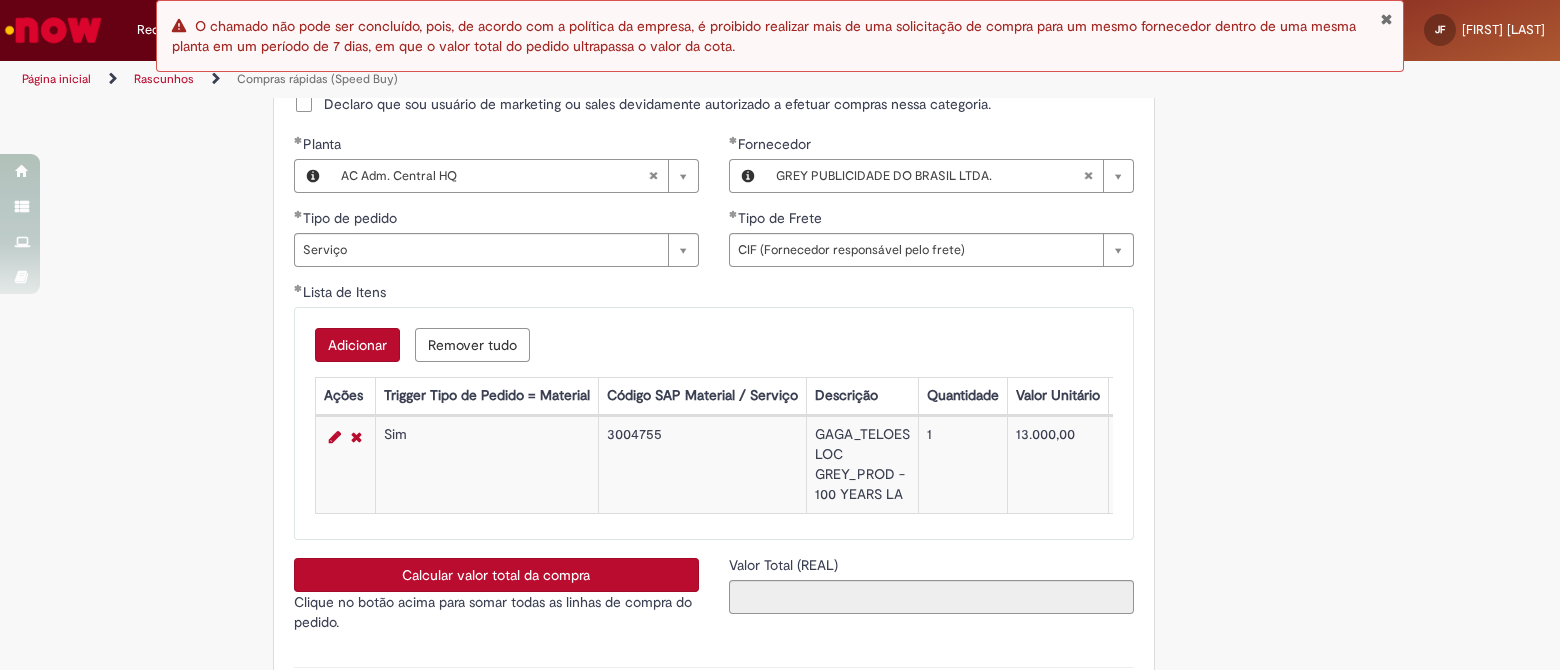 drag, startPoint x: 619, startPoint y: 516, endPoint x: 755, endPoint y: 515, distance: 136.00368 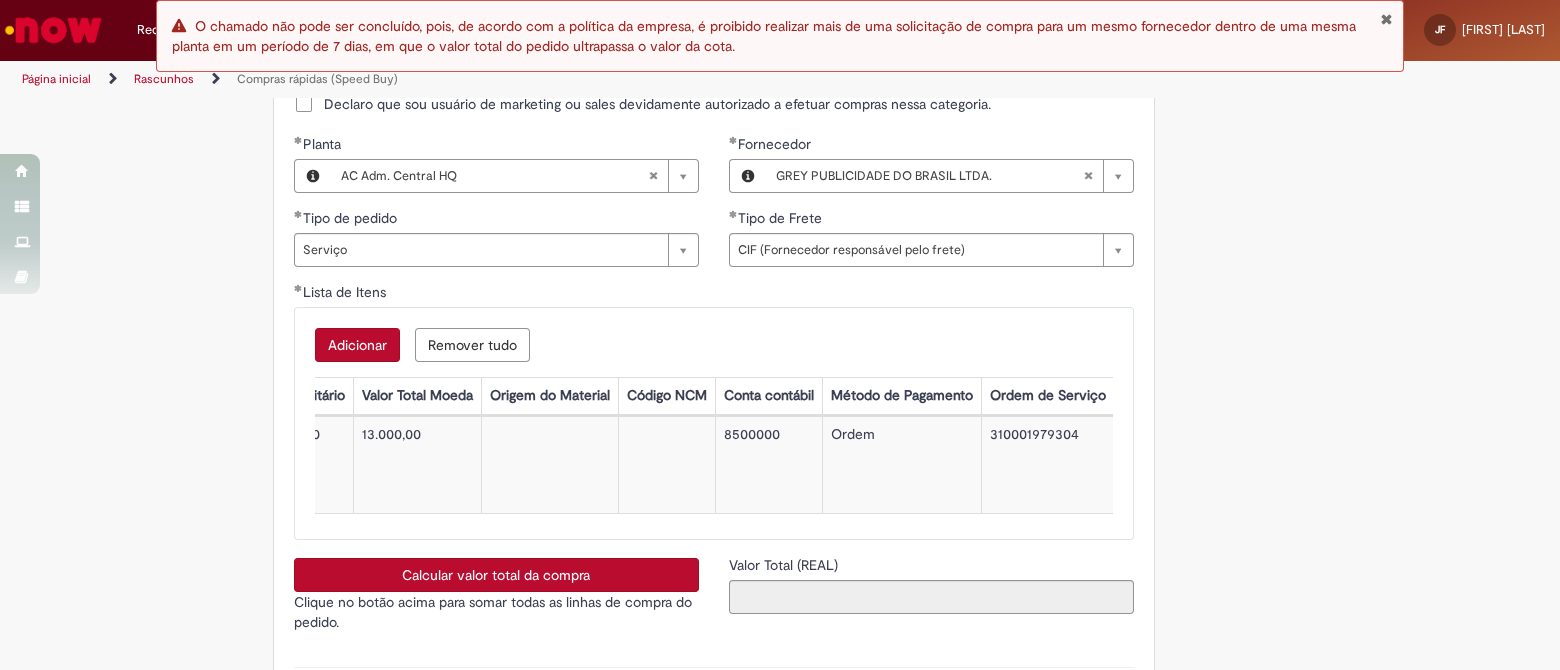 scroll, scrollTop: 0, scrollLeft: 759, axis: horizontal 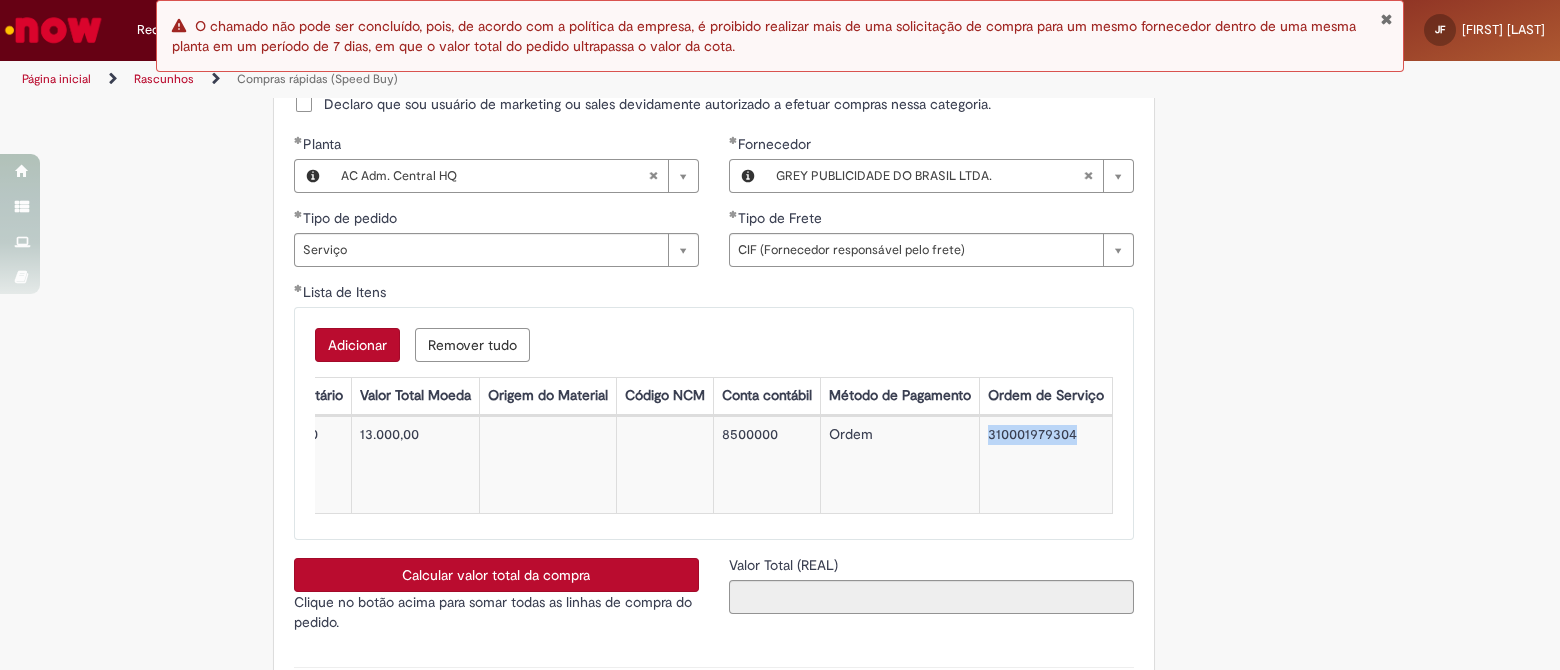 drag, startPoint x: 982, startPoint y: 439, endPoint x: 1076, endPoint y: 437, distance: 94.02127 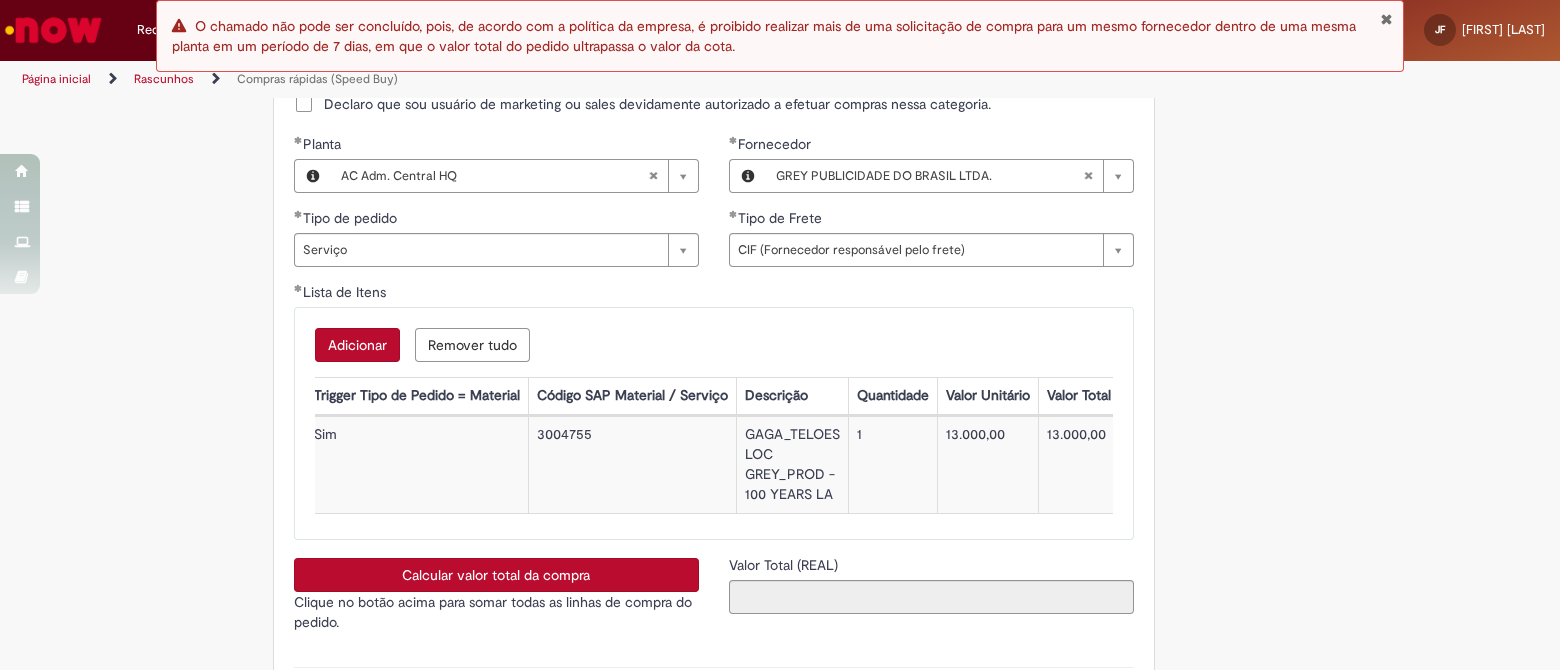 scroll, scrollTop: 0, scrollLeft: 0, axis: both 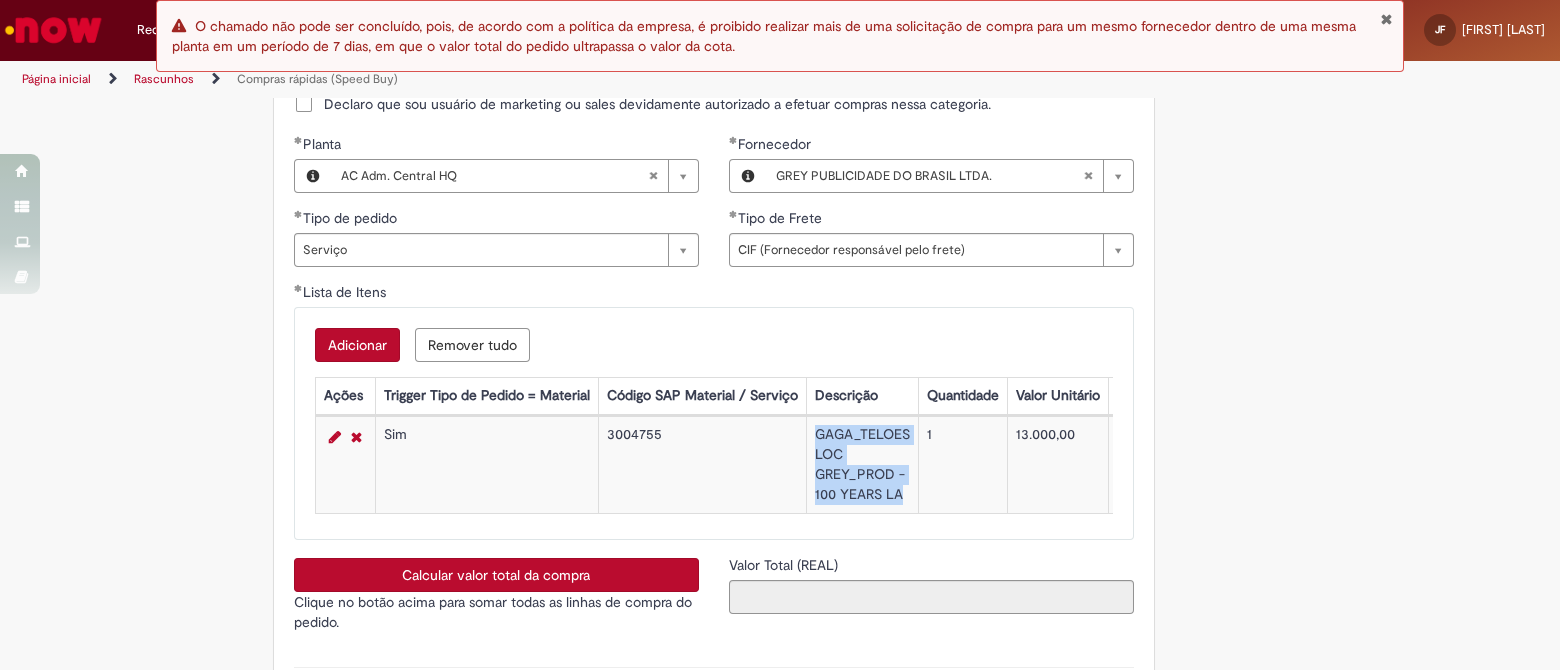 drag, startPoint x: 803, startPoint y: 436, endPoint x: 892, endPoint y: 497, distance: 107.8981 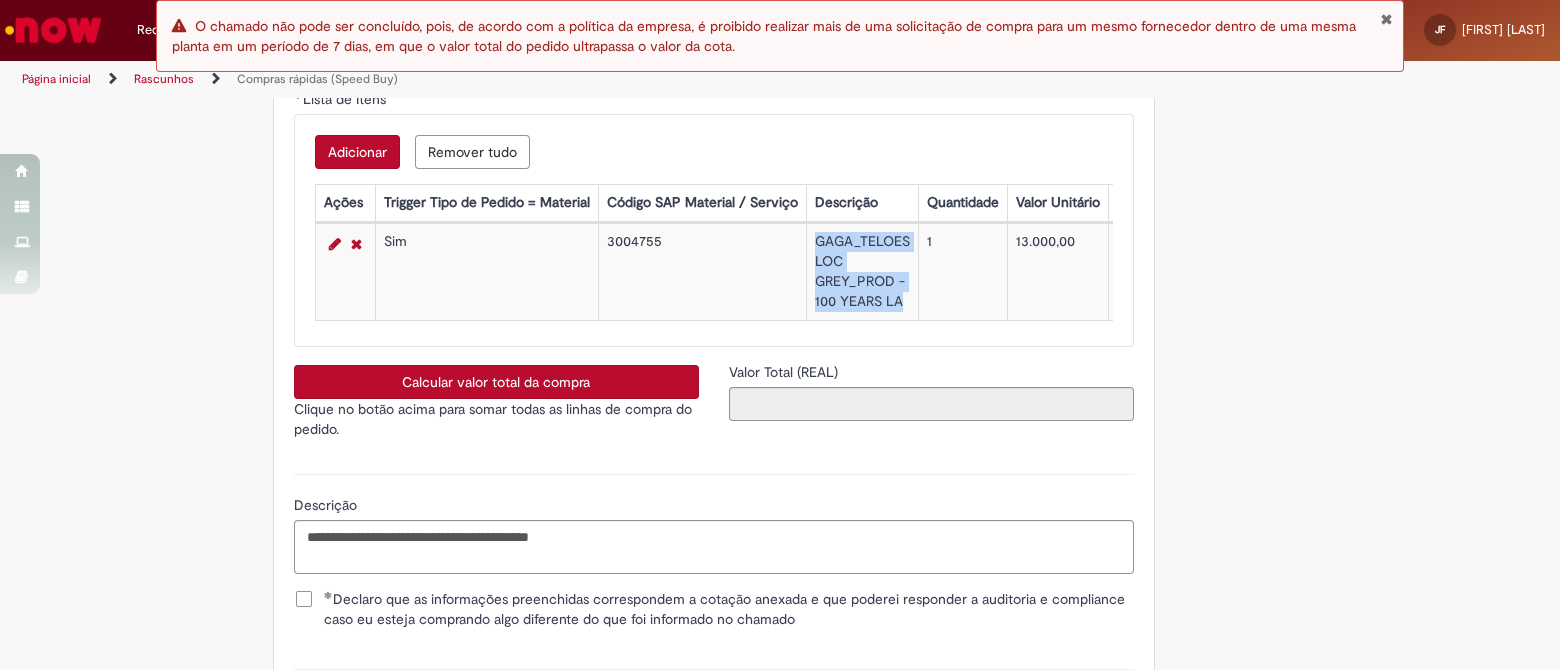 scroll, scrollTop: 3562, scrollLeft: 0, axis: vertical 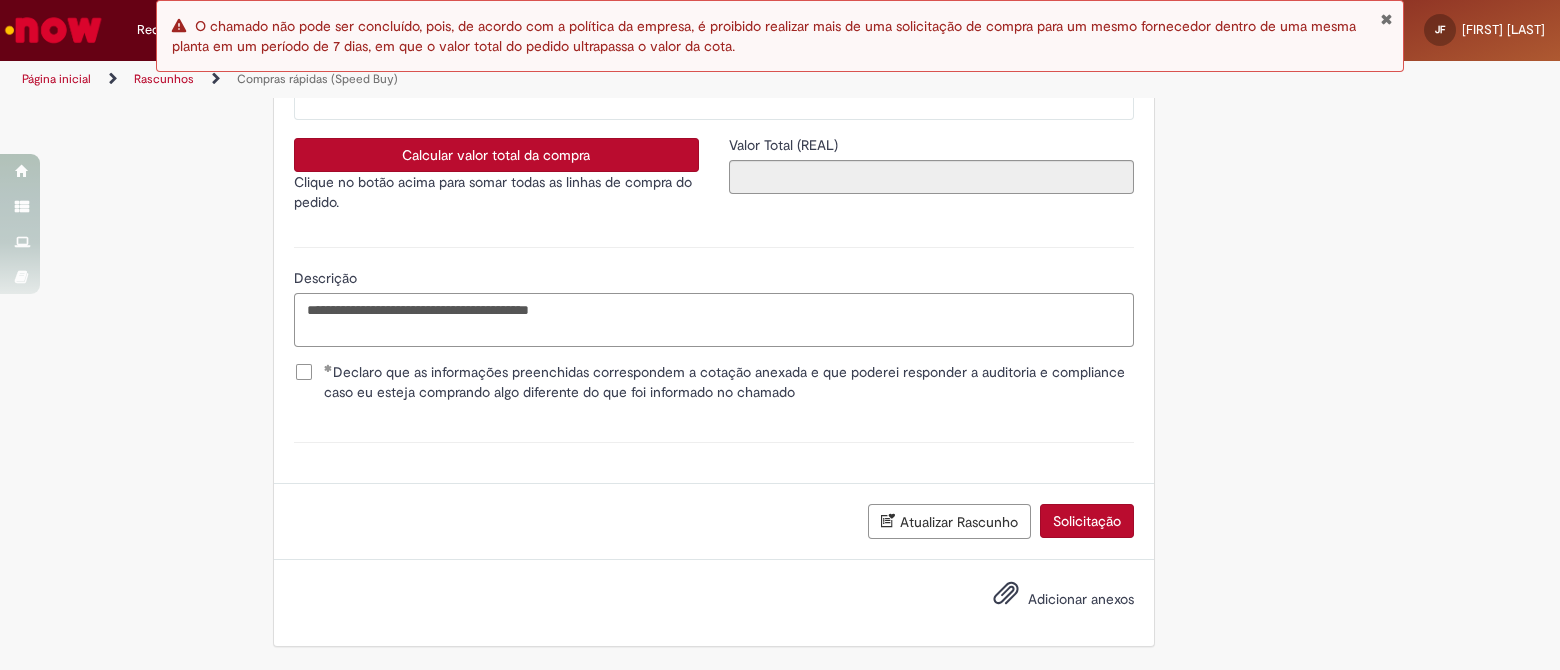 drag, startPoint x: 735, startPoint y: 320, endPoint x: 320, endPoint y: 315, distance: 415.03012 